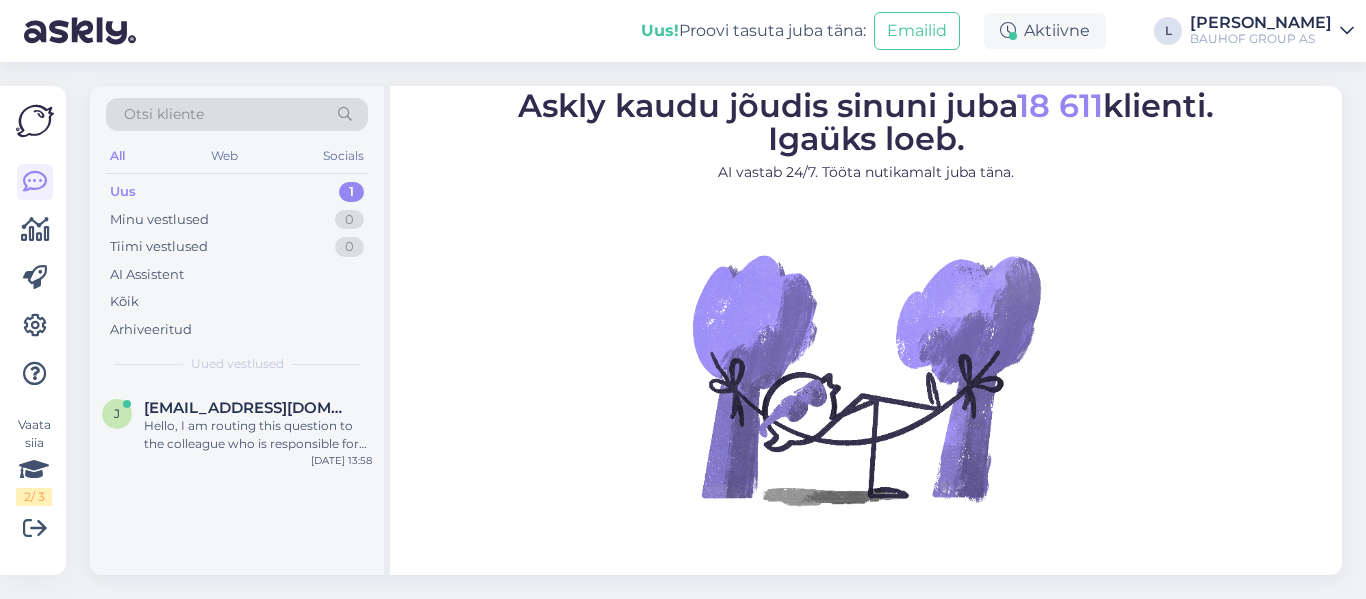 scroll, scrollTop: 0, scrollLeft: 0, axis: both 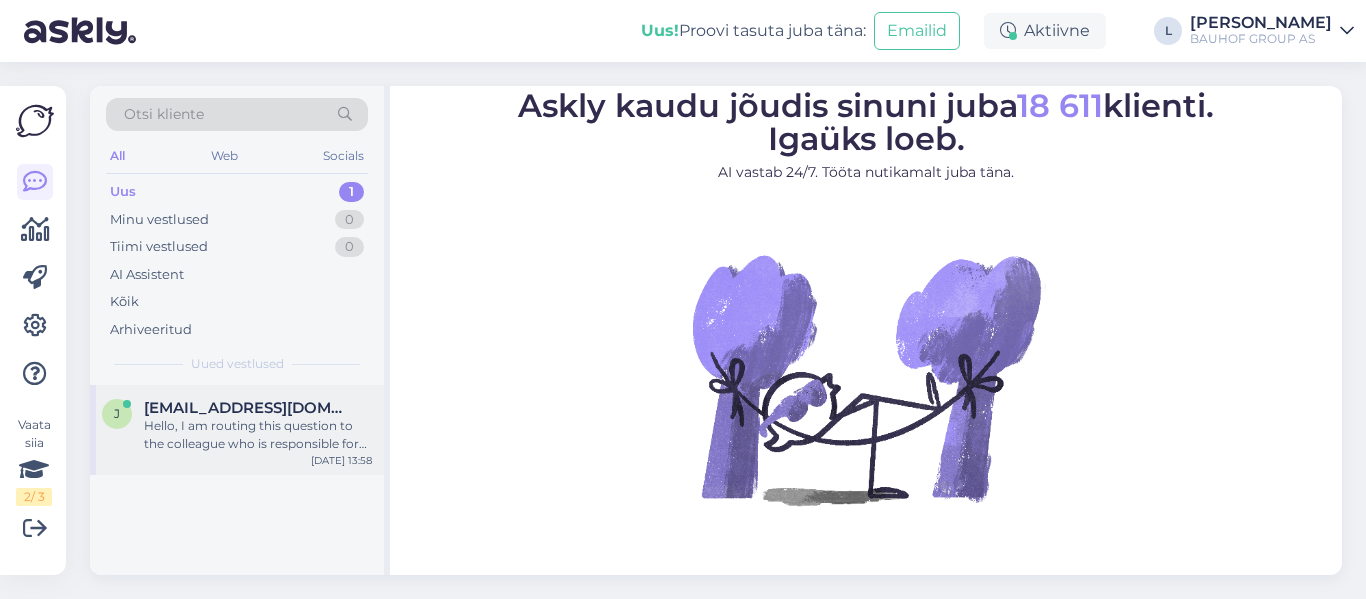 click on "Hello, I am routing this question to the colleague who is responsible for this topic. The reply might take a bit. But it’ll be saved here for you to read later." at bounding box center (258, 435) 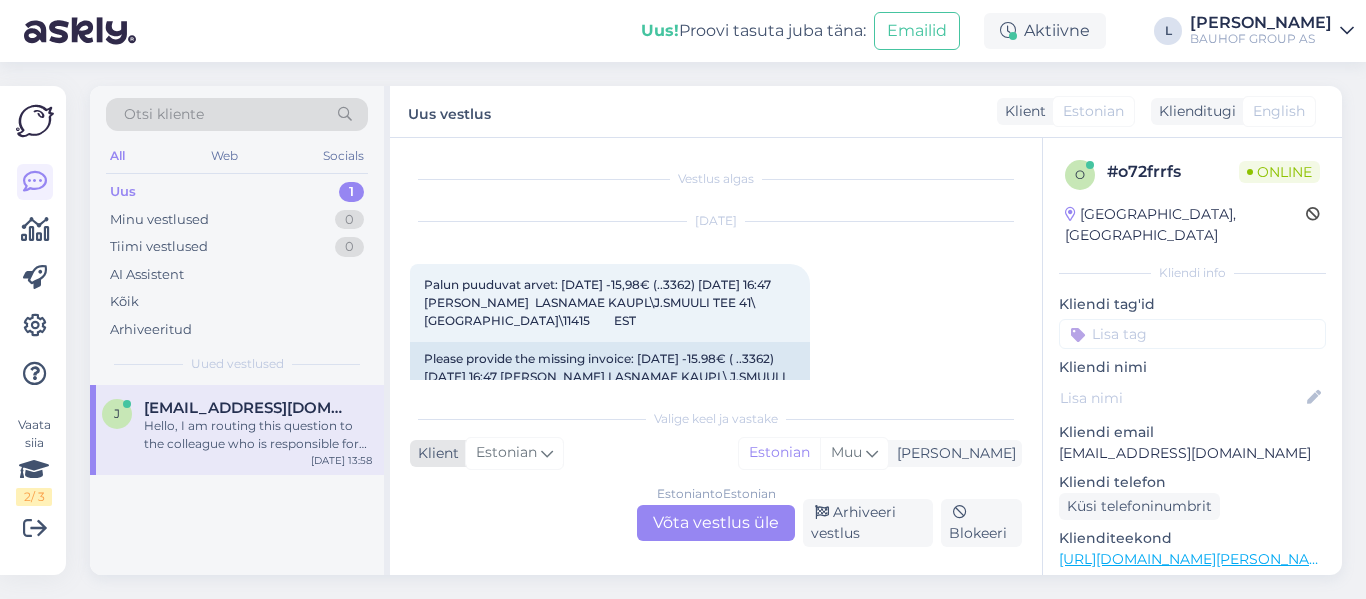 scroll, scrollTop: 246, scrollLeft: 0, axis: vertical 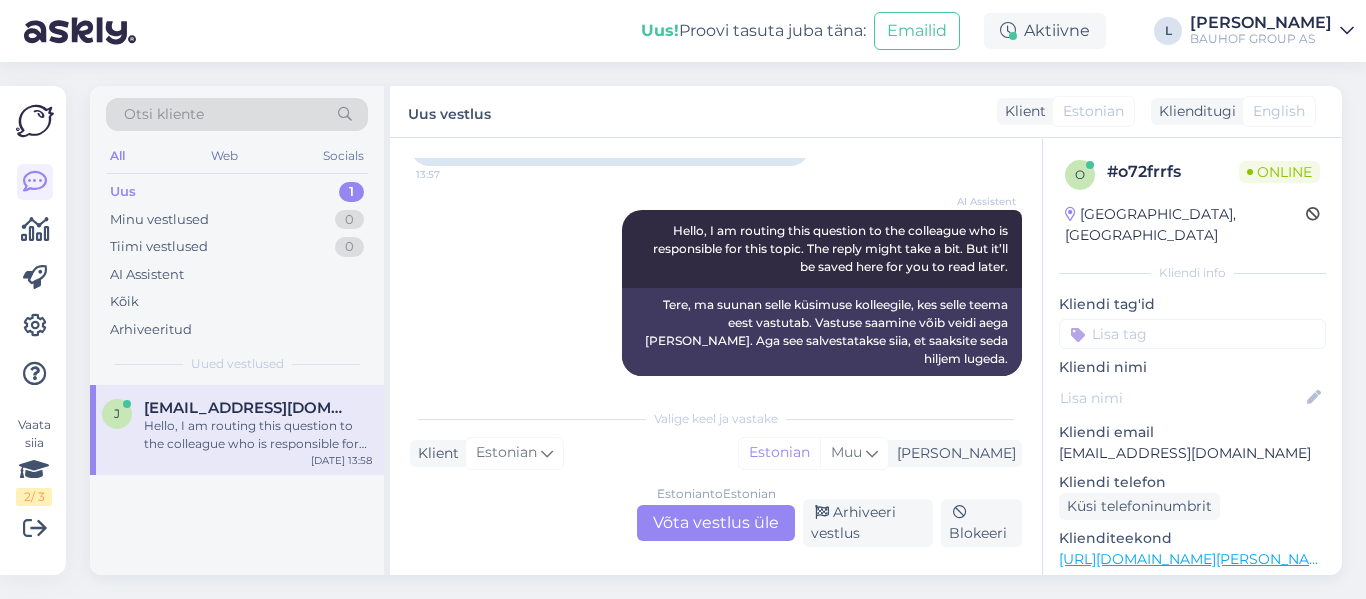click on "Estonian  to  Estonian Võta vestlus üle" at bounding box center (716, 523) 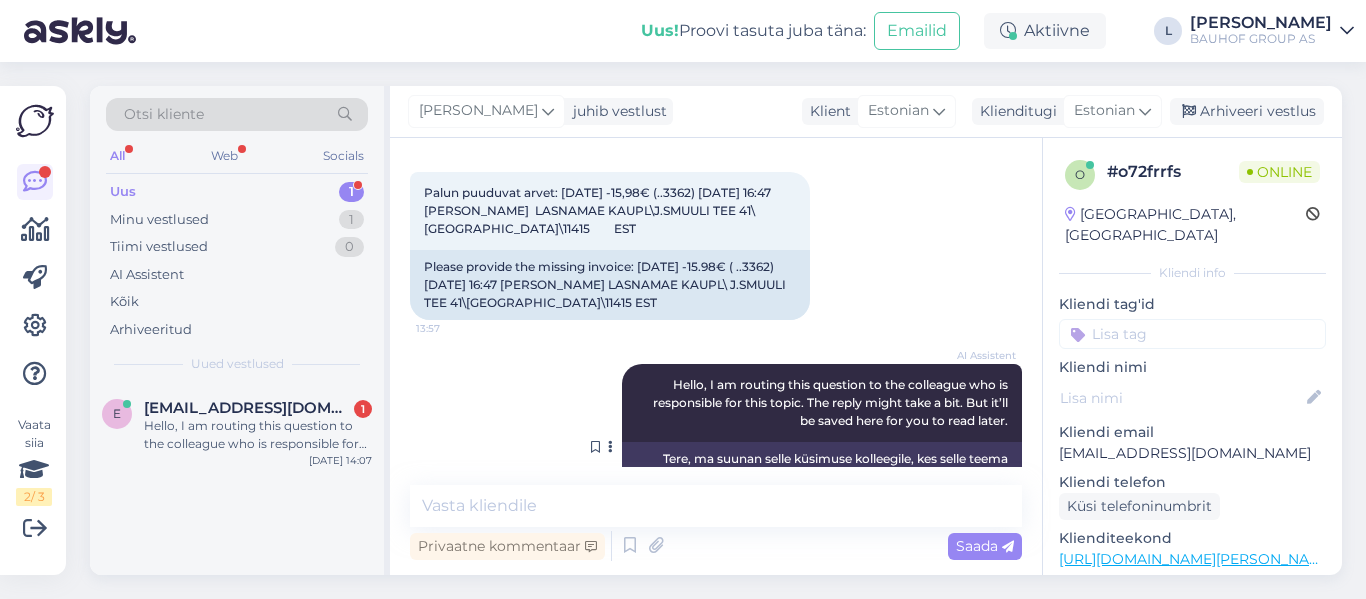 scroll, scrollTop: 159, scrollLeft: 0, axis: vertical 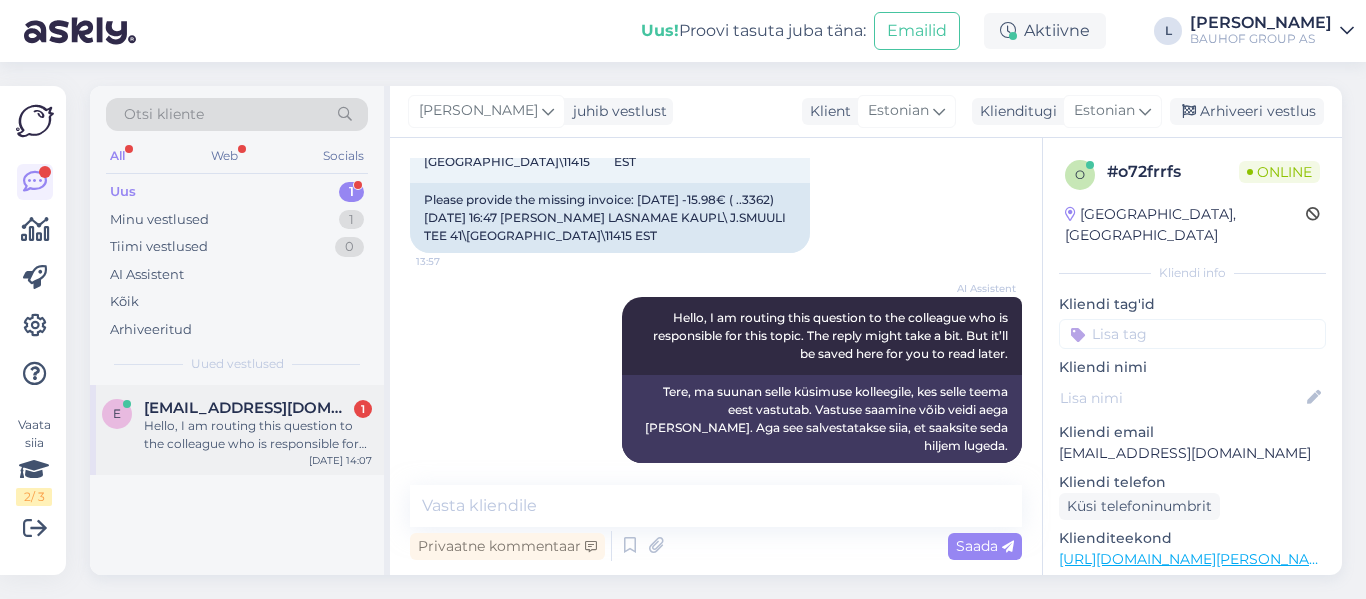 click on "[EMAIL_ADDRESS][DOMAIN_NAME]" at bounding box center [248, 408] 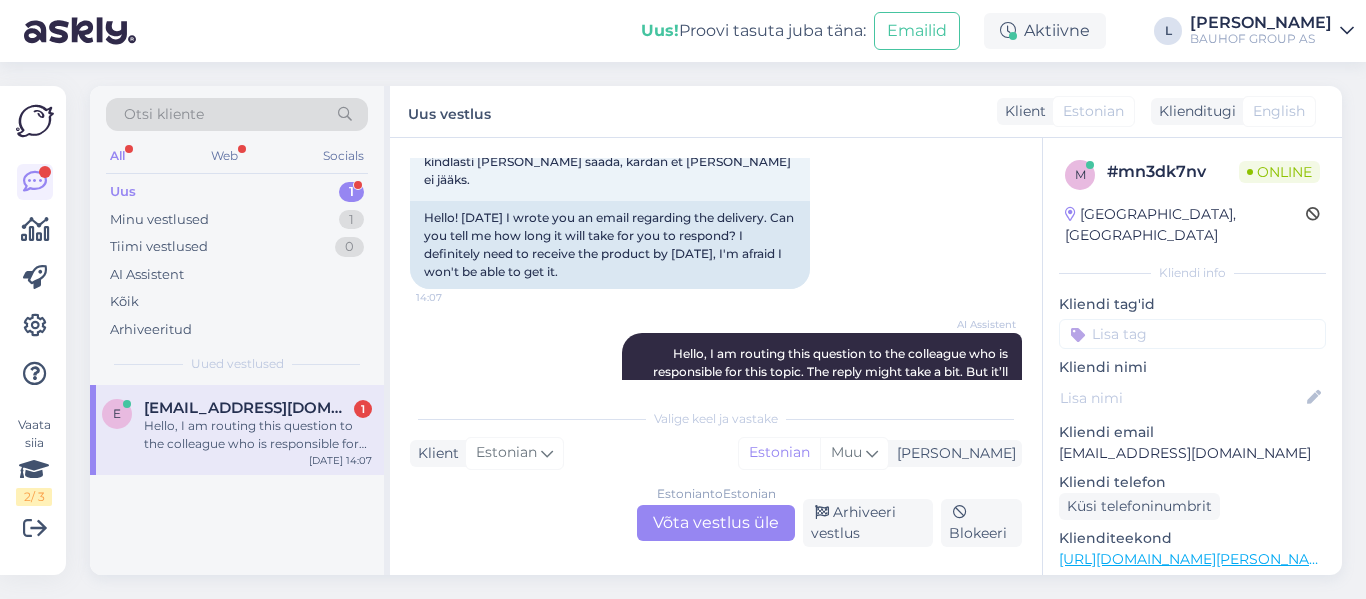 scroll, scrollTop: 42, scrollLeft: 0, axis: vertical 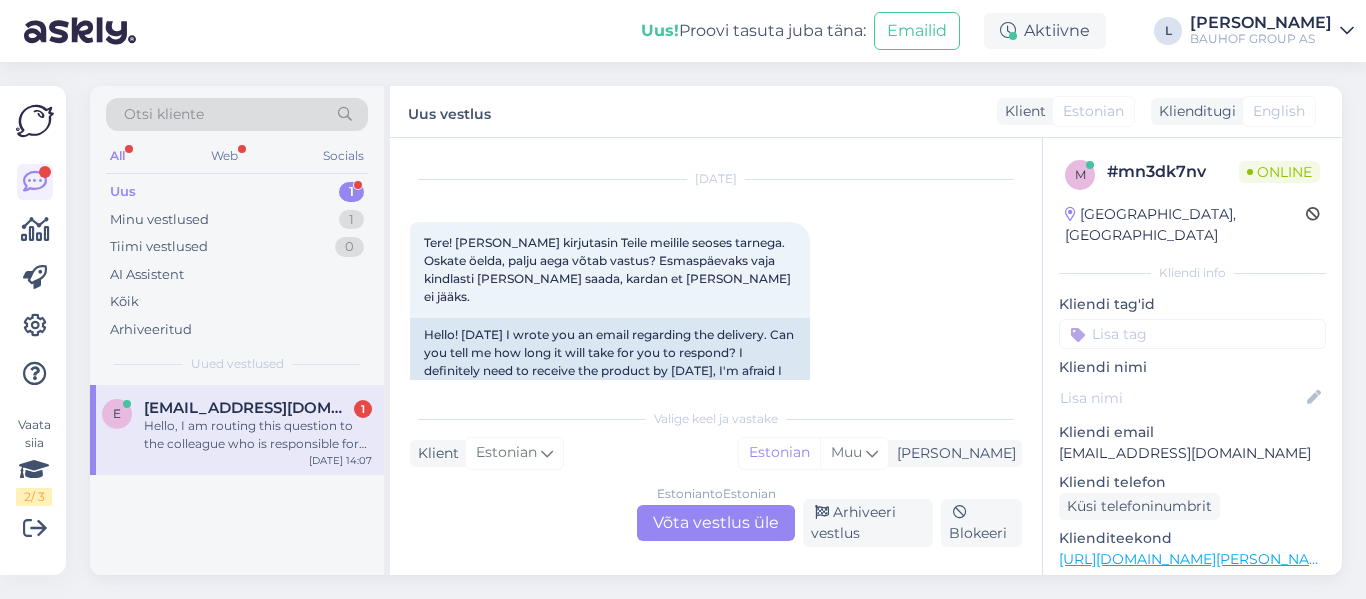 click on "Estonian  to  Estonian Võta vestlus üle" at bounding box center (716, 523) 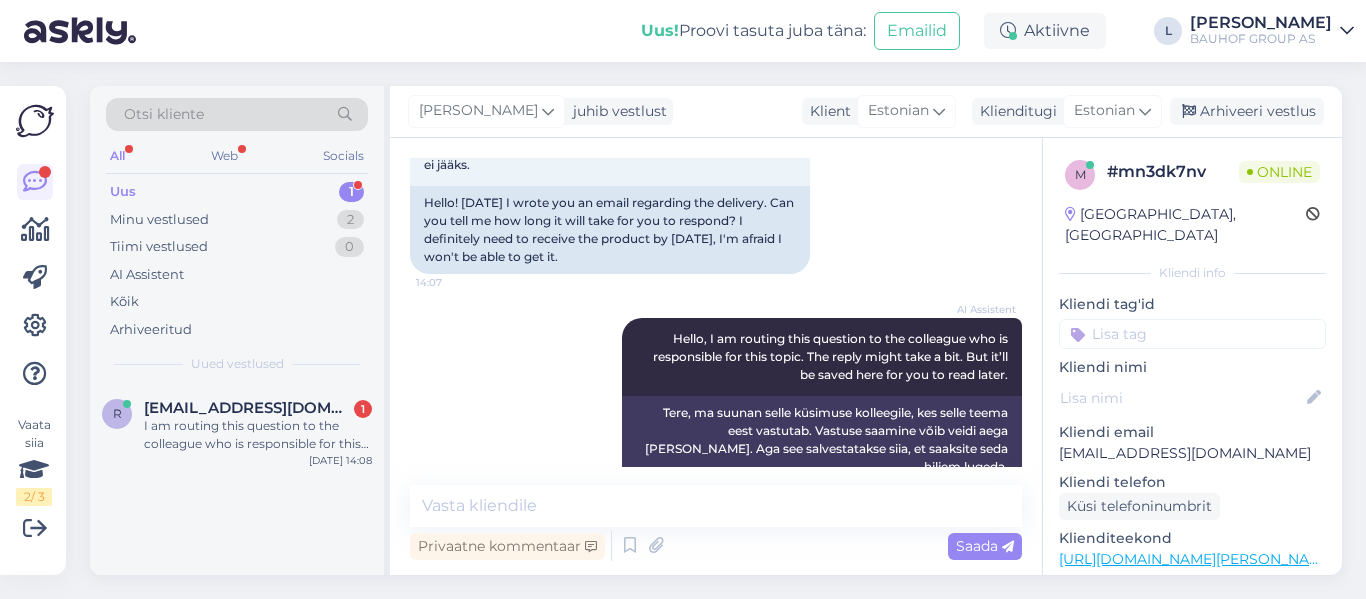 scroll, scrollTop: 177, scrollLeft: 0, axis: vertical 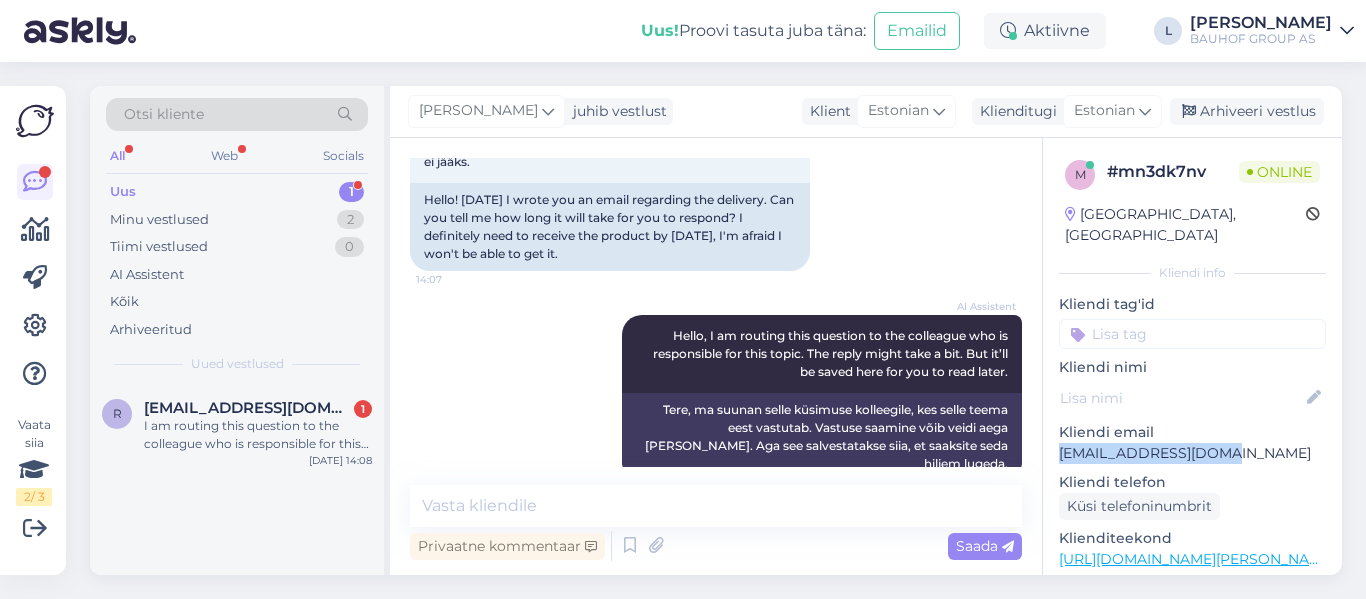 drag, startPoint x: 1240, startPoint y: 436, endPoint x: 1062, endPoint y: 431, distance: 178.0702 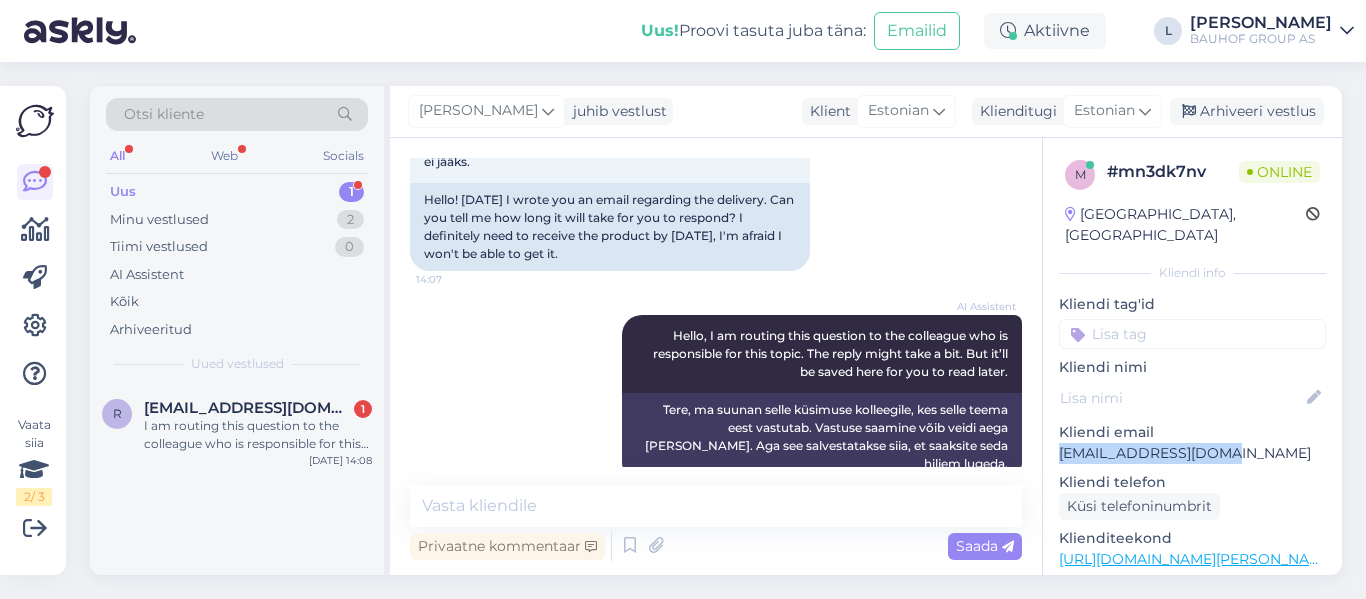 click on "[EMAIL_ADDRESS][DOMAIN_NAME]" at bounding box center (1192, 453) 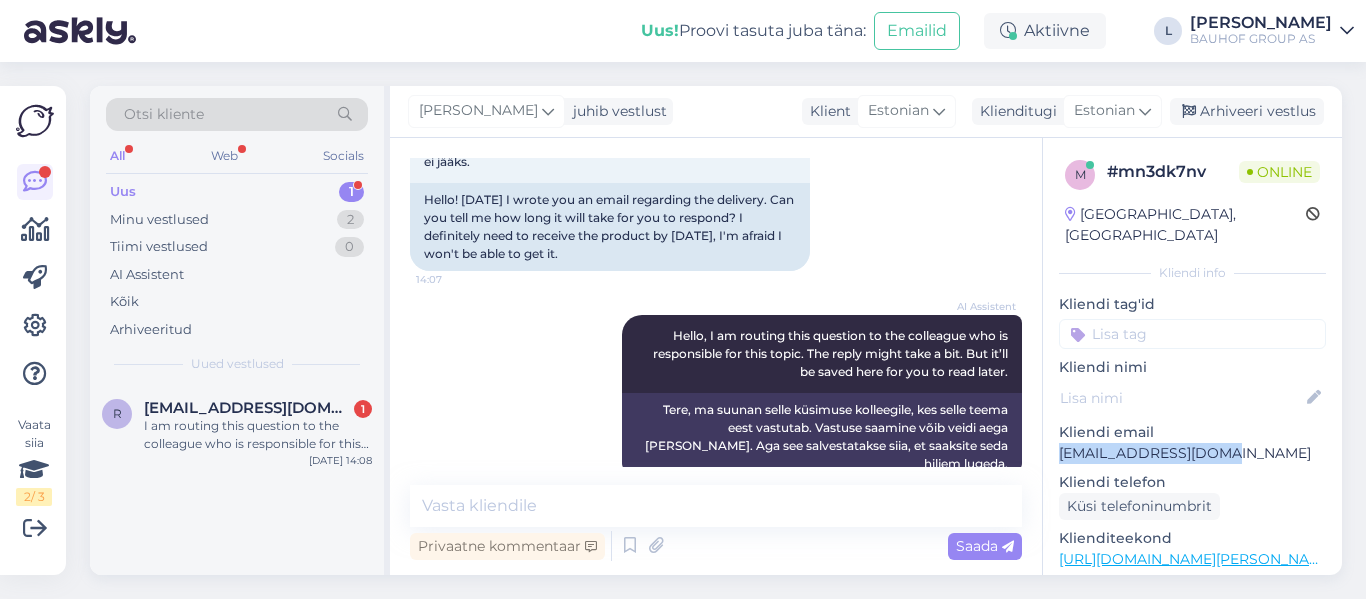 copy on "[EMAIL_ADDRESS][DOMAIN_NAME]" 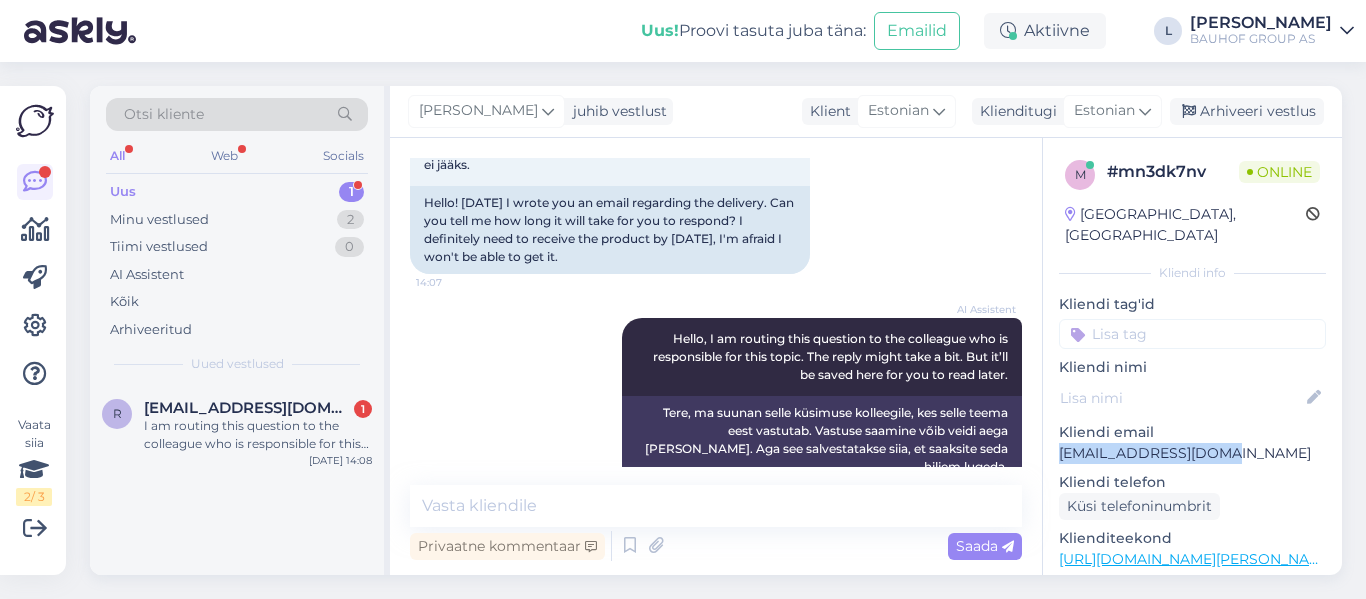 scroll, scrollTop: 177, scrollLeft: 0, axis: vertical 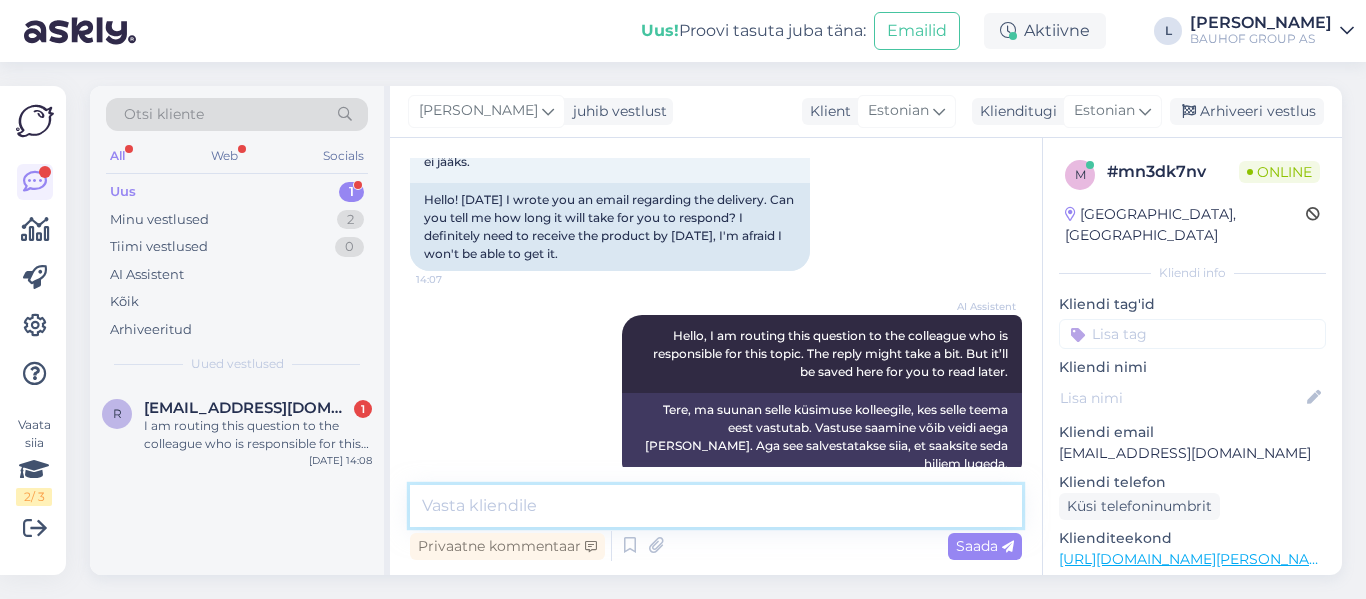 click at bounding box center [716, 506] 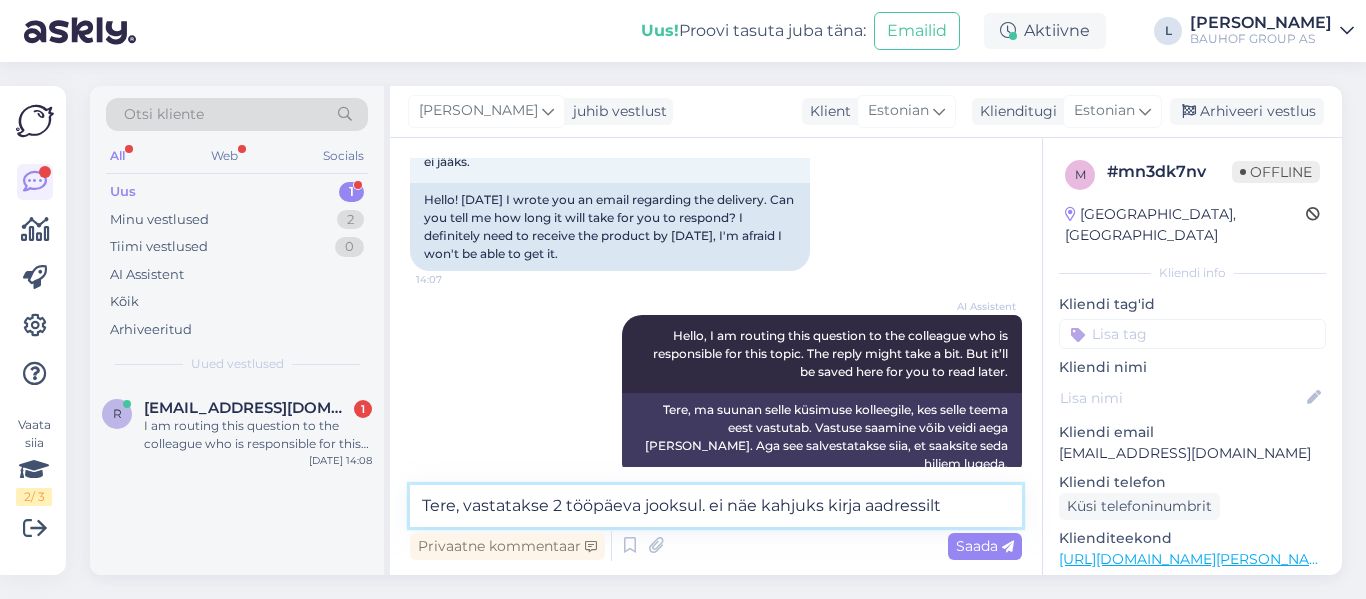 paste on "[EMAIL_ADDRESS][DOMAIN_NAME]" 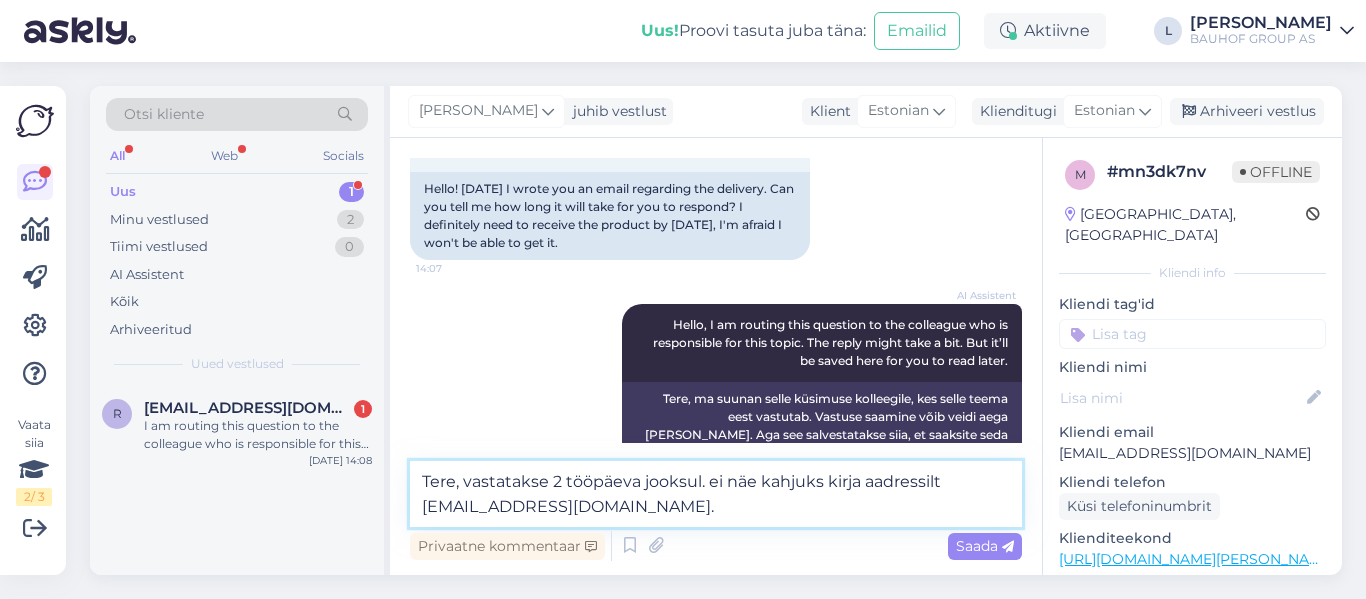 scroll, scrollTop: 201, scrollLeft: 0, axis: vertical 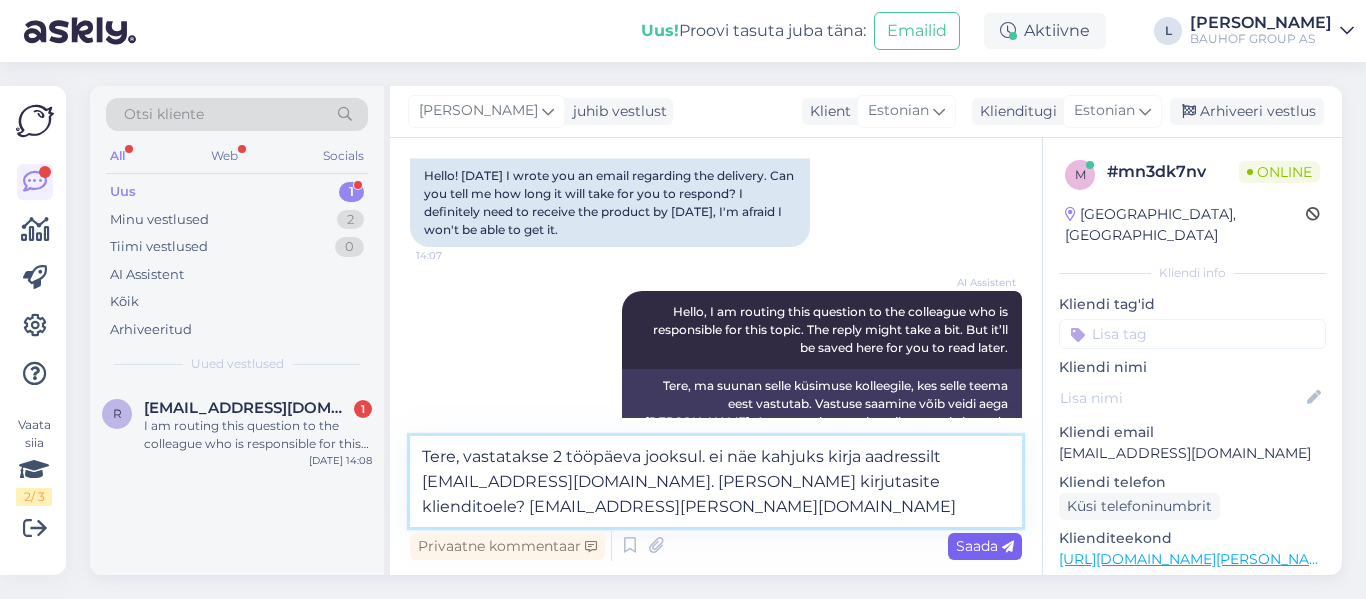 type on "Tere, vastatakse 2 tööpäeva jooksul. ei näe kahjuks kirja aadressilt [EMAIL_ADDRESS][DOMAIN_NAME]. [PERSON_NAME] kirjutasite klienditoele? [EMAIL_ADDRESS][PERSON_NAME][DOMAIN_NAME]" 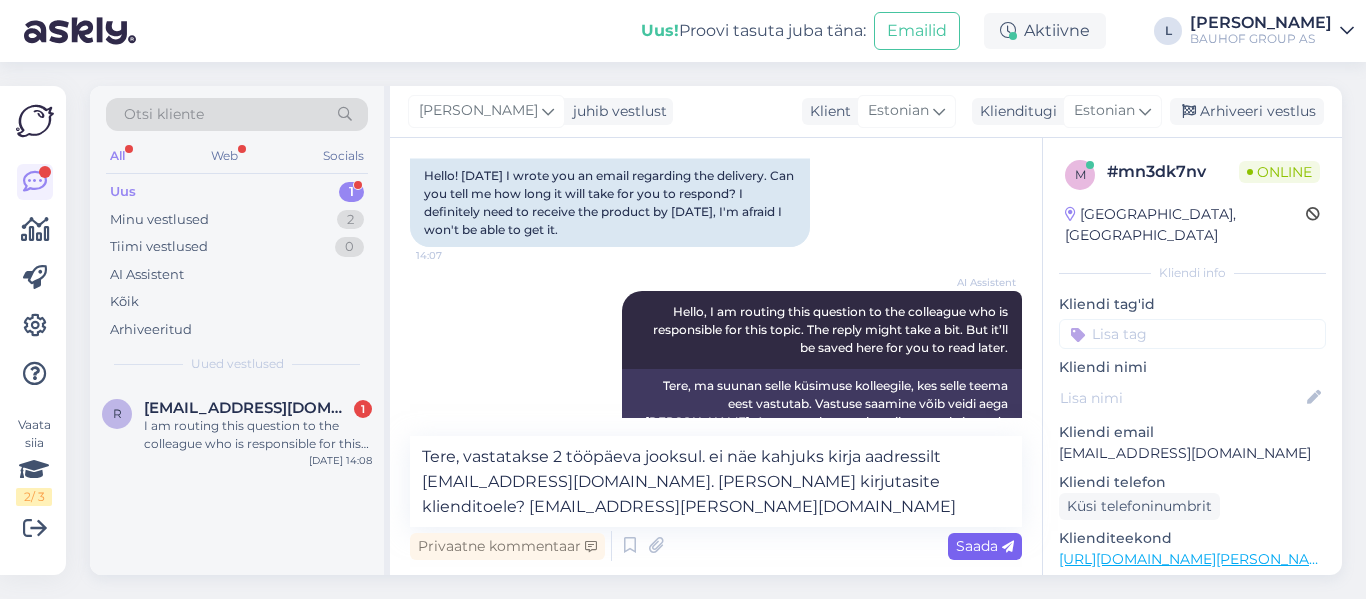 click on "Saada" at bounding box center (985, 546) 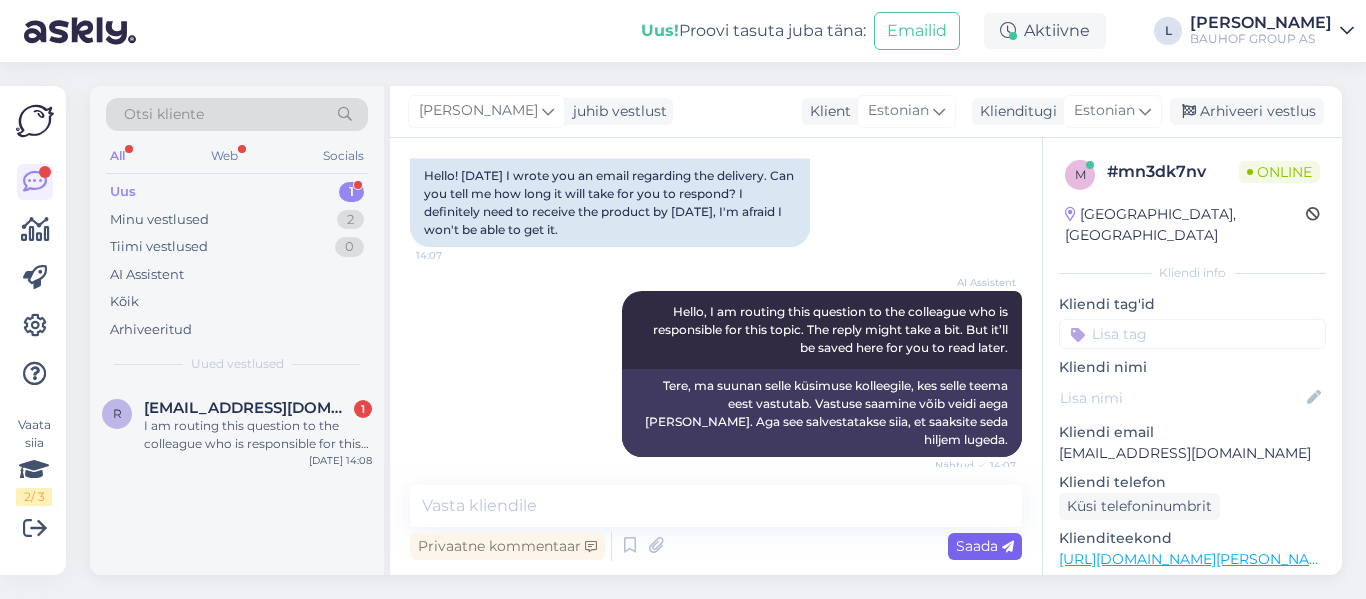 scroll, scrollTop: 299, scrollLeft: 0, axis: vertical 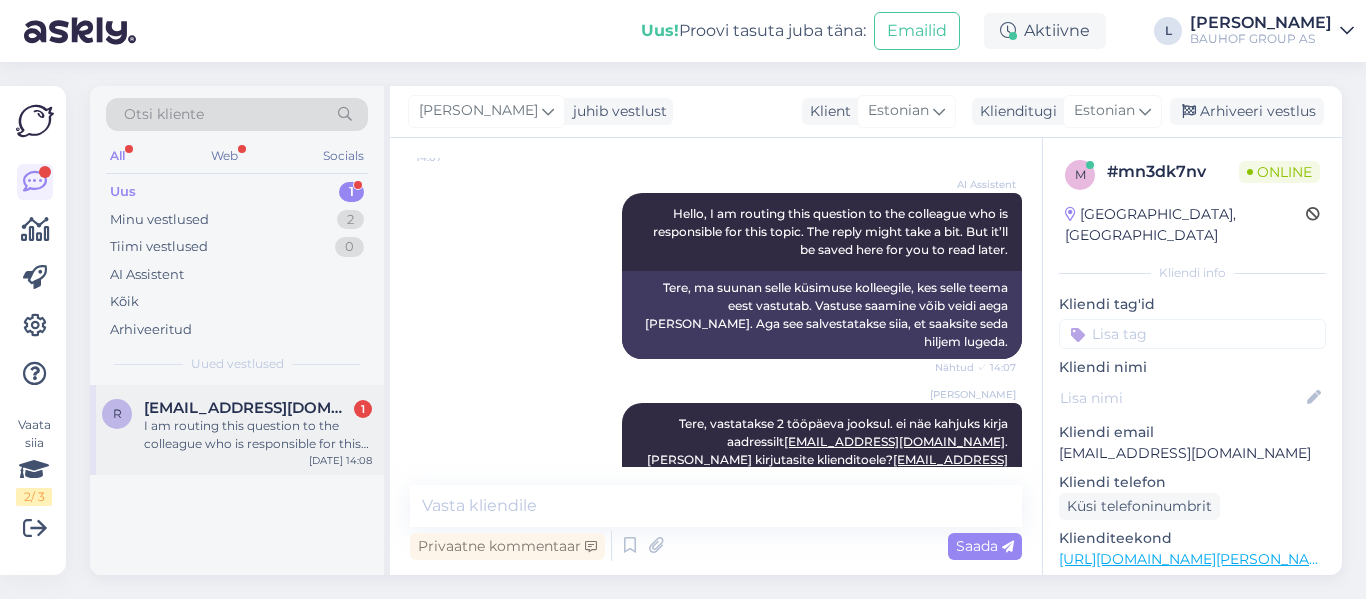 click on "I am routing this question to the colleague who is responsible for this topic. The reply might take a bit. But it’ll be saved here for you to read later." at bounding box center [258, 435] 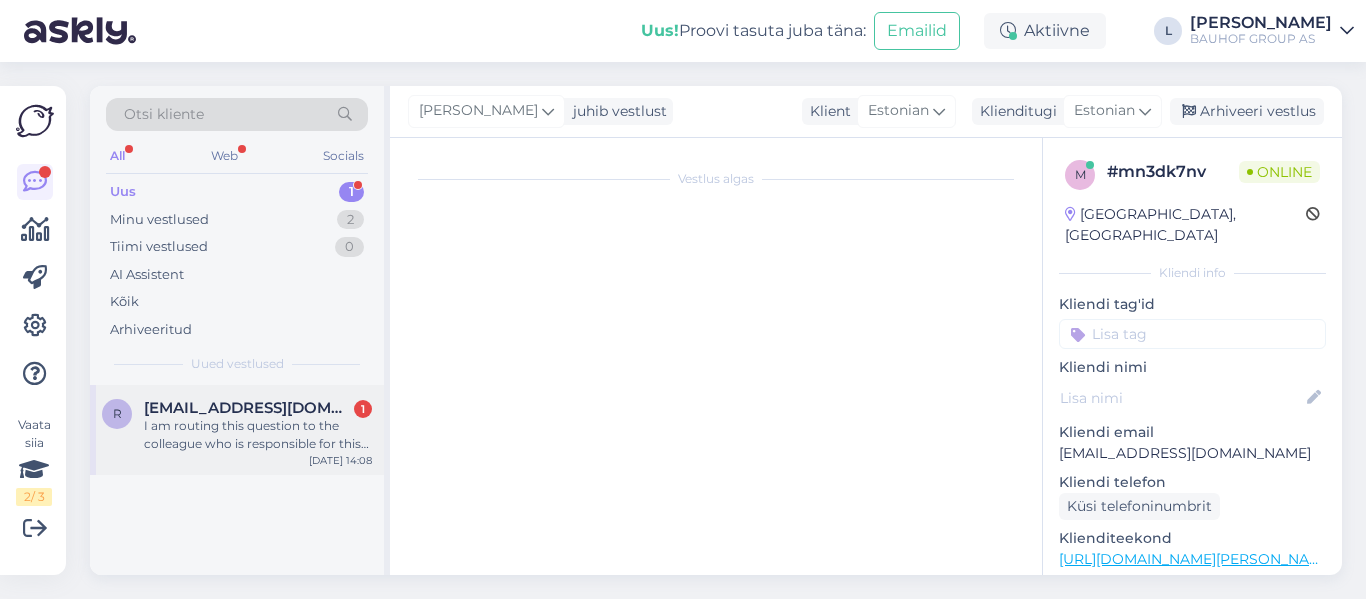 scroll, scrollTop: 556, scrollLeft: 0, axis: vertical 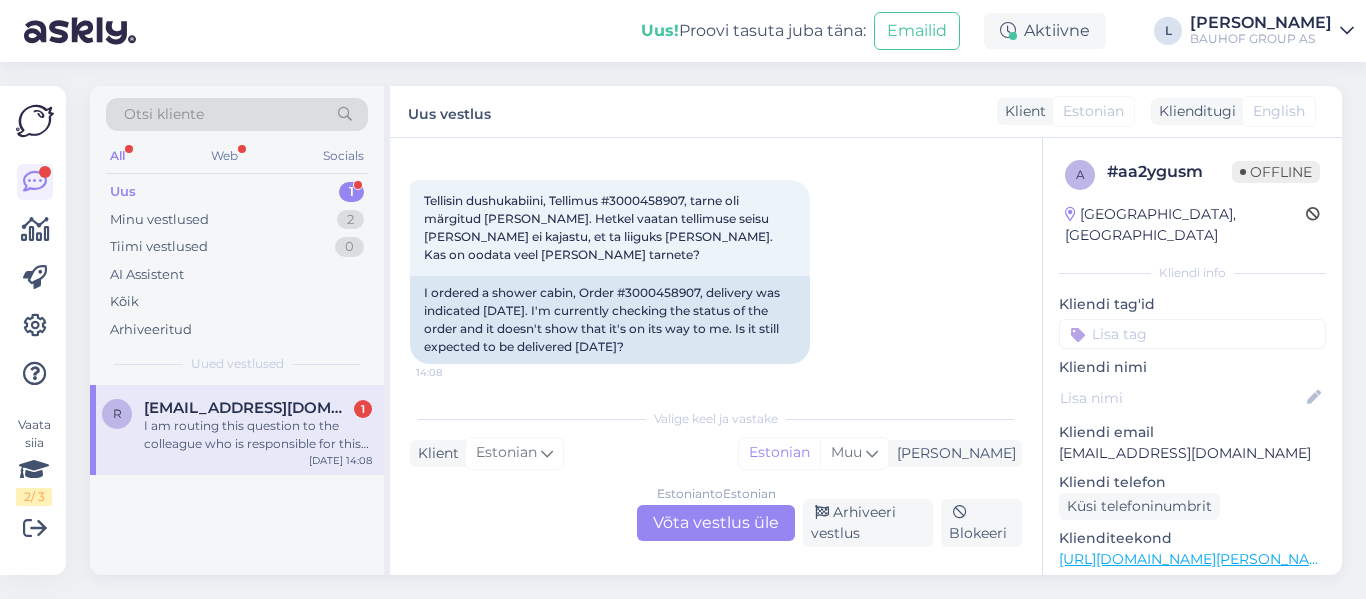 click on "Estonian  to  Estonian Võta vestlus üle" at bounding box center (716, 523) 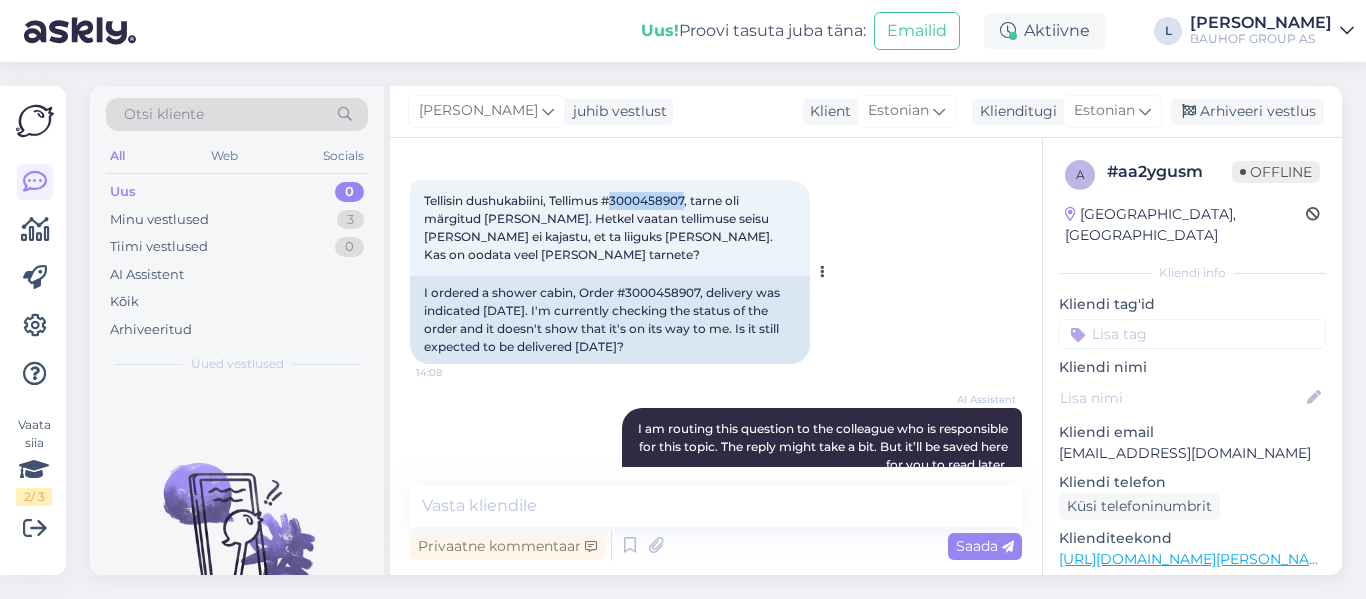 drag, startPoint x: 691, startPoint y: 199, endPoint x: 618, endPoint y: 199, distance: 73 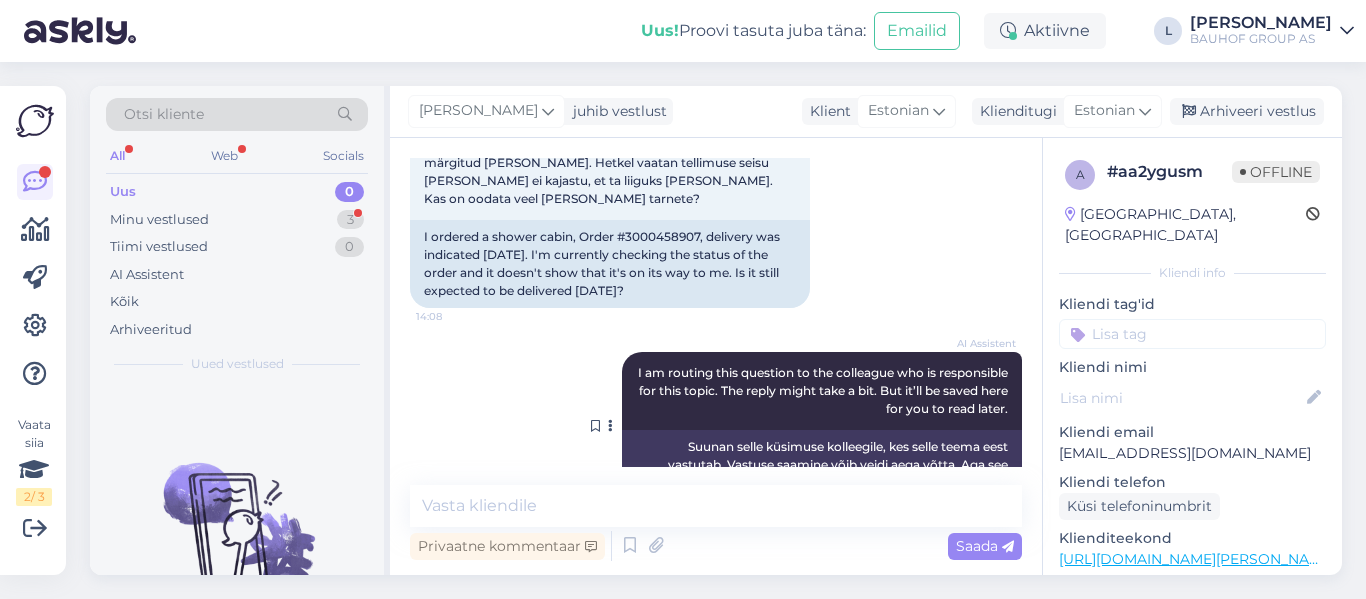 scroll, scrollTop: 667, scrollLeft: 0, axis: vertical 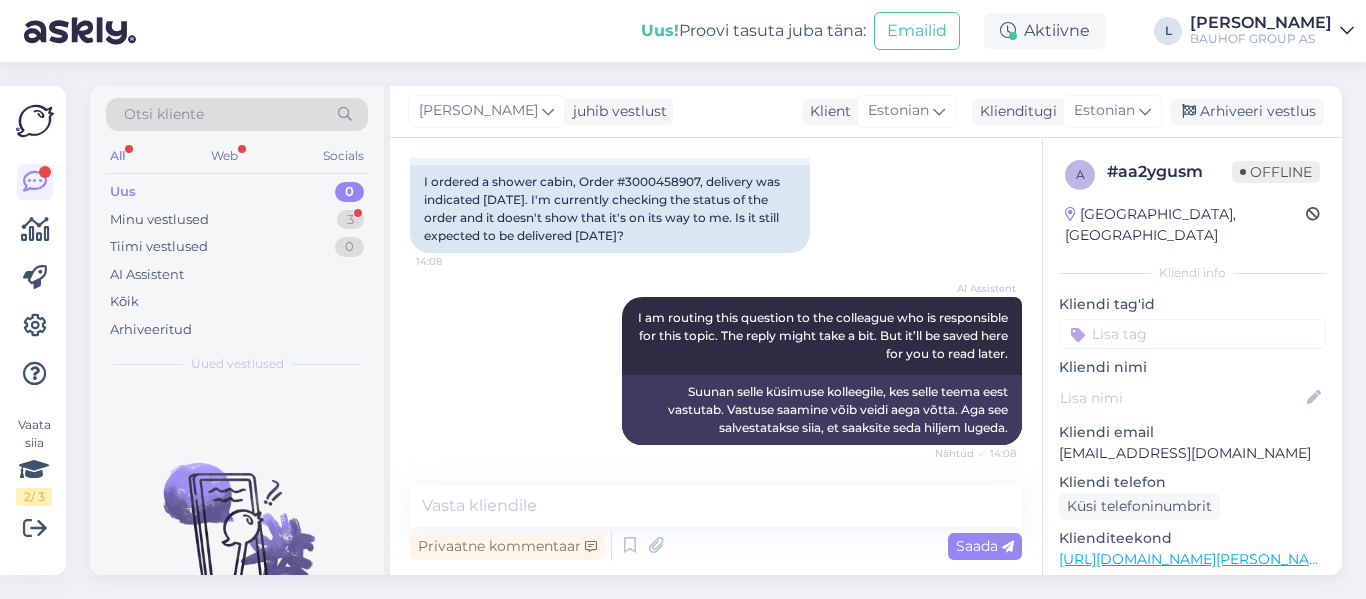 drag, startPoint x: 620, startPoint y: 478, endPoint x: 630, endPoint y: 484, distance: 11.661903 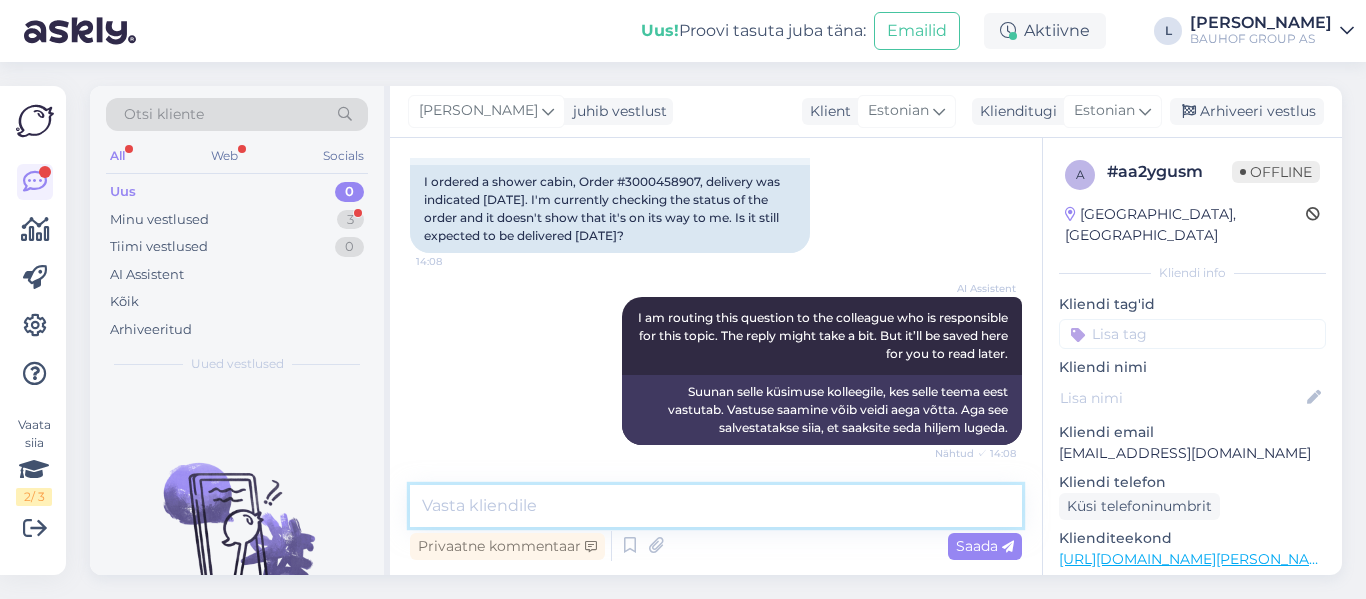 click at bounding box center (716, 506) 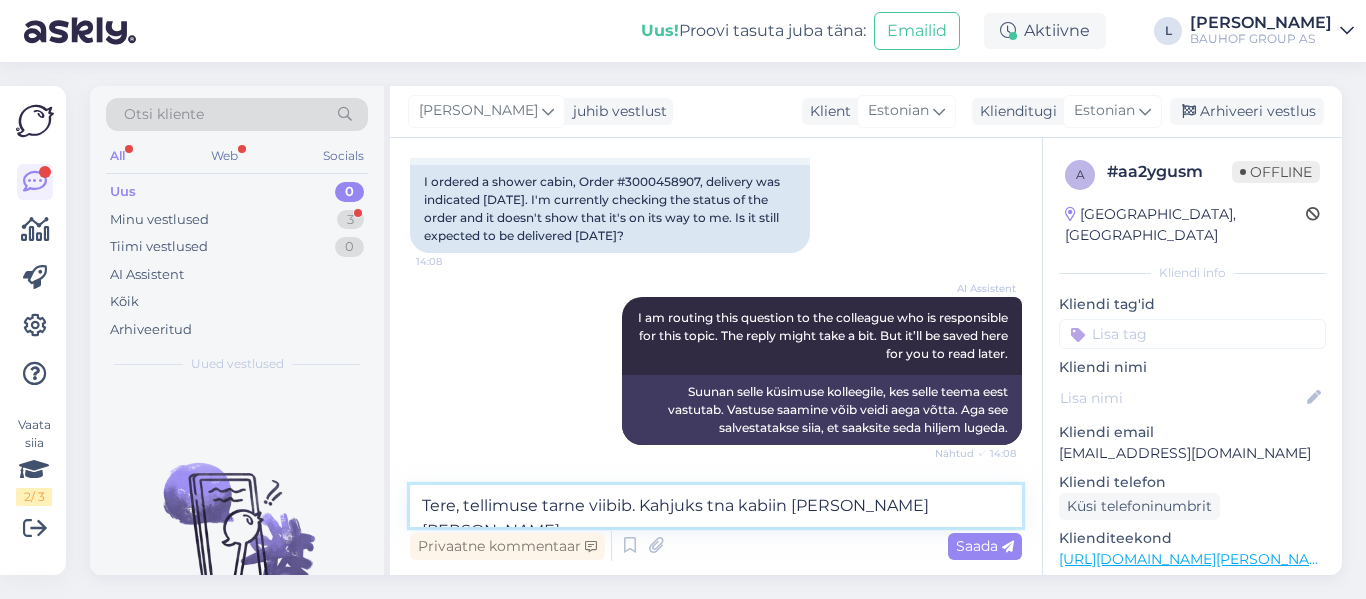 click on "Tere, tellimuse tarne viibib. Kahjuks tna kabiin [PERSON_NAME] [PERSON_NAME]" at bounding box center (716, 506) 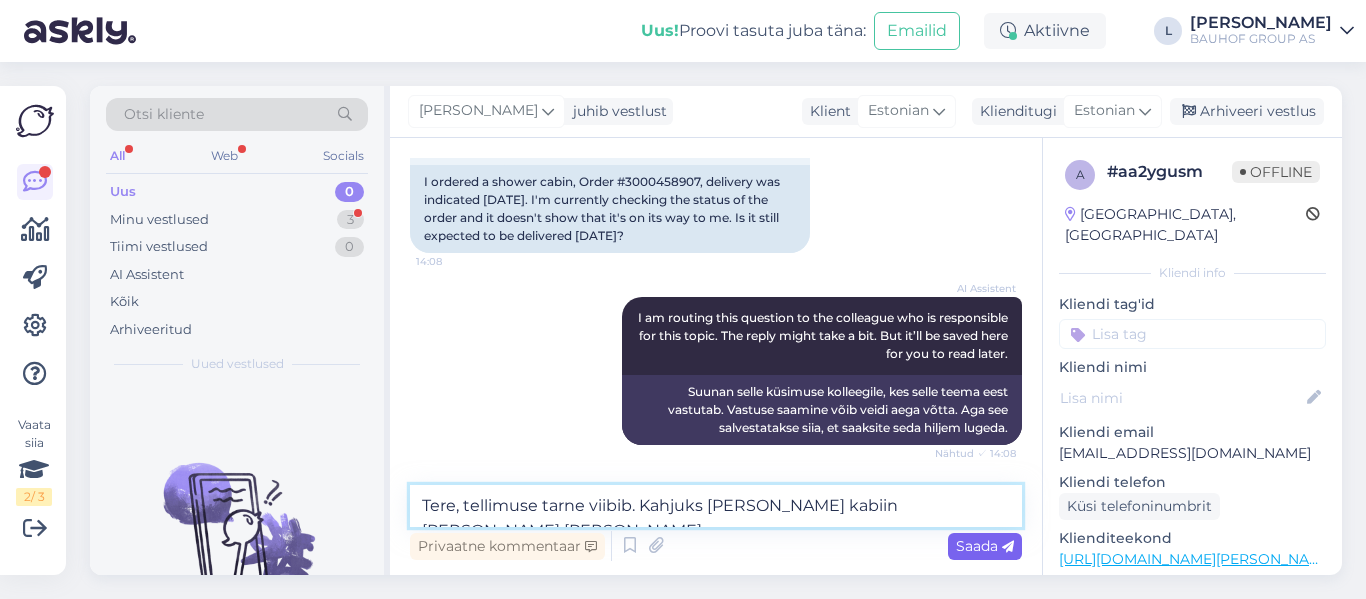 type on "Tere, tellimuse tarne viibib. Kahjuks [PERSON_NAME] kabiin [PERSON_NAME] [PERSON_NAME]" 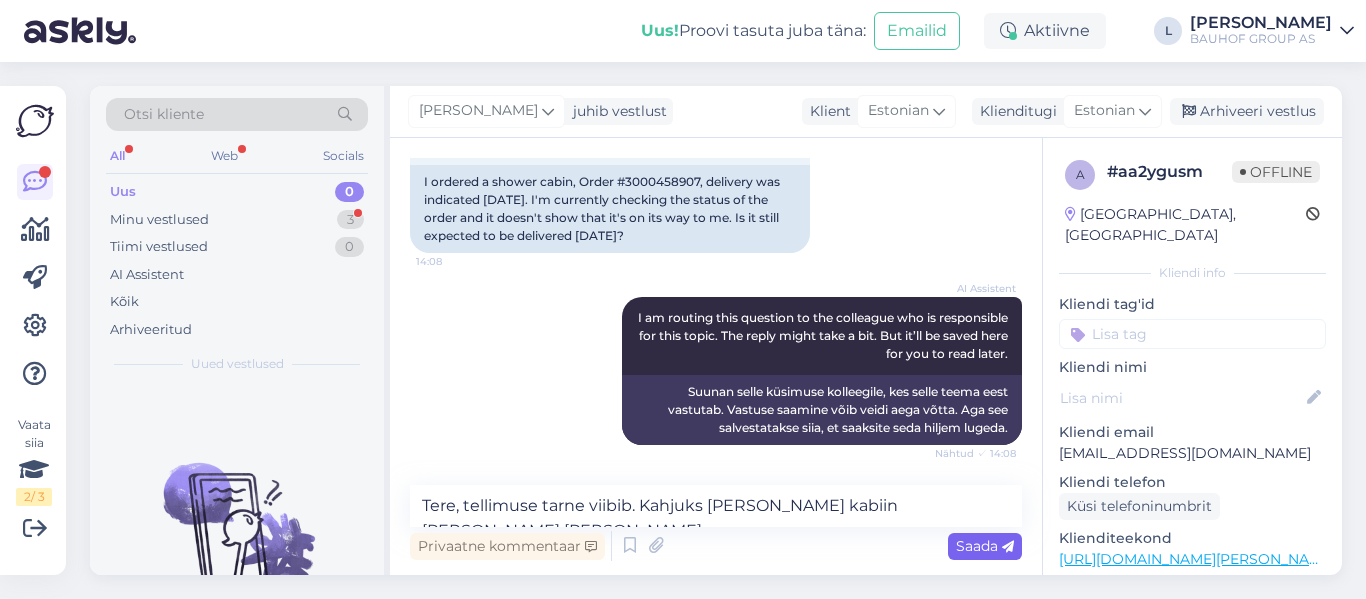 click on "Saada" at bounding box center [985, 546] 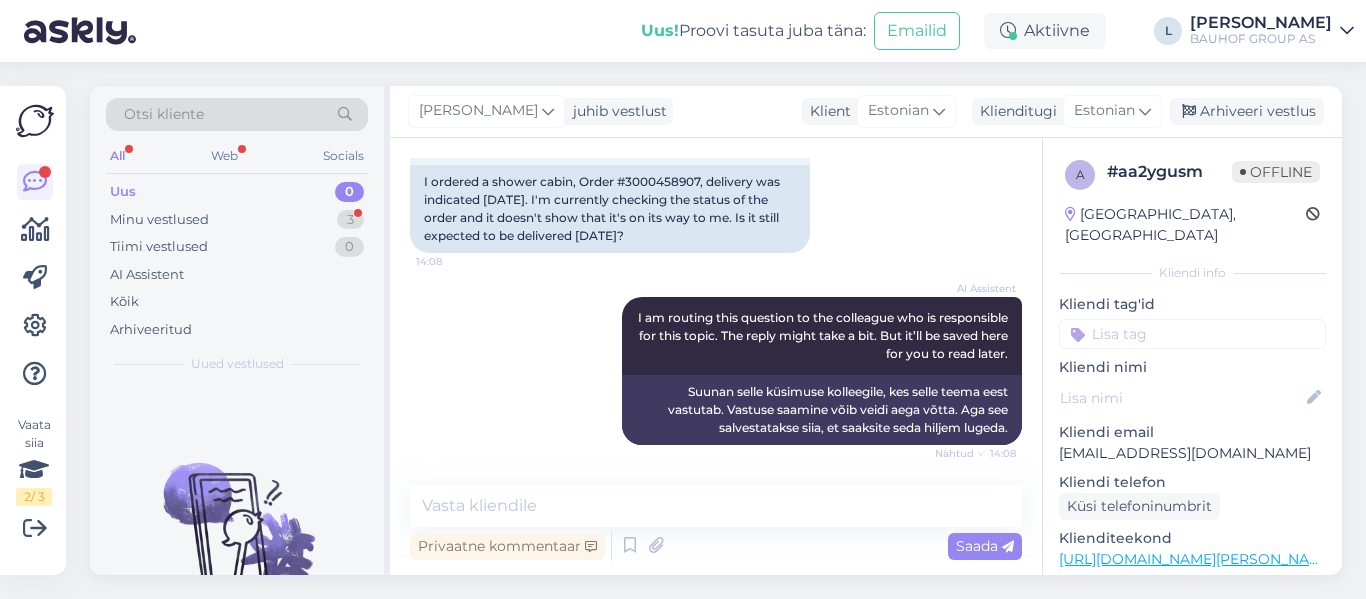 scroll, scrollTop: 771, scrollLeft: 0, axis: vertical 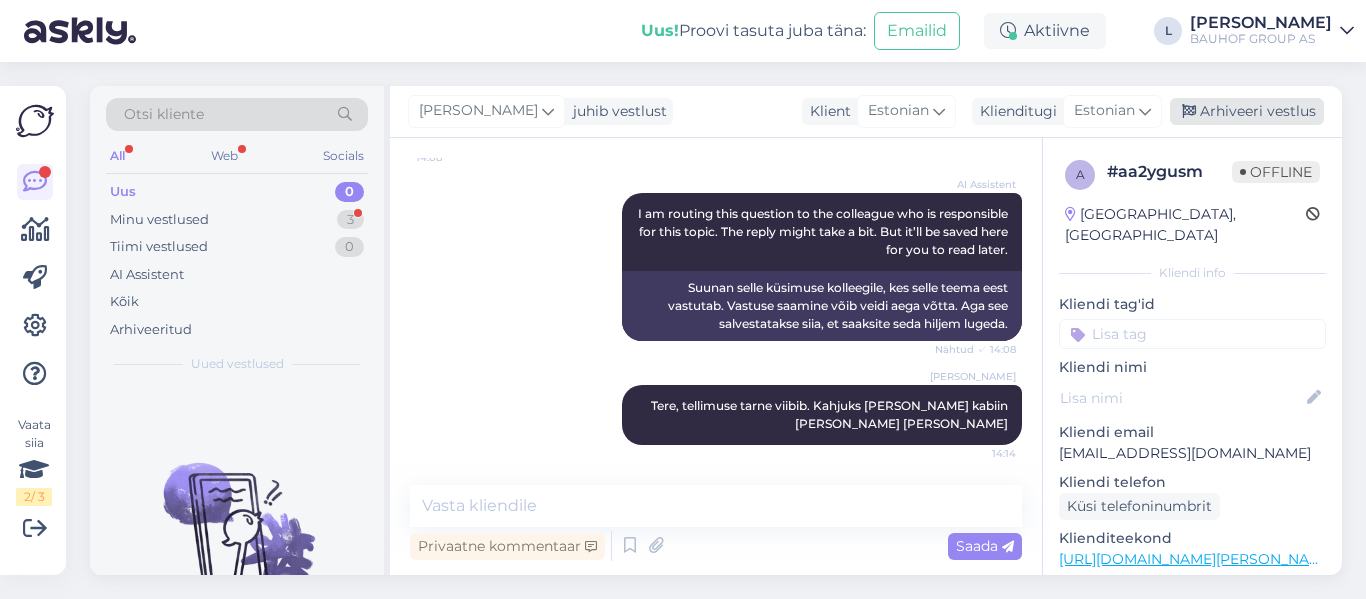 click on "Arhiveeri vestlus" at bounding box center (1247, 111) 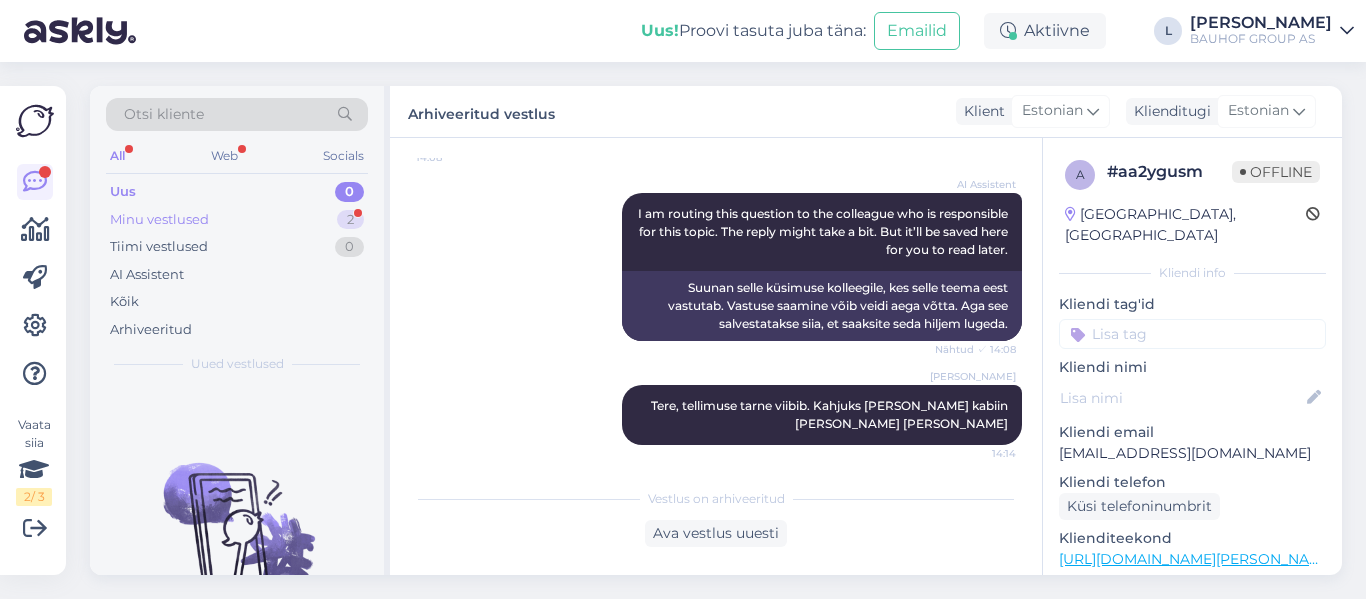 click on "Minu vestlused" at bounding box center (159, 220) 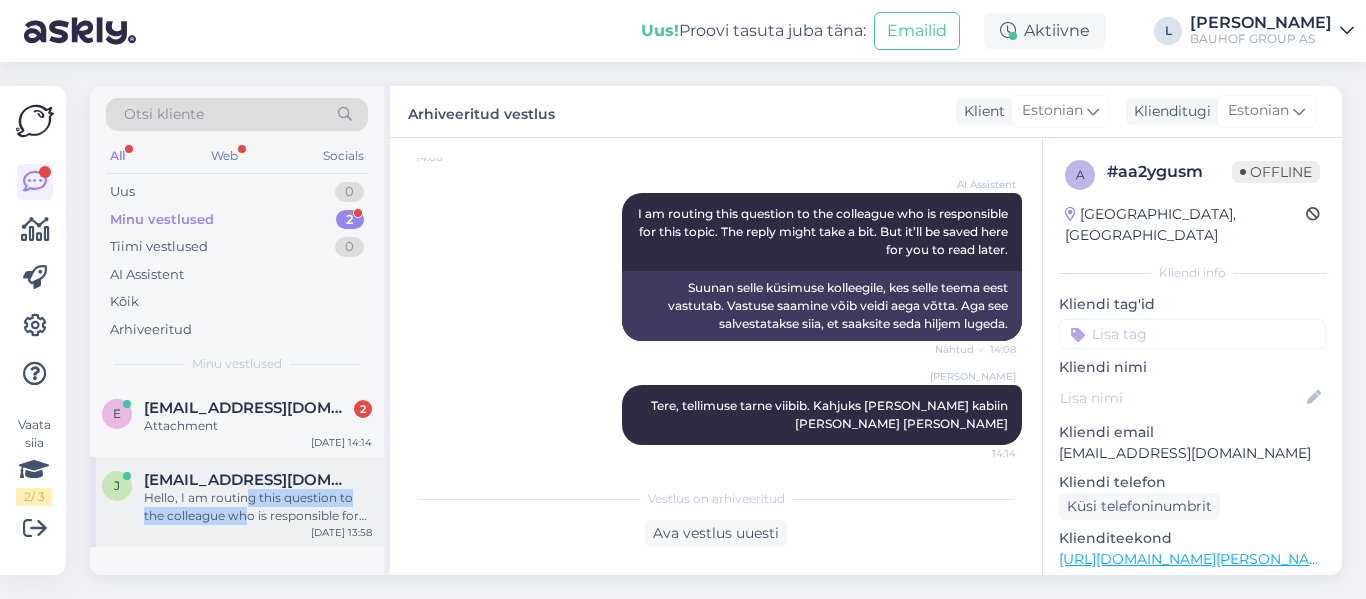 click on "Hello, I am routing this question to the colleague who is responsible for this topic. The reply might take a bit. But it’ll be saved here for you to read later." at bounding box center (258, 507) 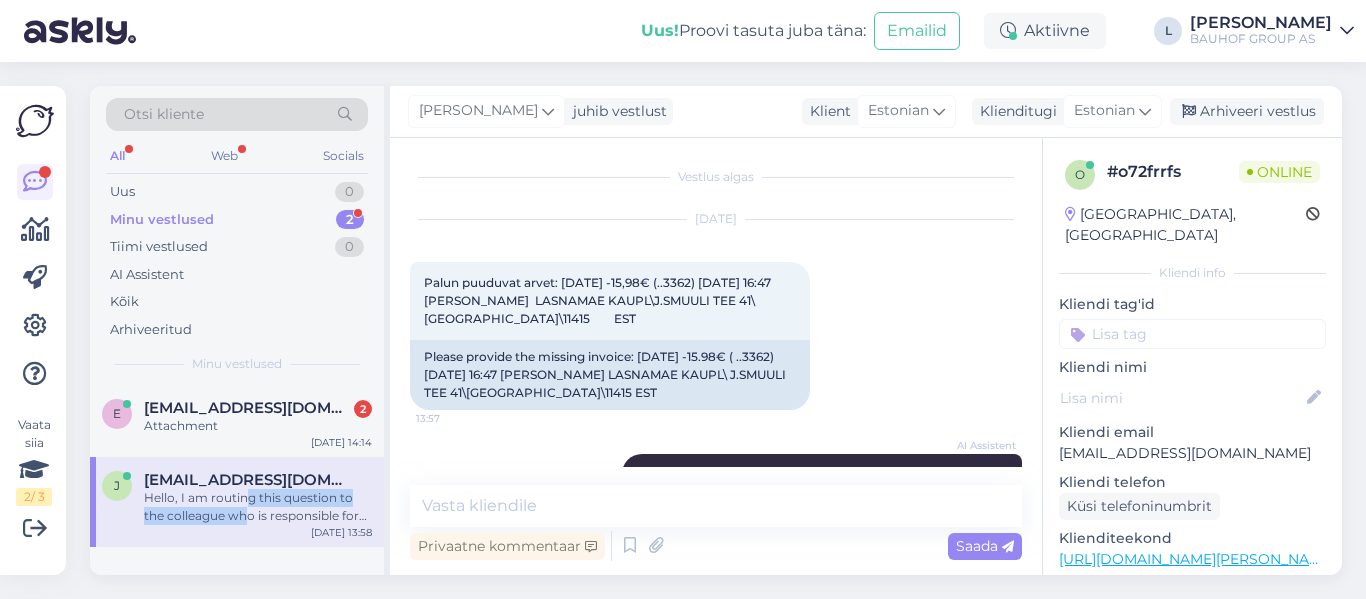 scroll, scrollTop: 0, scrollLeft: 0, axis: both 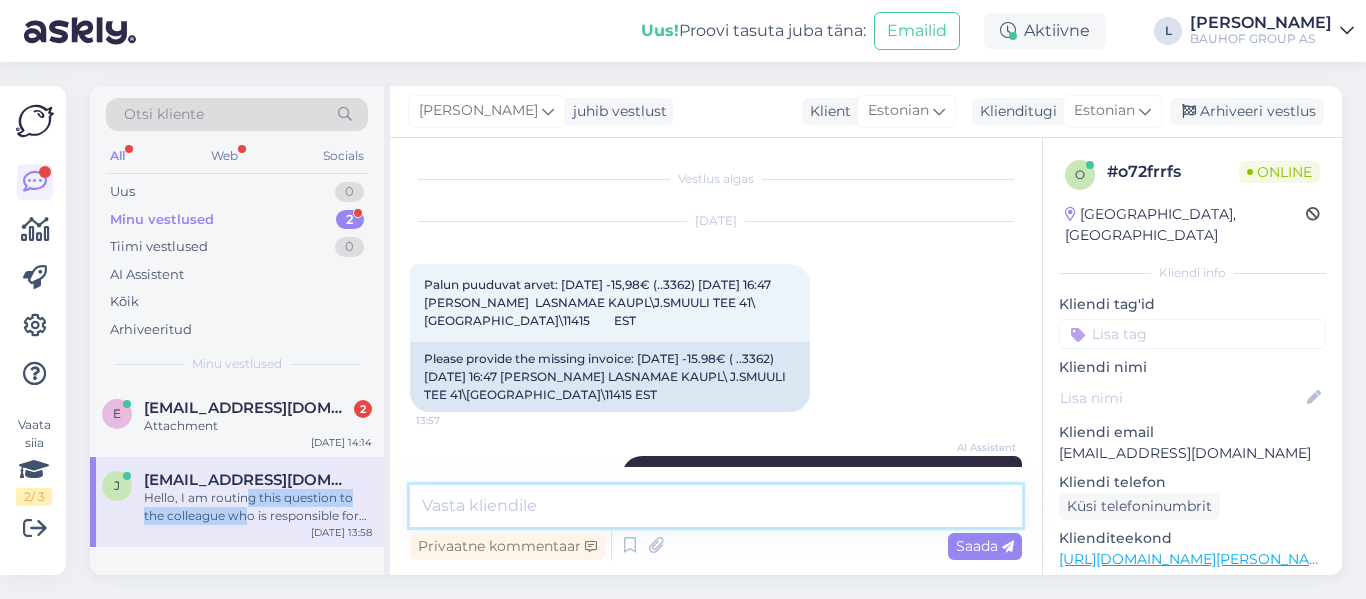 click at bounding box center [716, 506] 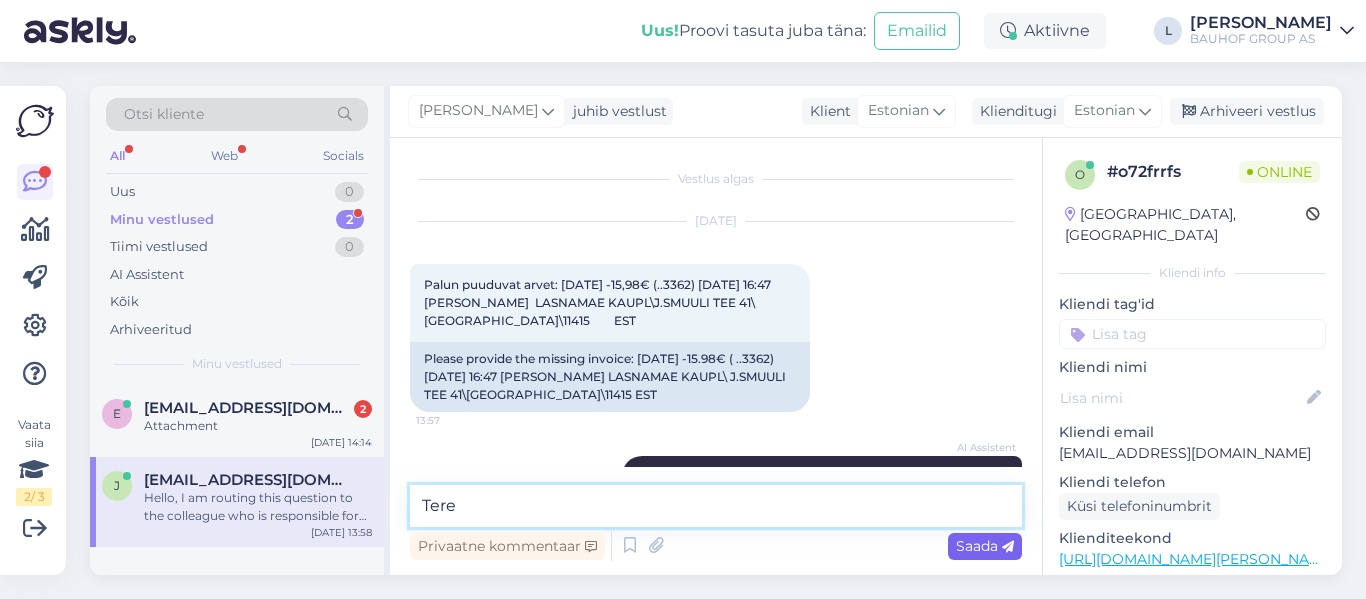 type on "Tere" 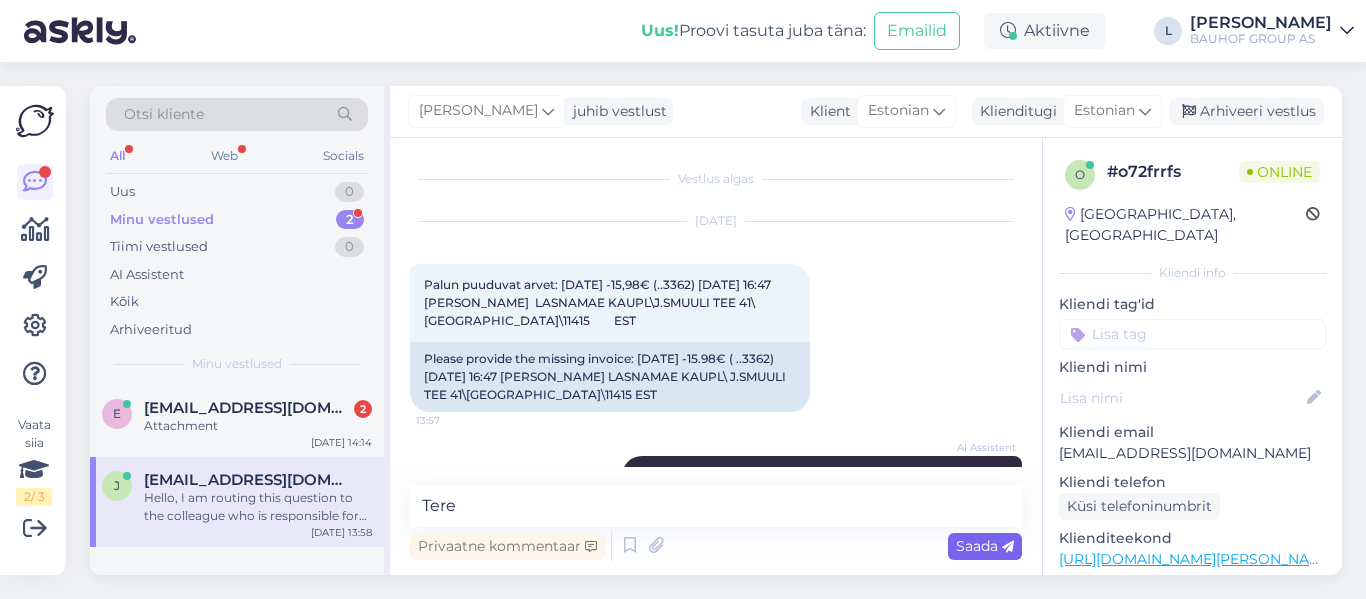 click on "Saada" at bounding box center [985, 546] 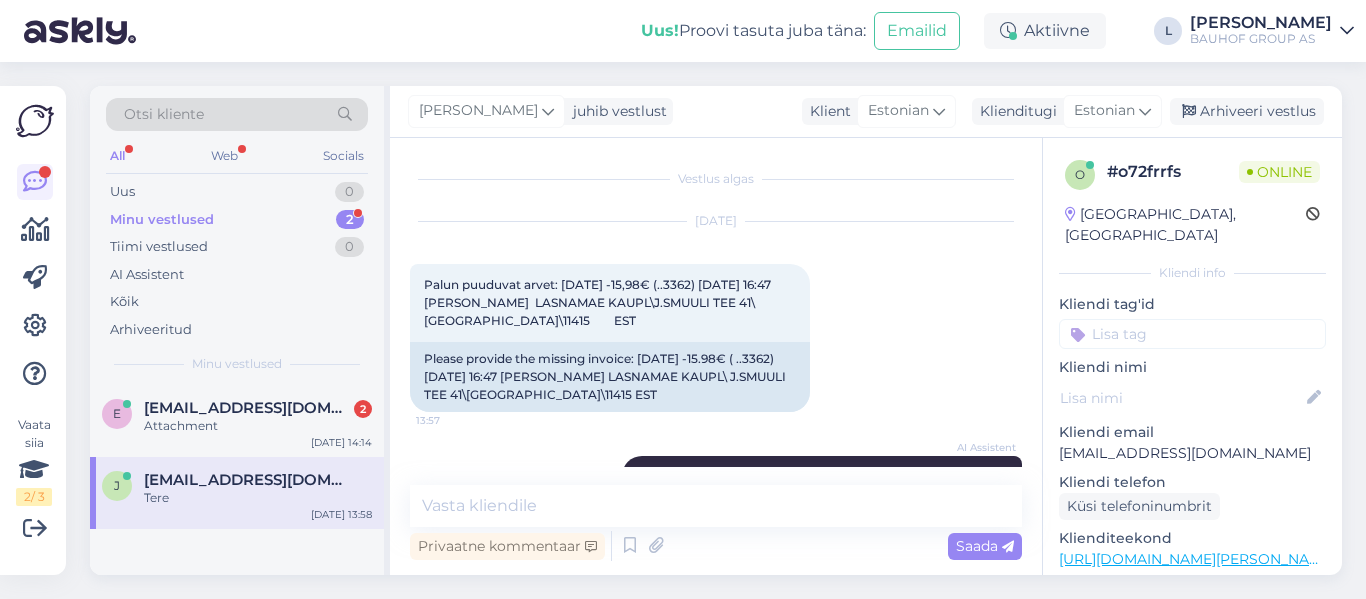 scroll, scrollTop: 245, scrollLeft: 0, axis: vertical 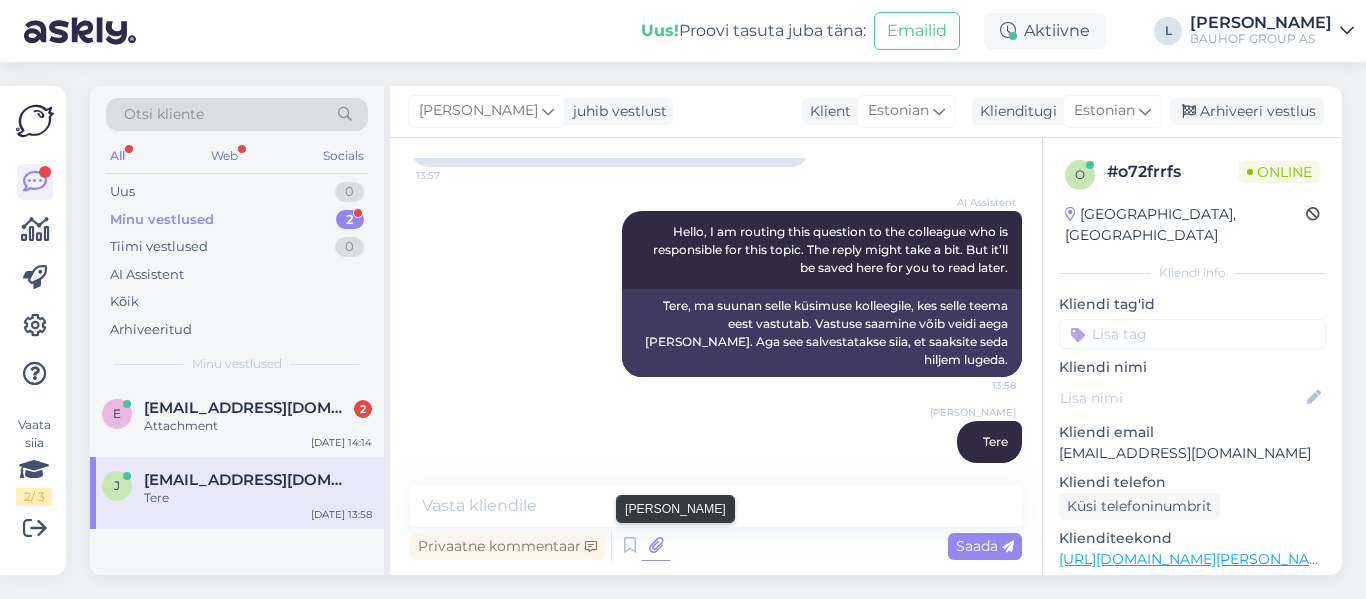 click at bounding box center [656, 546] 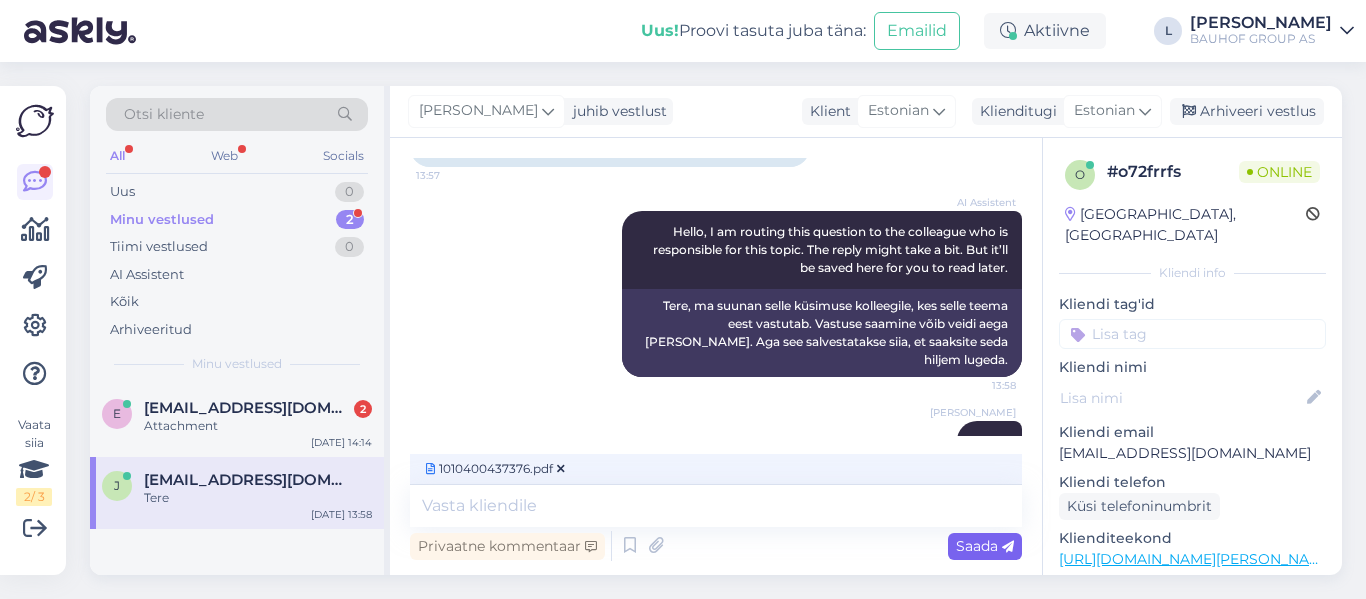 click on "Saada" at bounding box center [985, 546] 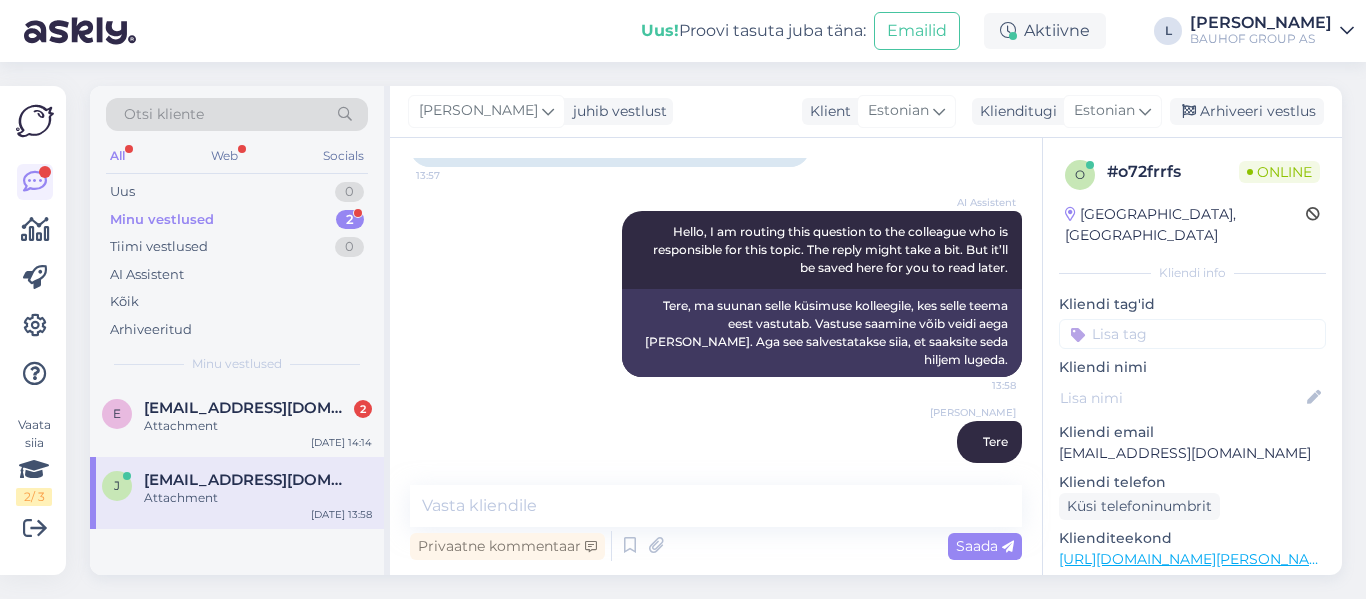 scroll, scrollTop: 332, scrollLeft: 0, axis: vertical 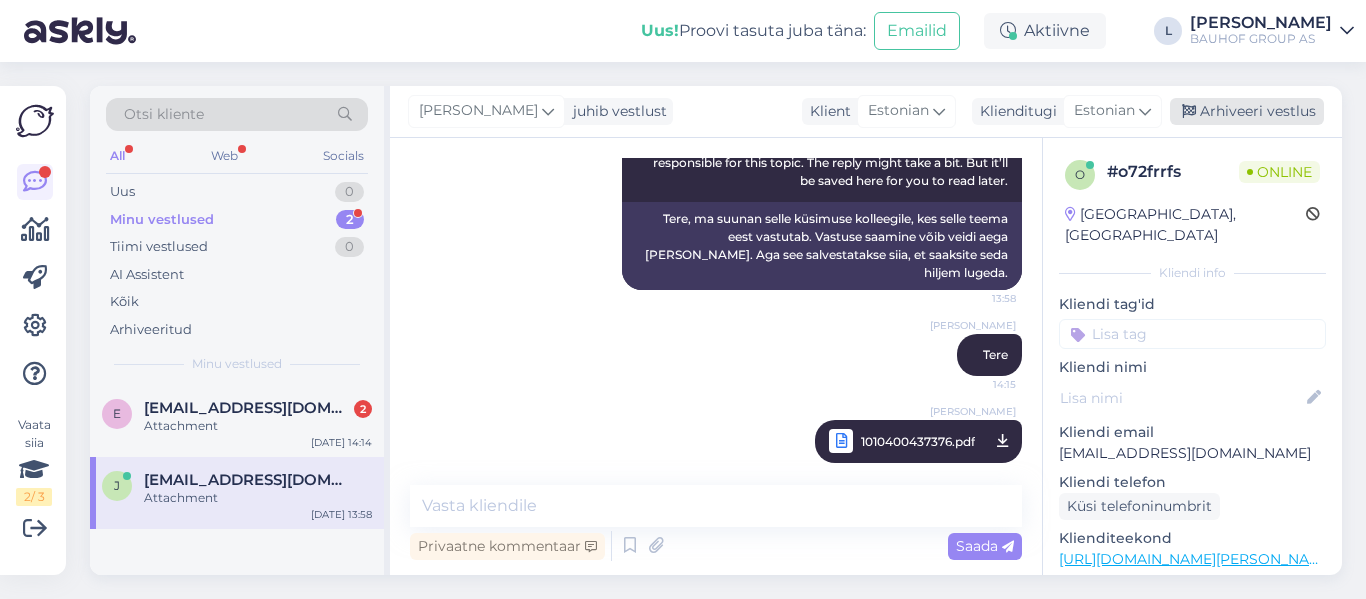 click on "Arhiveeri vestlus" at bounding box center (1247, 111) 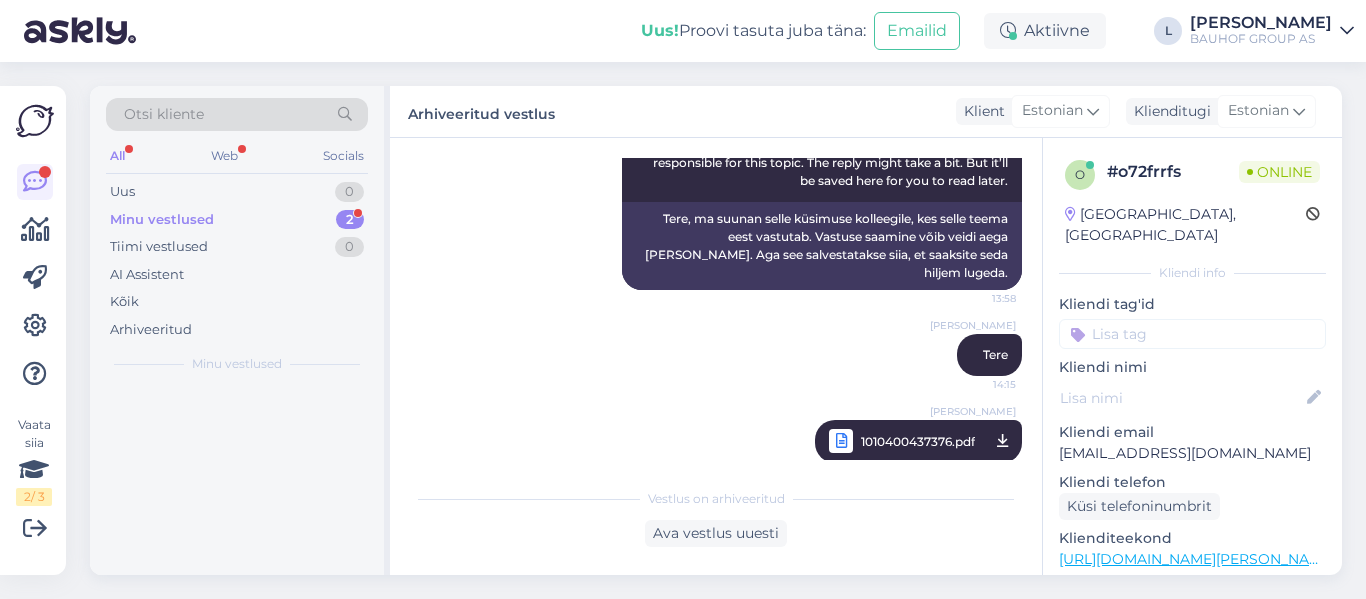 scroll, scrollTop: 339, scrollLeft: 0, axis: vertical 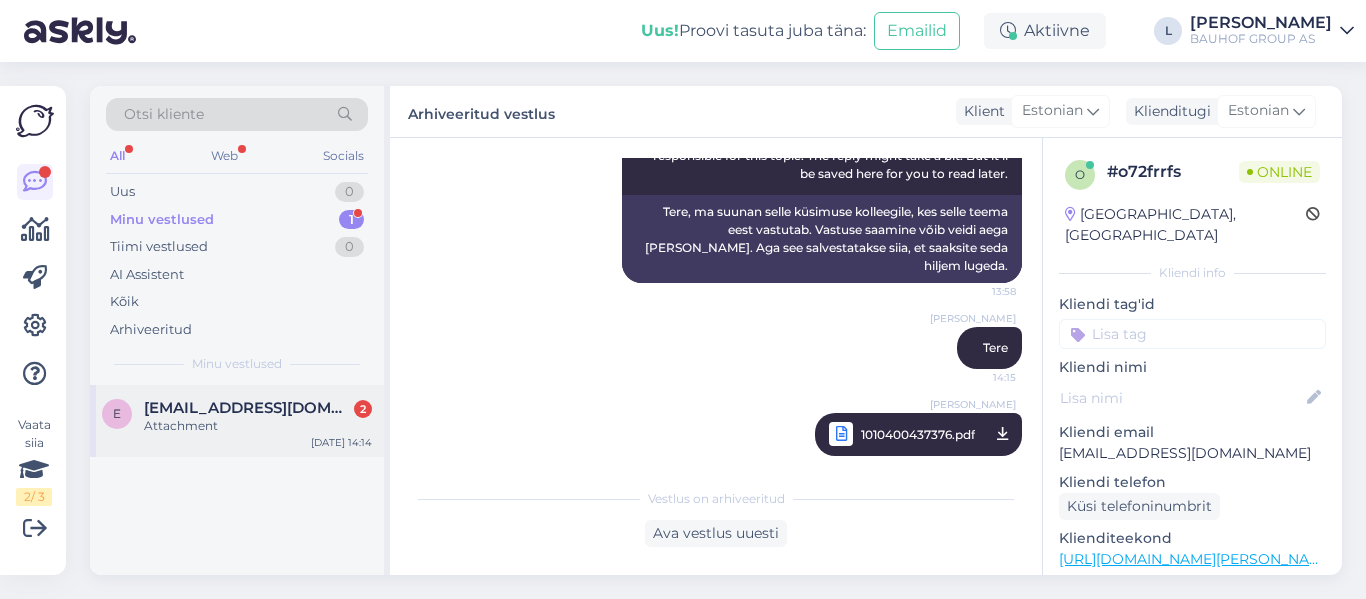 click on "Attachment" at bounding box center [258, 426] 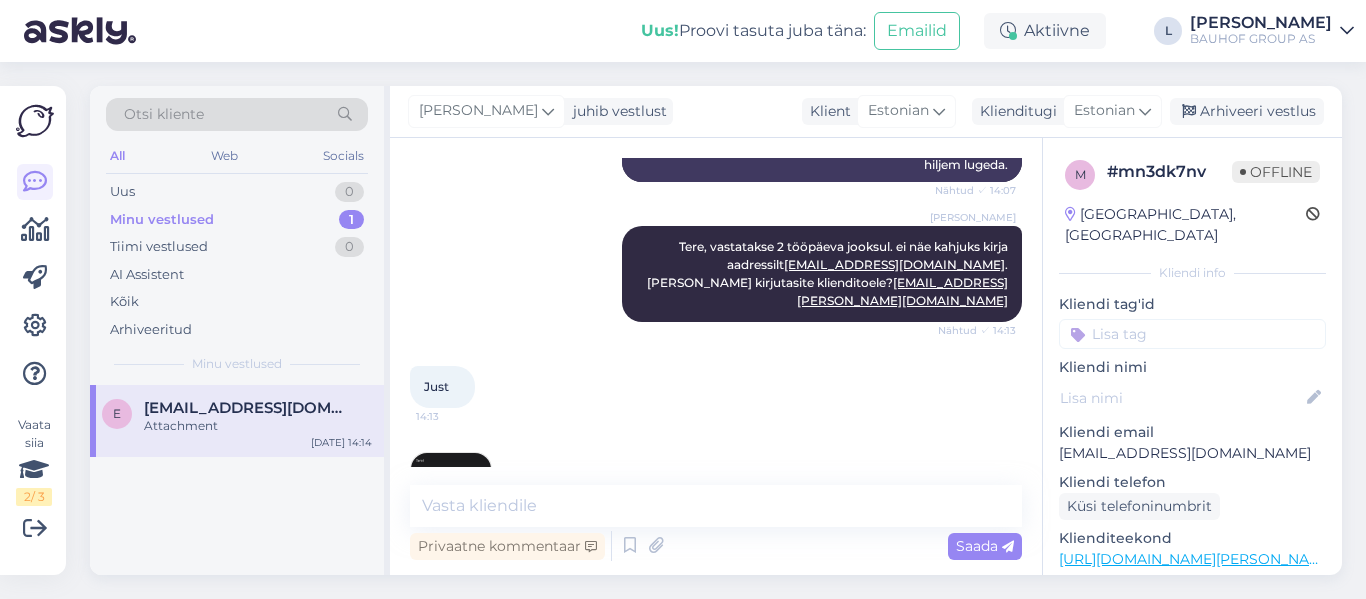 scroll, scrollTop: 511, scrollLeft: 0, axis: vertical 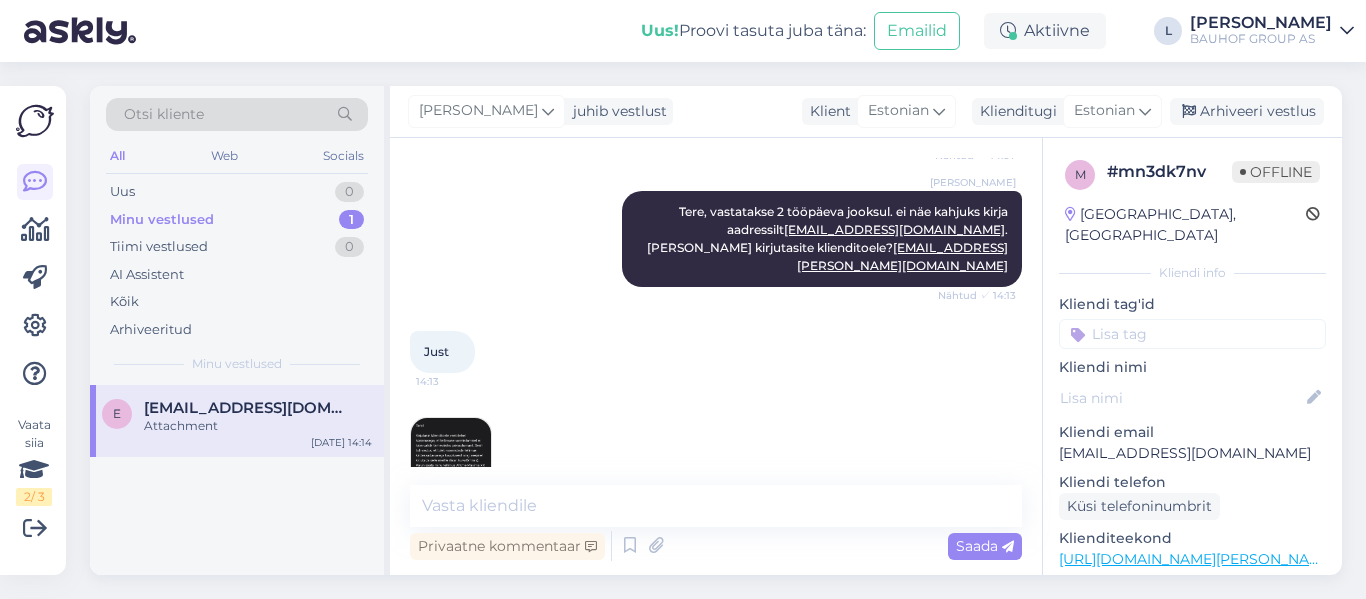 click at bounding box center [451, 458] 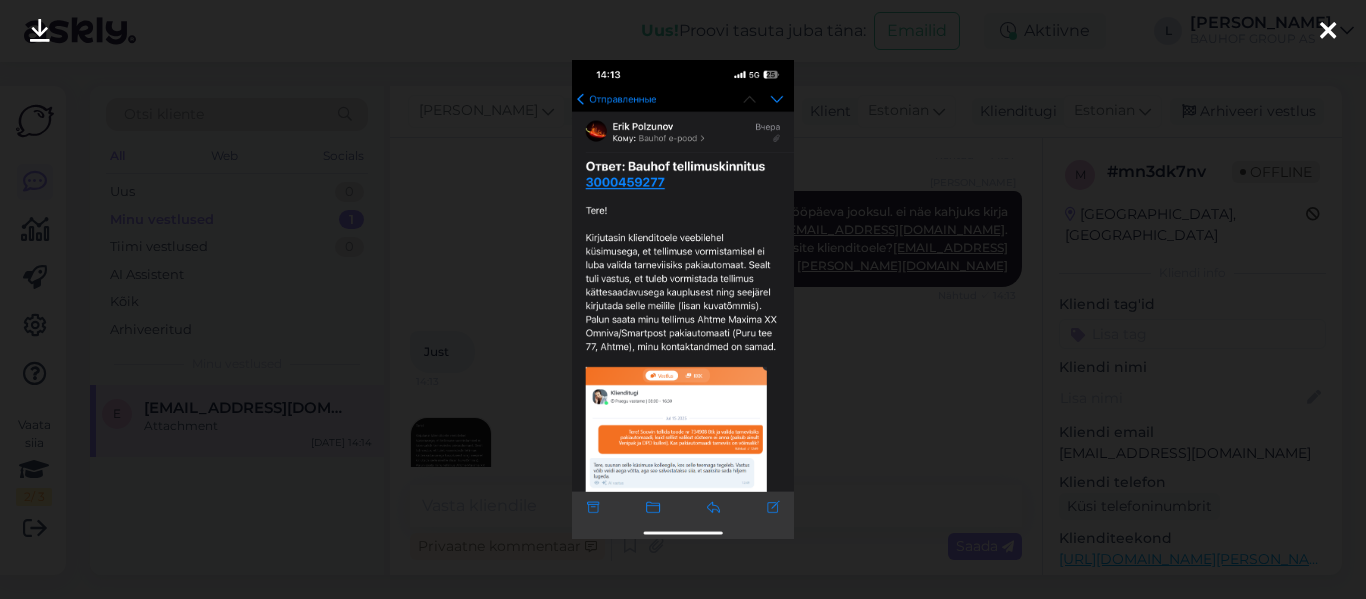 click at bounding box center [1328, 32] 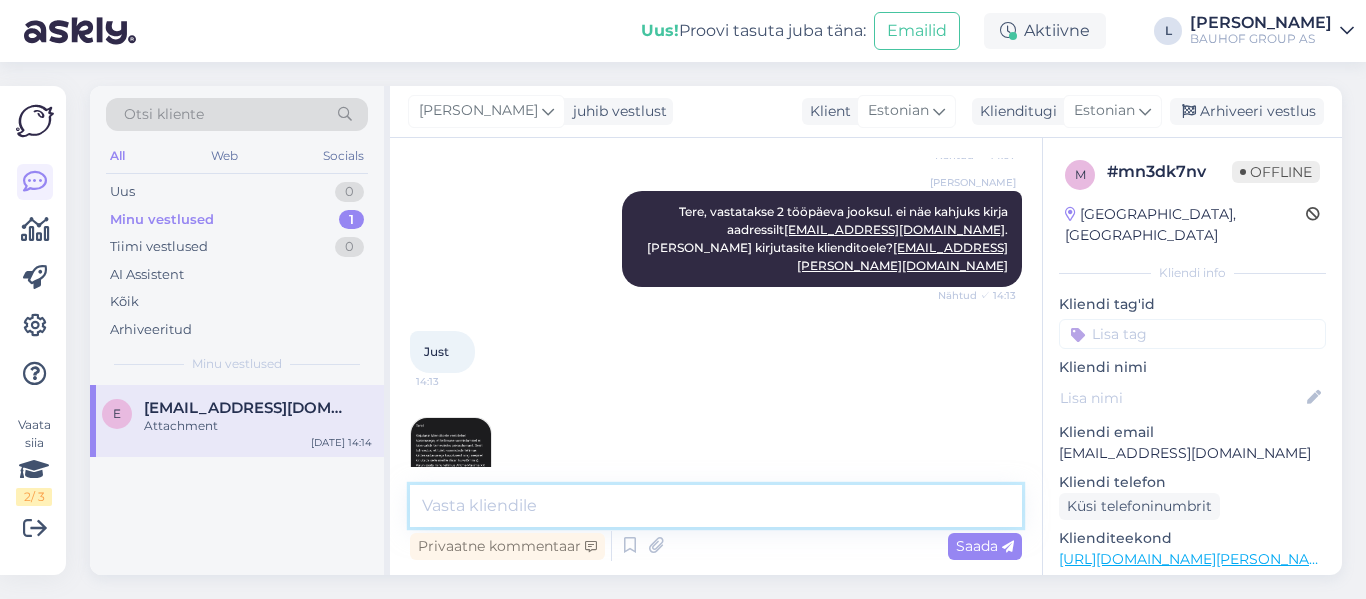click at bounding box center (716, 506) 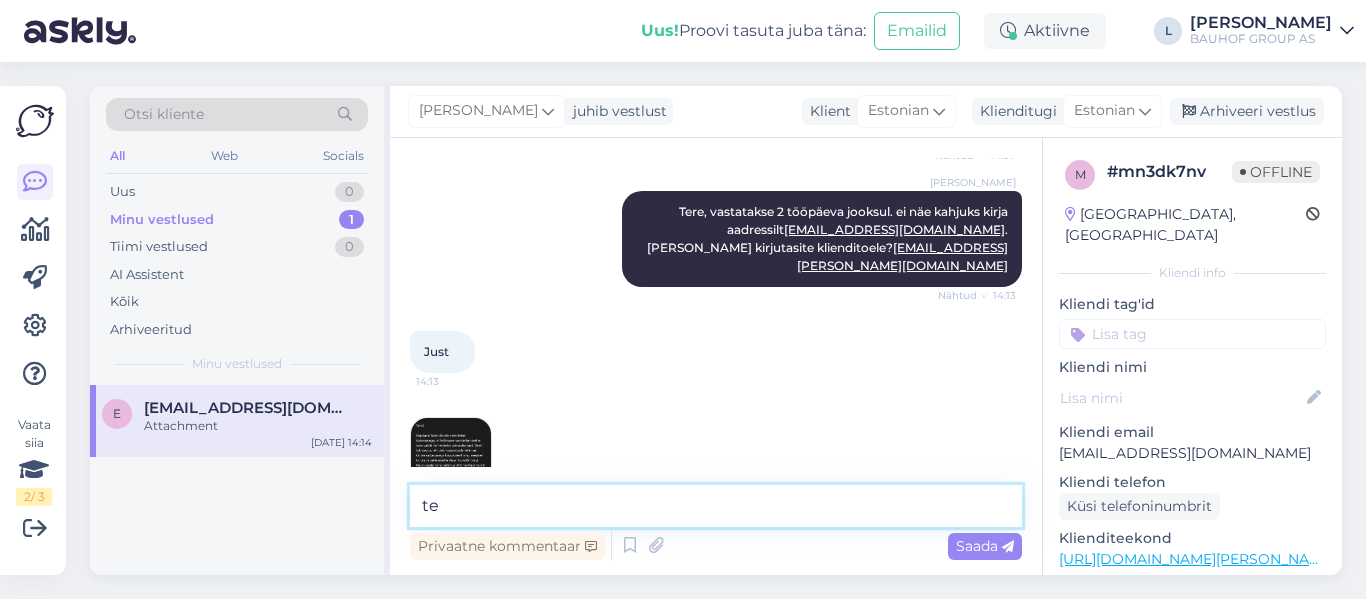 type on "t" 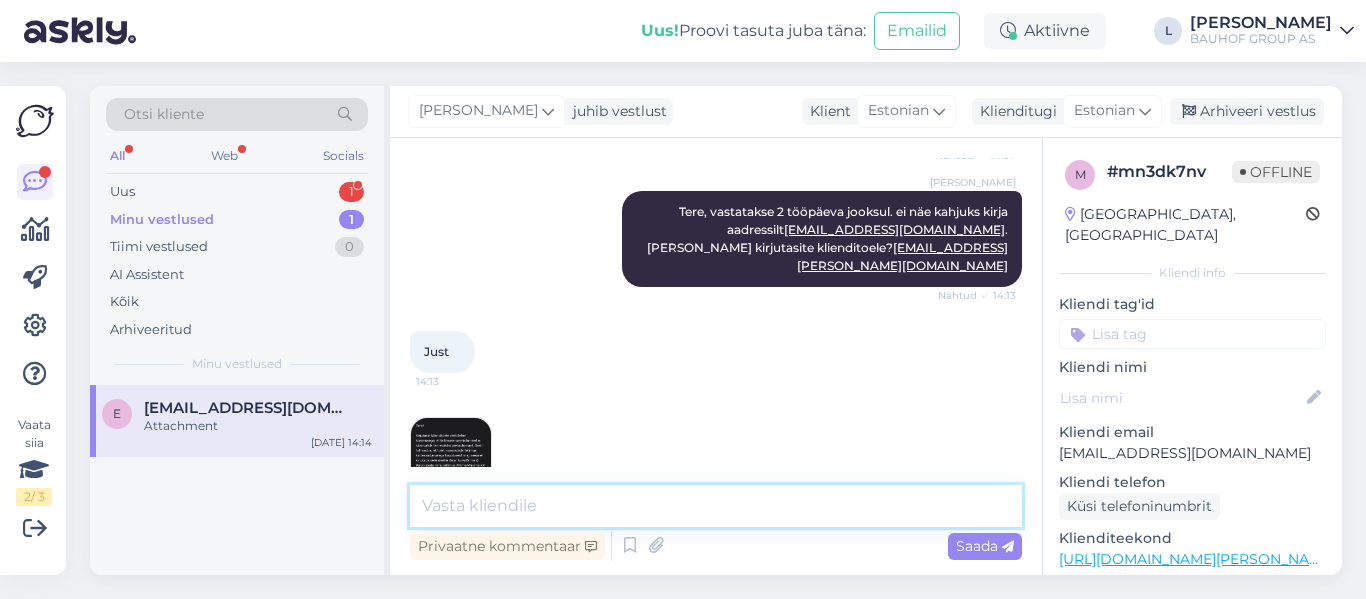 click at bounding box center [716, 506] 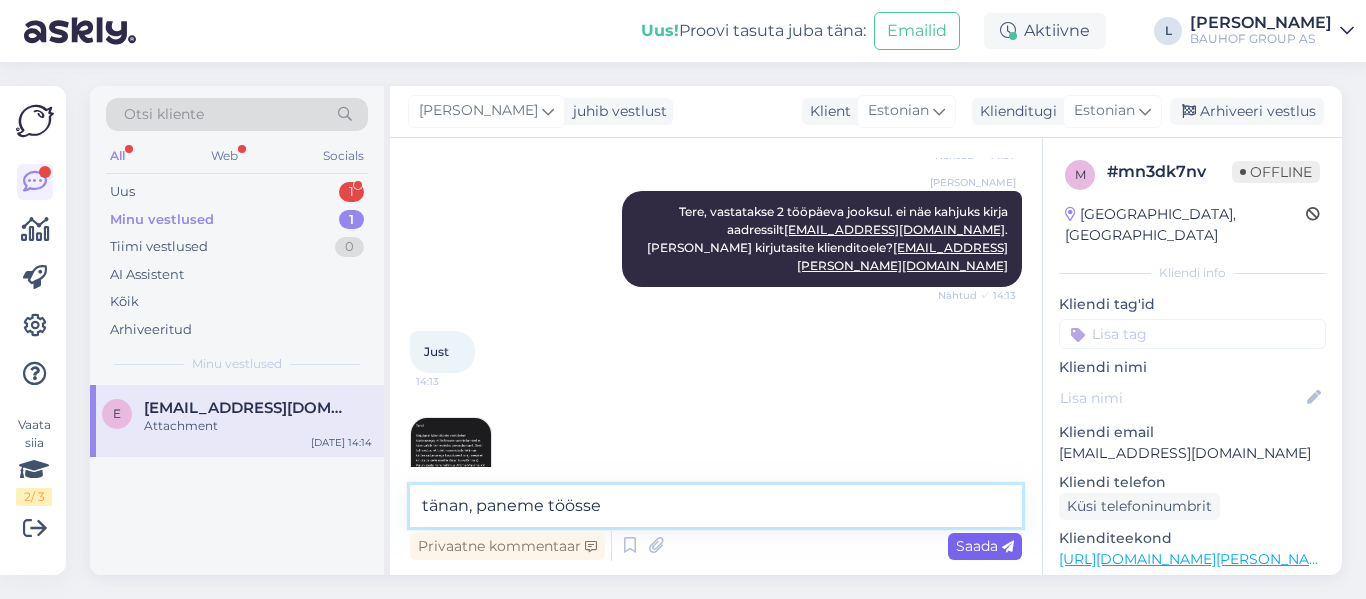 type on "tänan, paneme töösse" 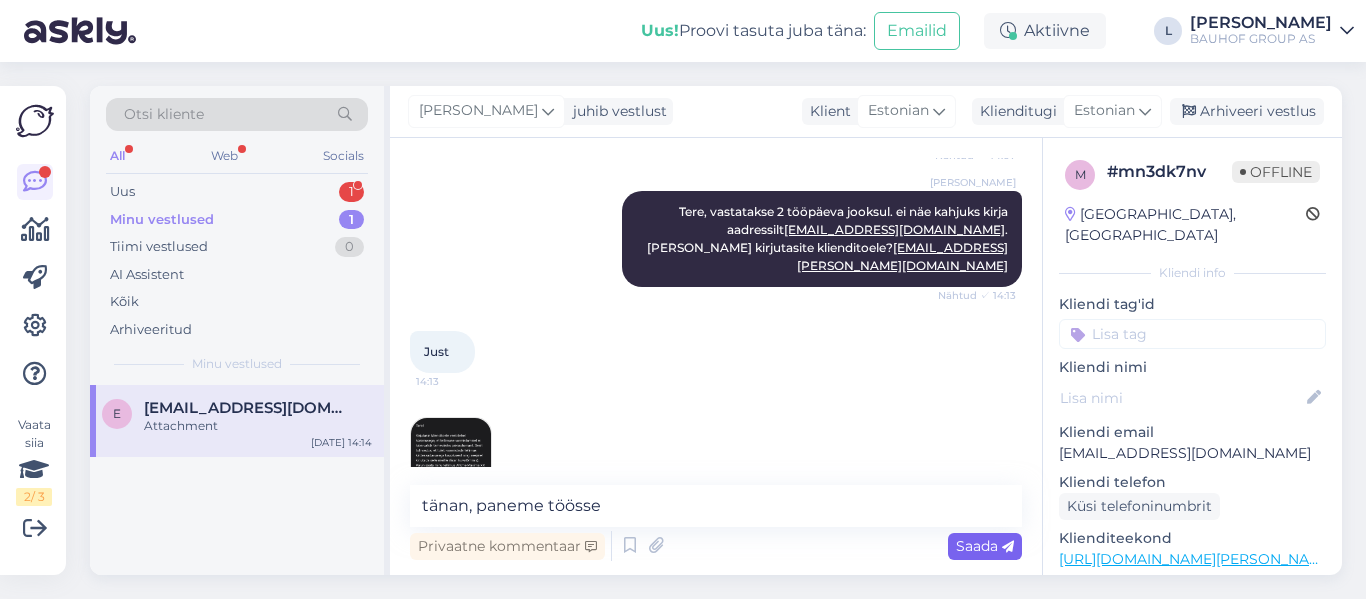 click on "Saada" at bounding box center (985, 546) 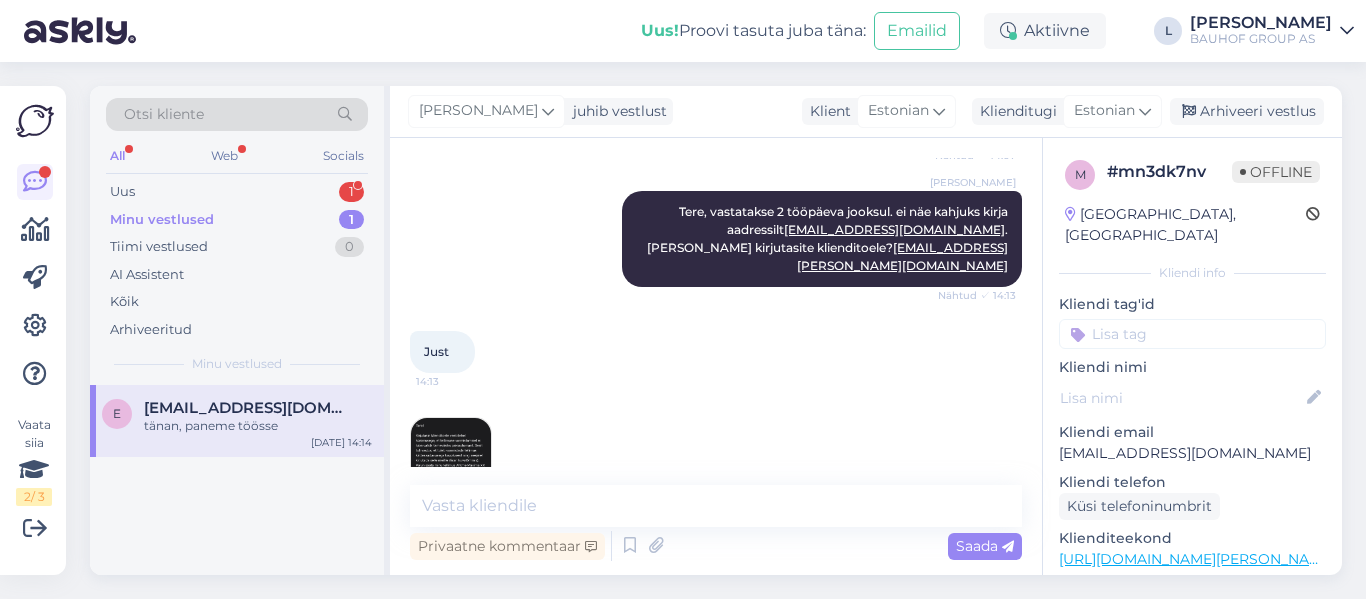 scroll, scrollTop: 597, scrollLeft: 0, axis: vertical 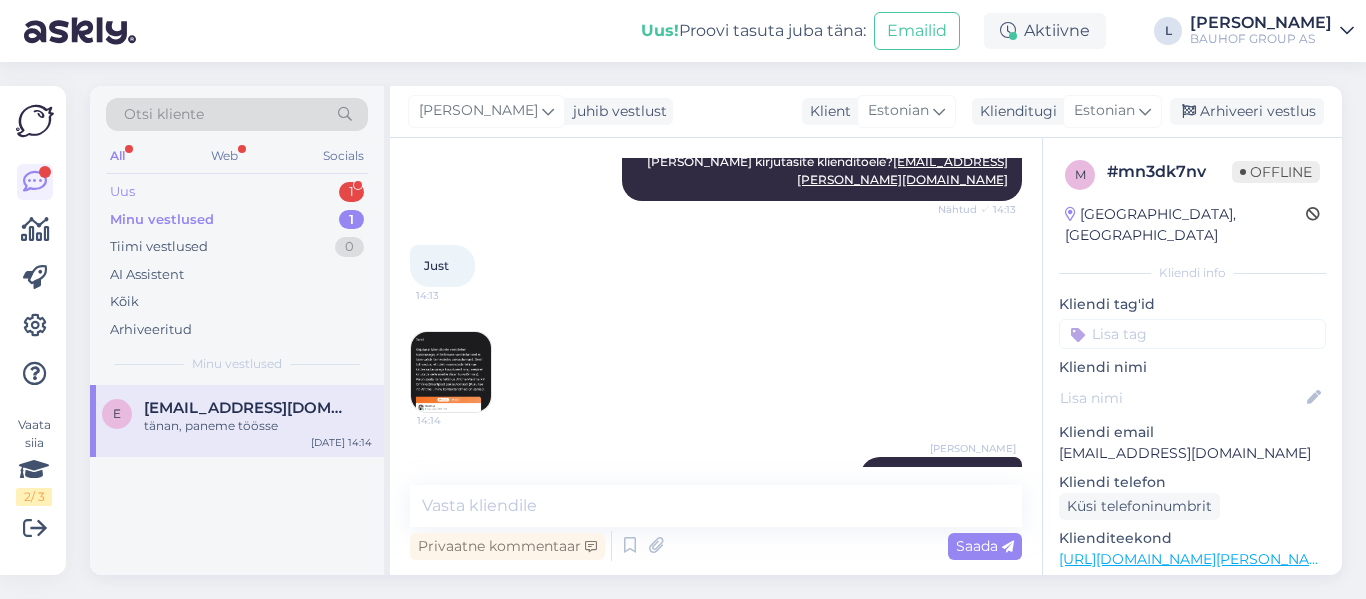 click on "Uus 1" at bounding box center (237, 192) 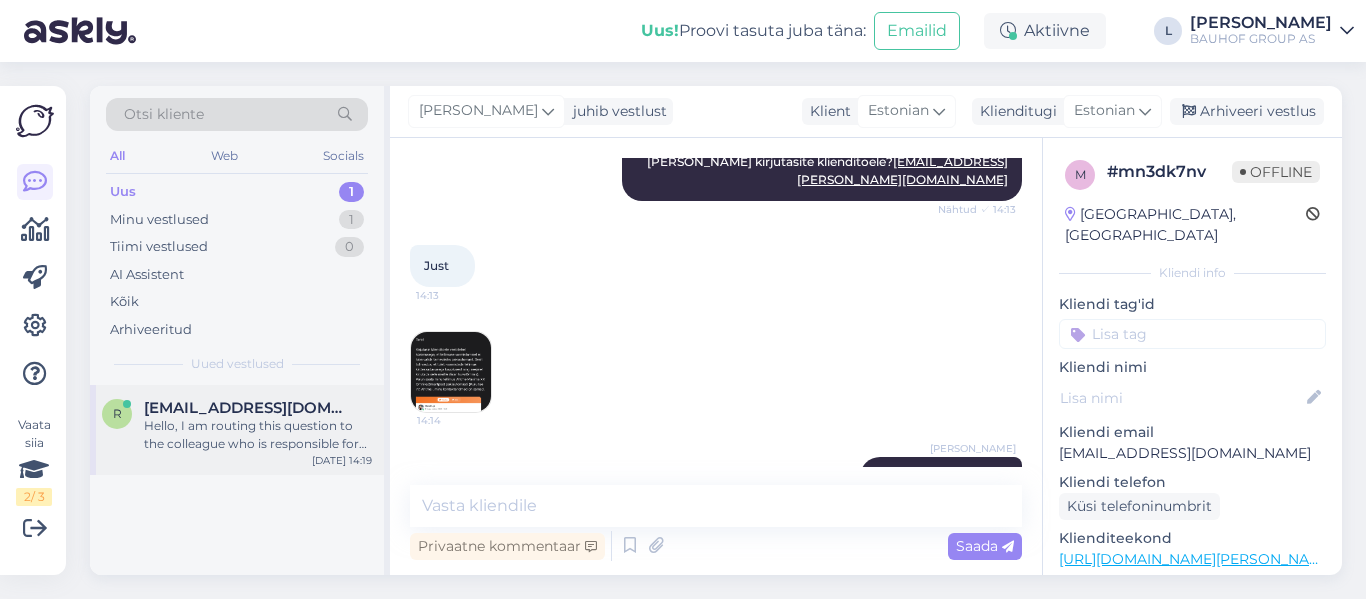 drag, startPoint x: 279, startPoint y: 416, endPoint x: 350, endPoint y: 435, distance: 73.4983 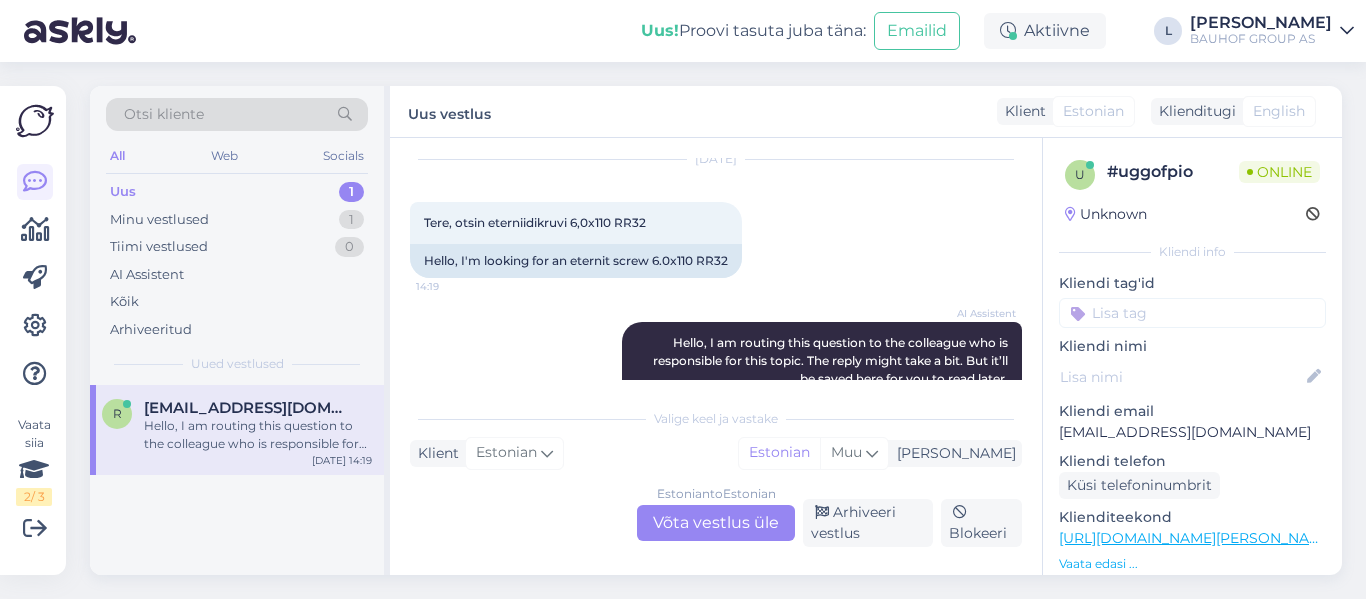 scroll, scrollTop: 892, scrollLeft: 0, axis: vertical 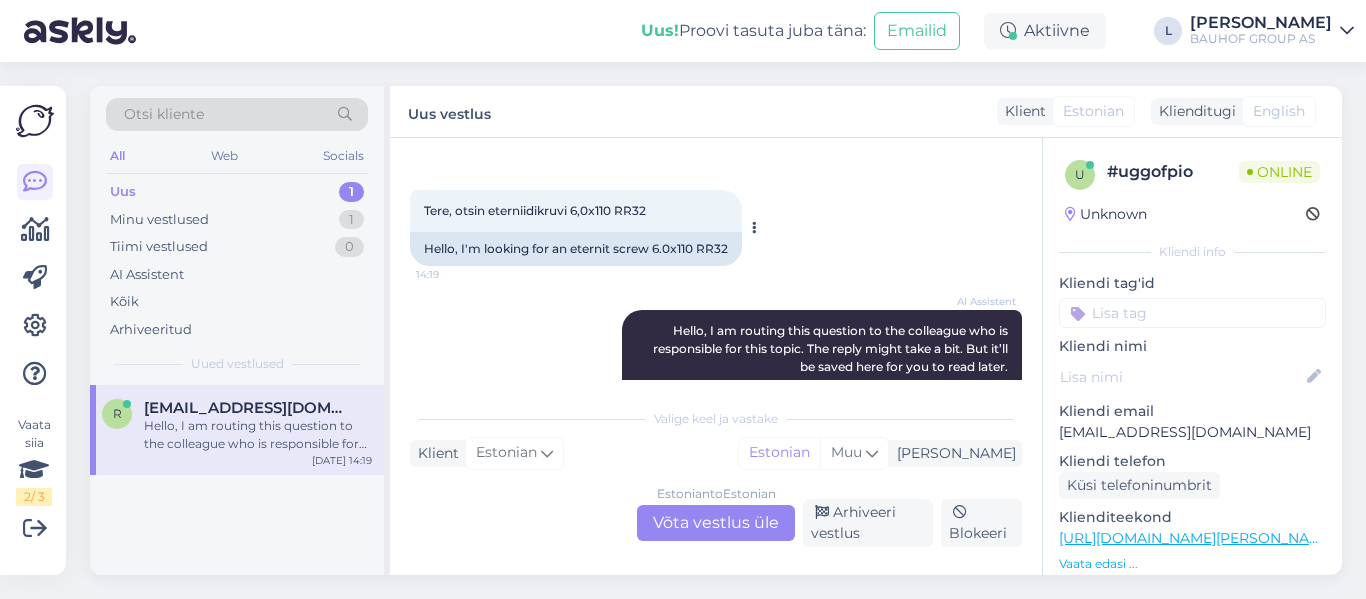 drag, startPoint x: 651, startPoint y: 209, endPoint x: 492, endPoint y: 208, distance: 159.00314 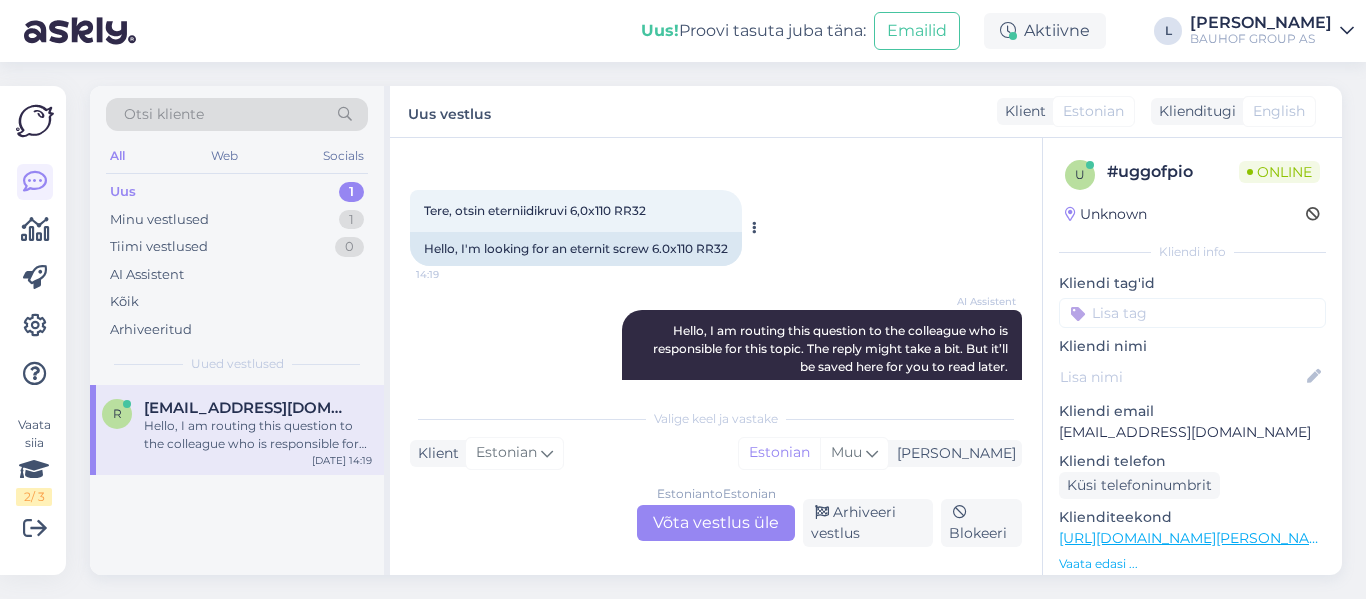click on "Tere, otsin eterniidikruvi 6,0x110 RR32" at bounding box center (535, 210) 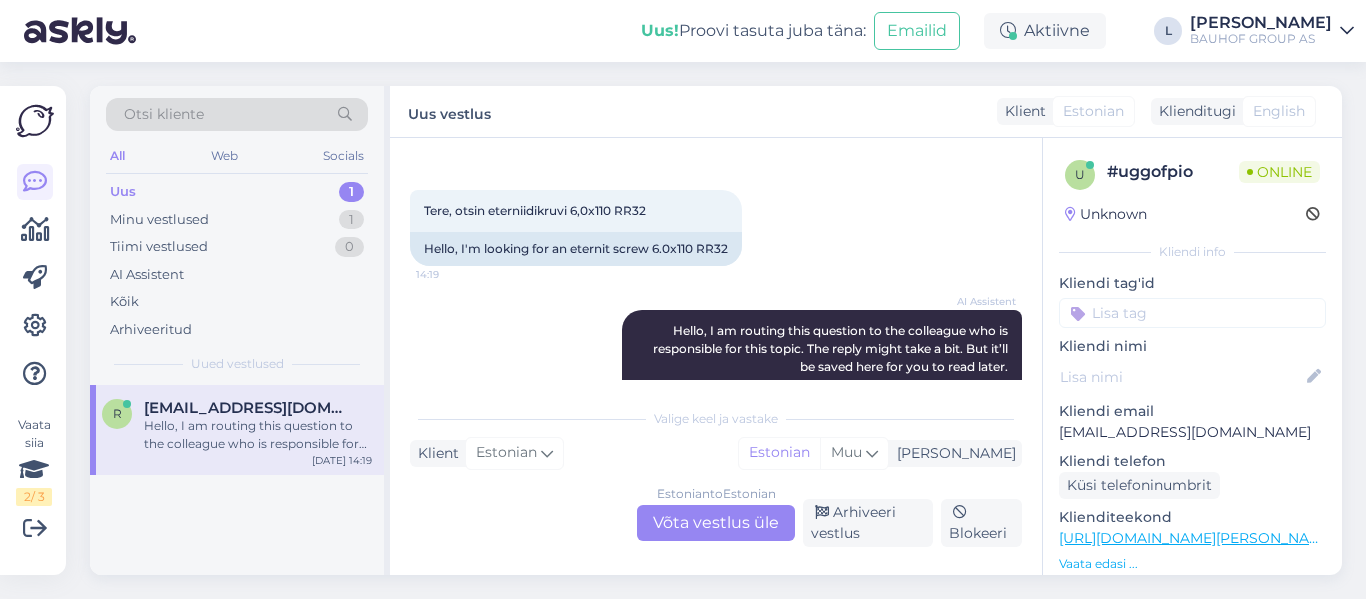 click on "Estonian  to  Estonian Võta vestlus üle" at bounding box center (716, 523) 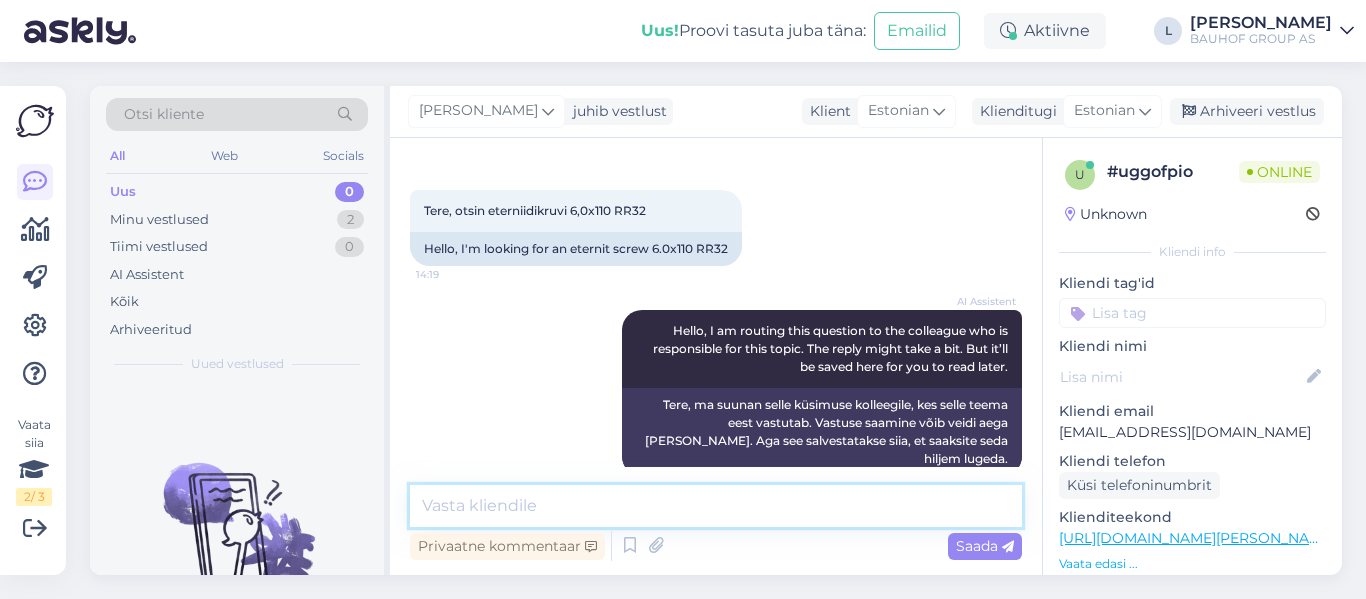 click at bounding box center [716, 506] 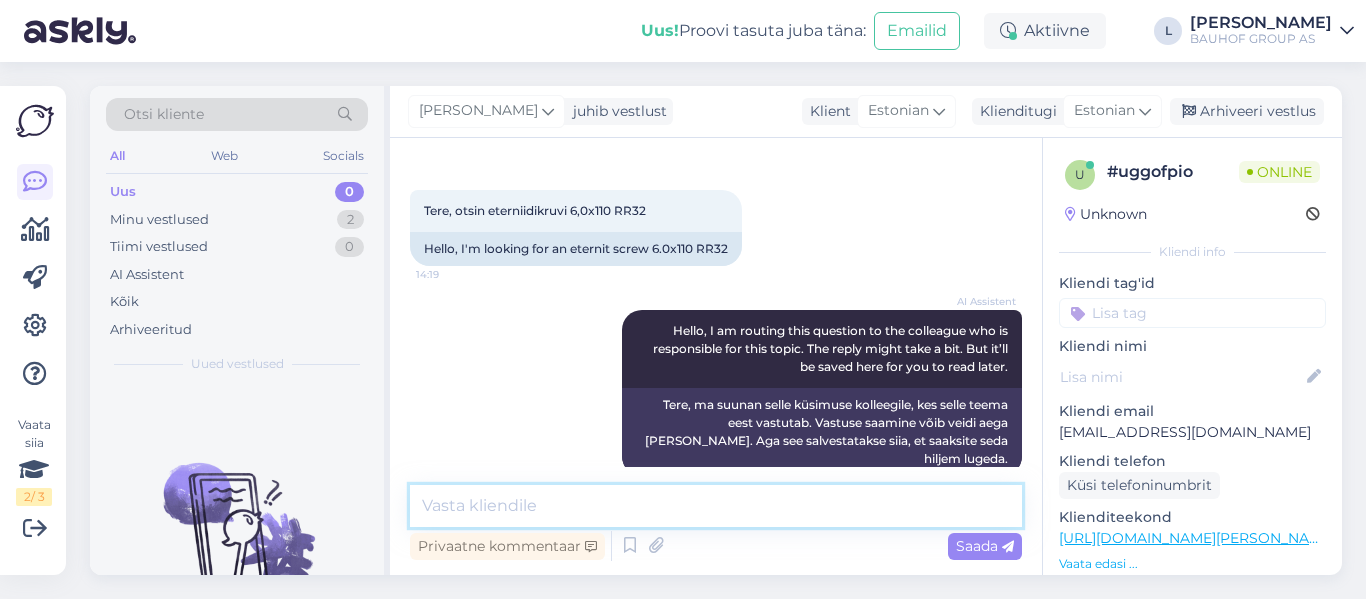 type on "V" 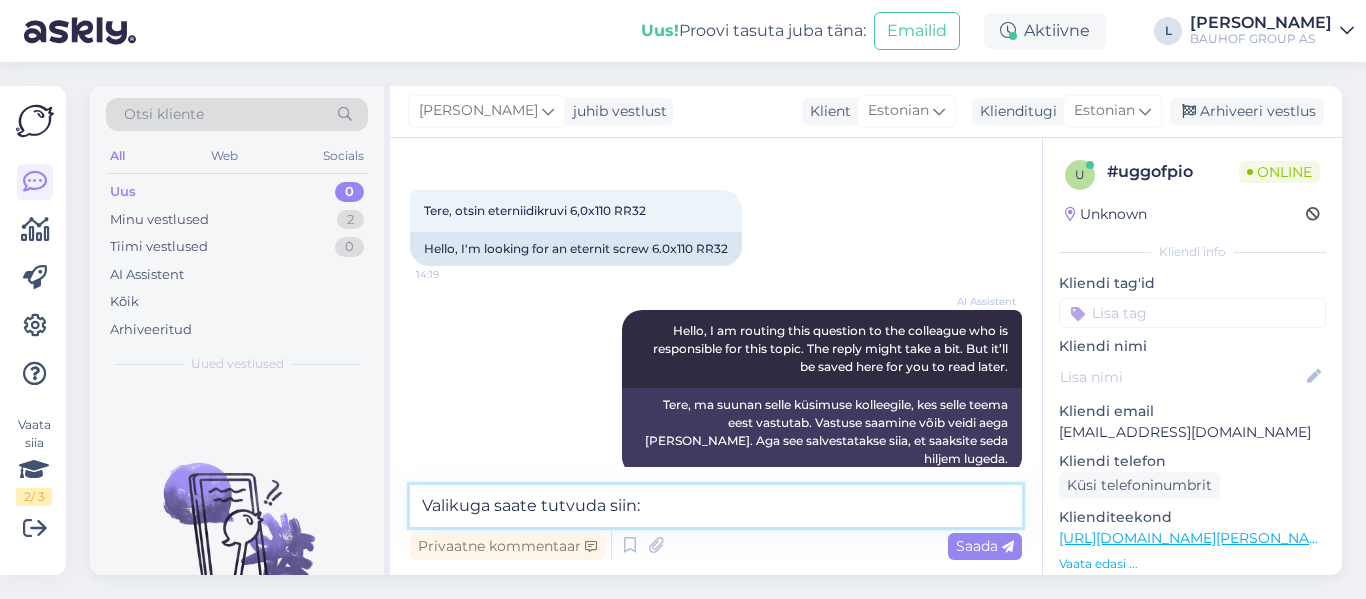 paste on "[URL][DOMAIN_NAME][PERSON_NAME]" 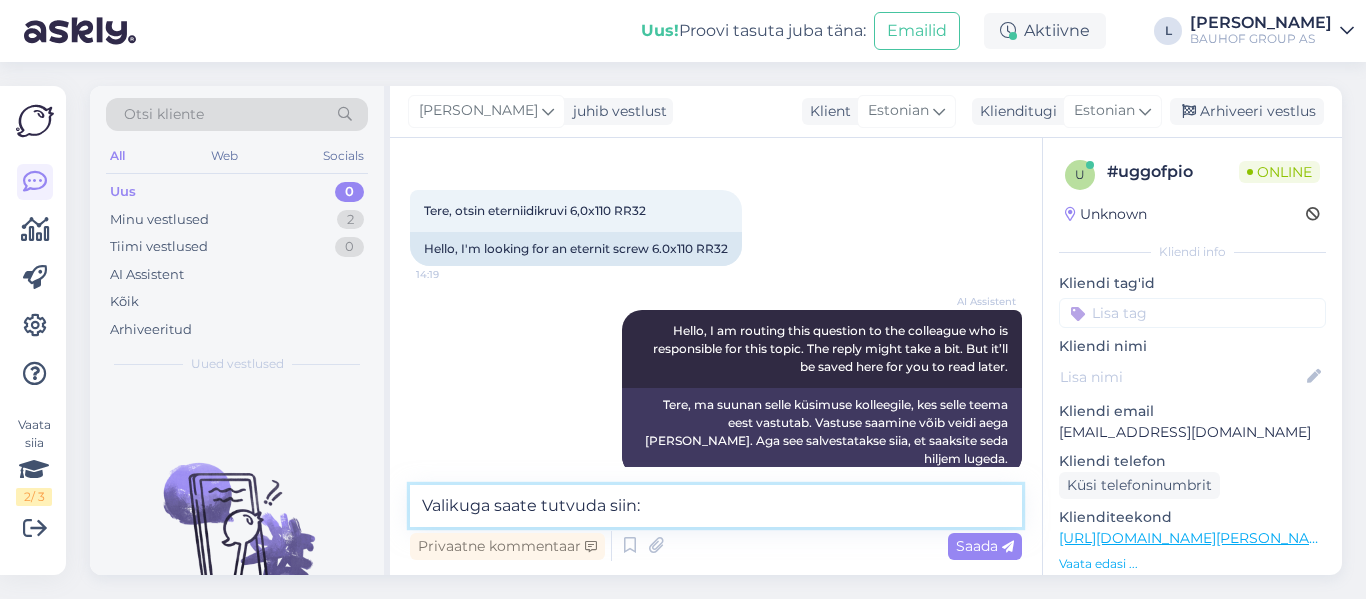 type on "Valikuga saate tutvuda siin: [URL][DOMAIN_NAME][PERSON_NAME]" 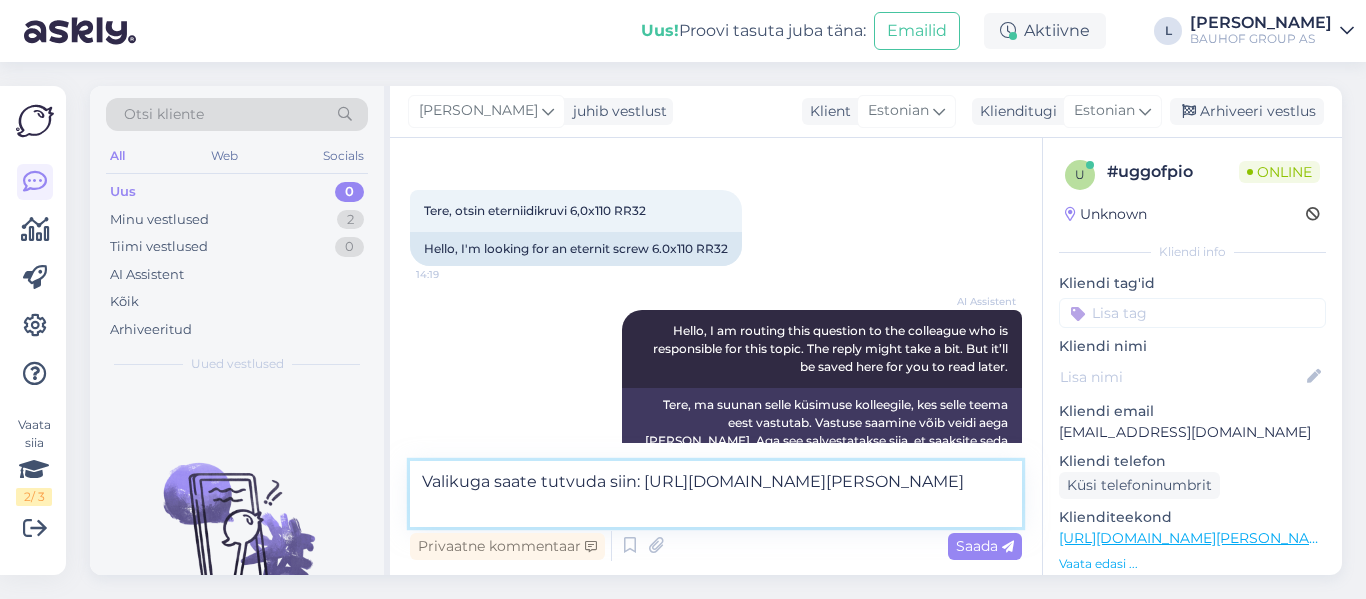 type 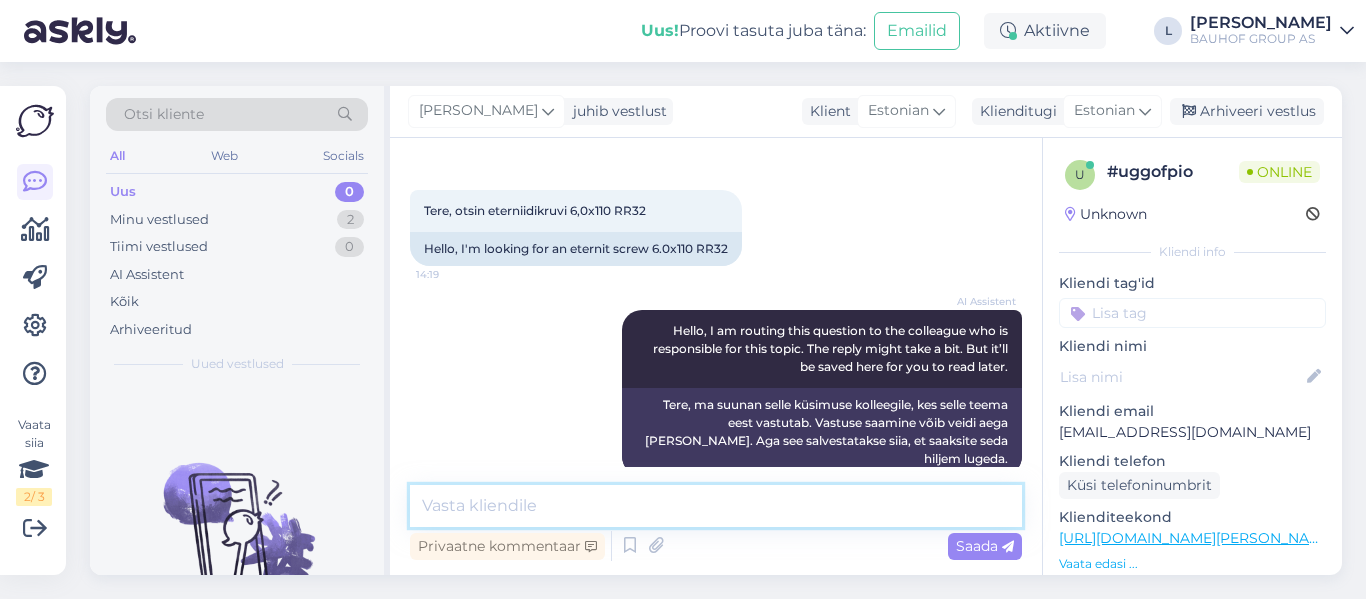 scroll, scrollTop: 1009, scrollLeft: 0, axis: vertical 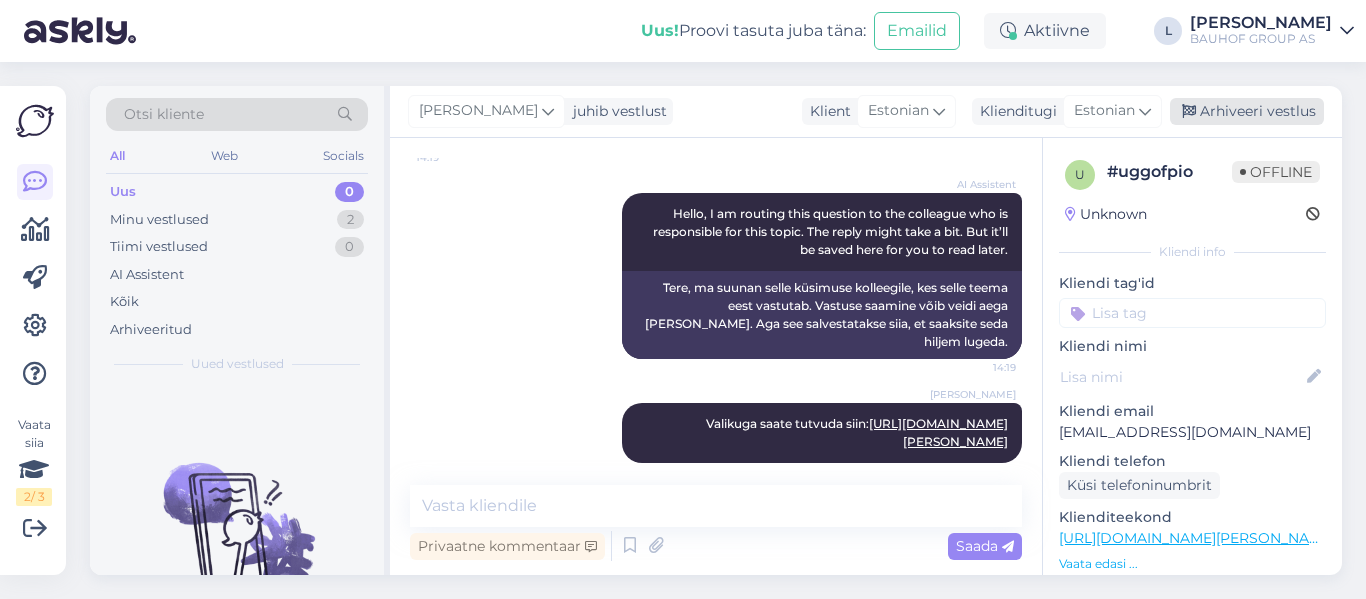 click on "Arhiveeri vestlus" at bounding box center [1247, 111] 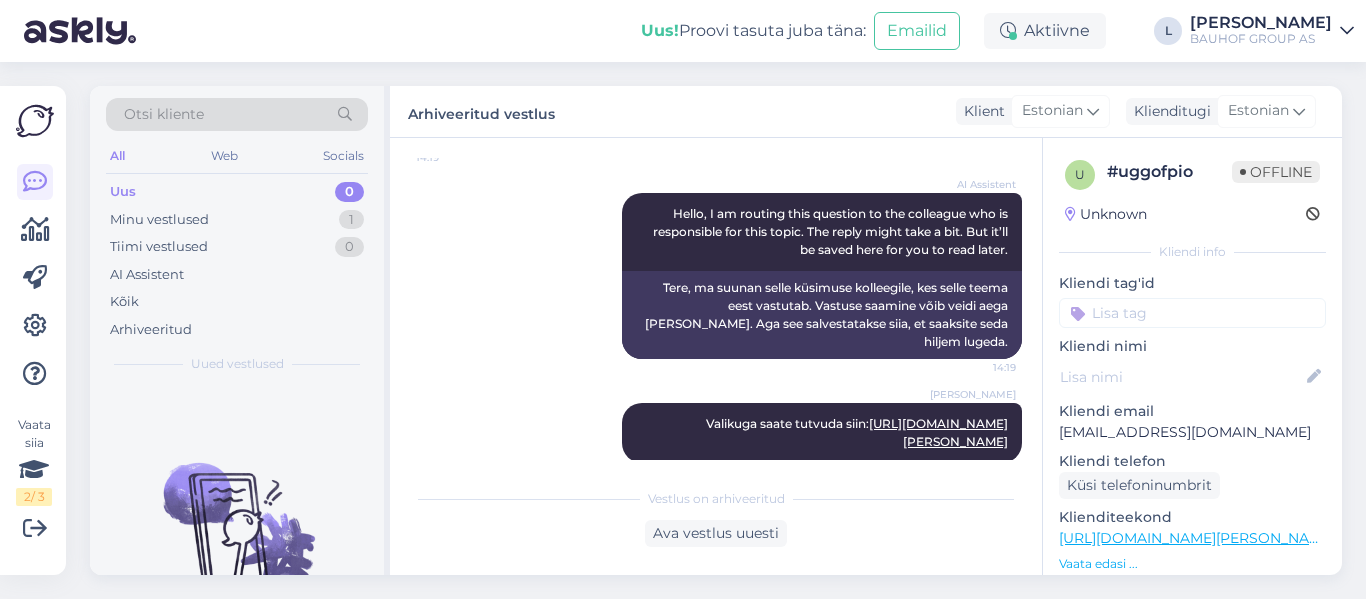 drag, startPoint x: 176, startPoint y: 208, endPoint x: 188, endPoint y: 201, distance: 13.892444 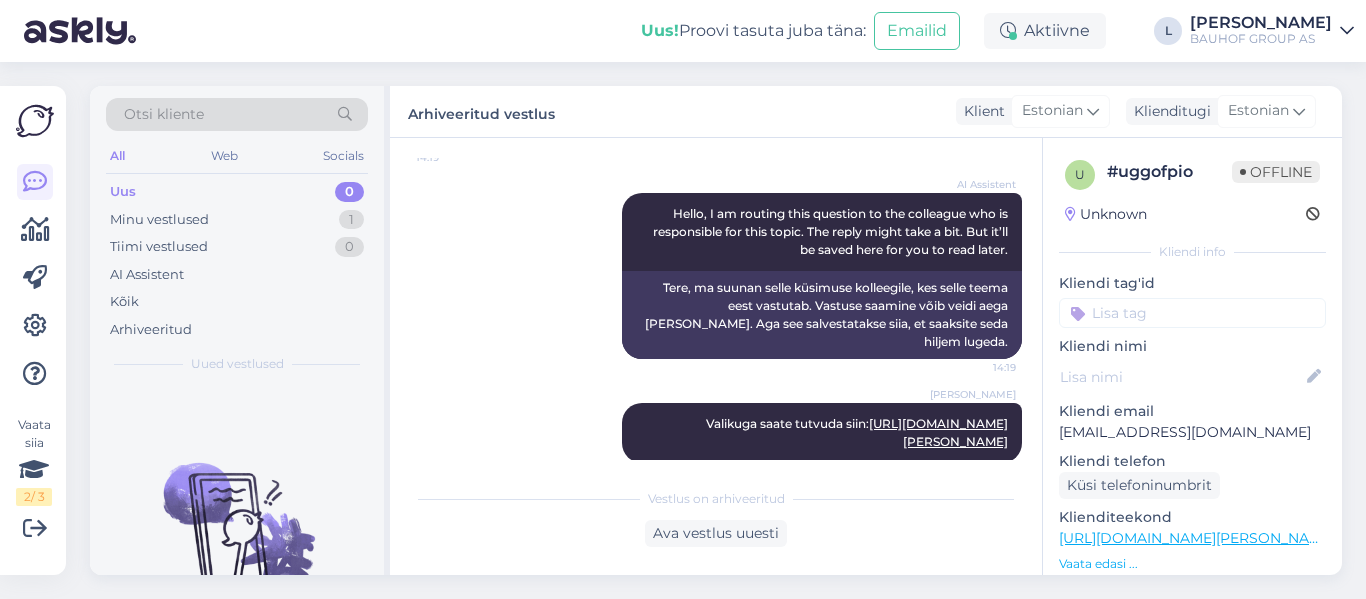 click on "Minu vestlused 1" at bounding box center [237, 220] 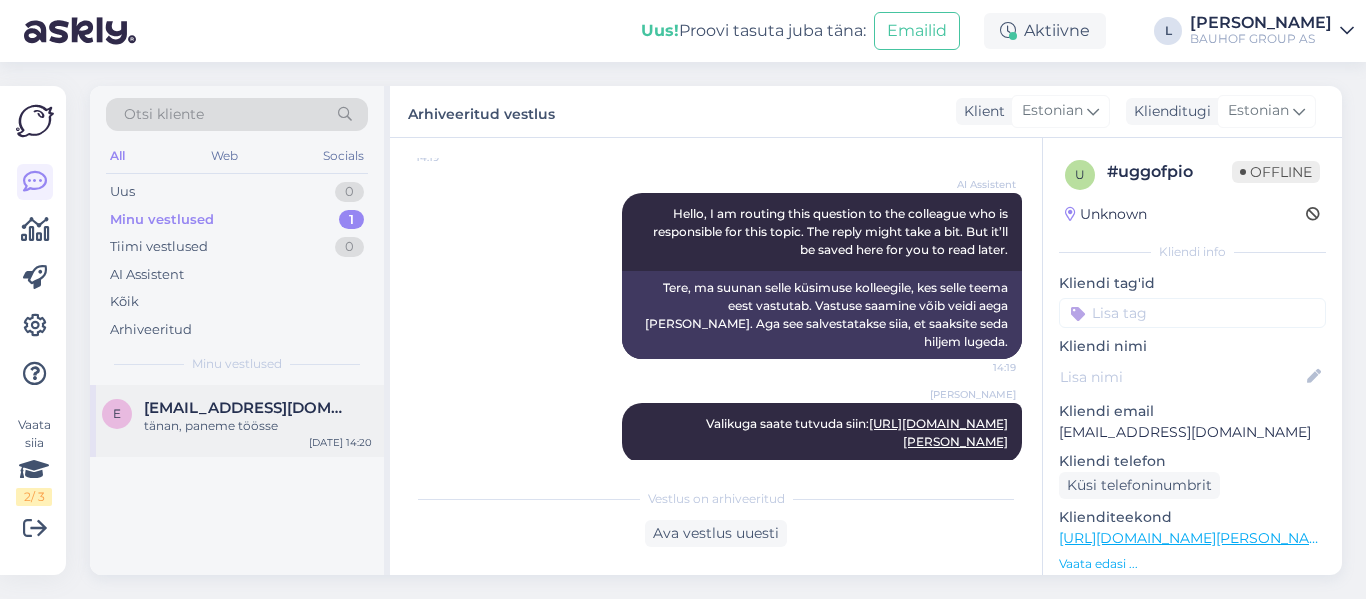 click on "[EMAIL_ADDRESS][DOMAIN_NAME]" at bounding box center (248, 408) 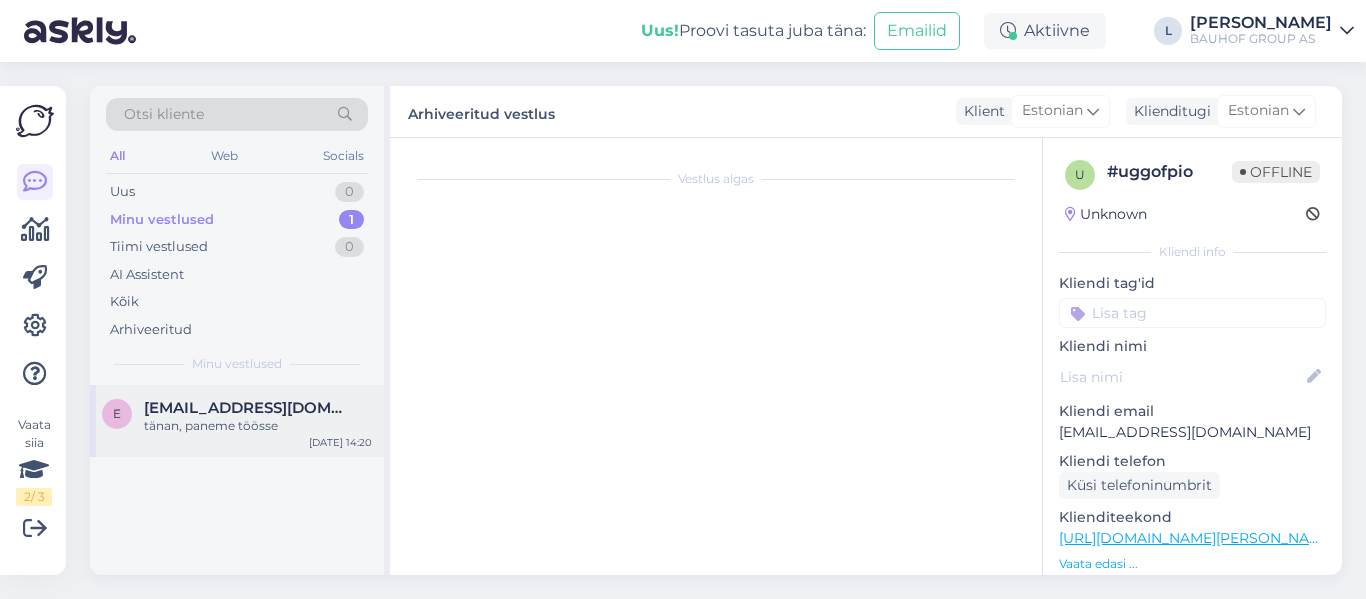 scroll, scrollTop: 597, scrollLeft: 0, axis: vertical 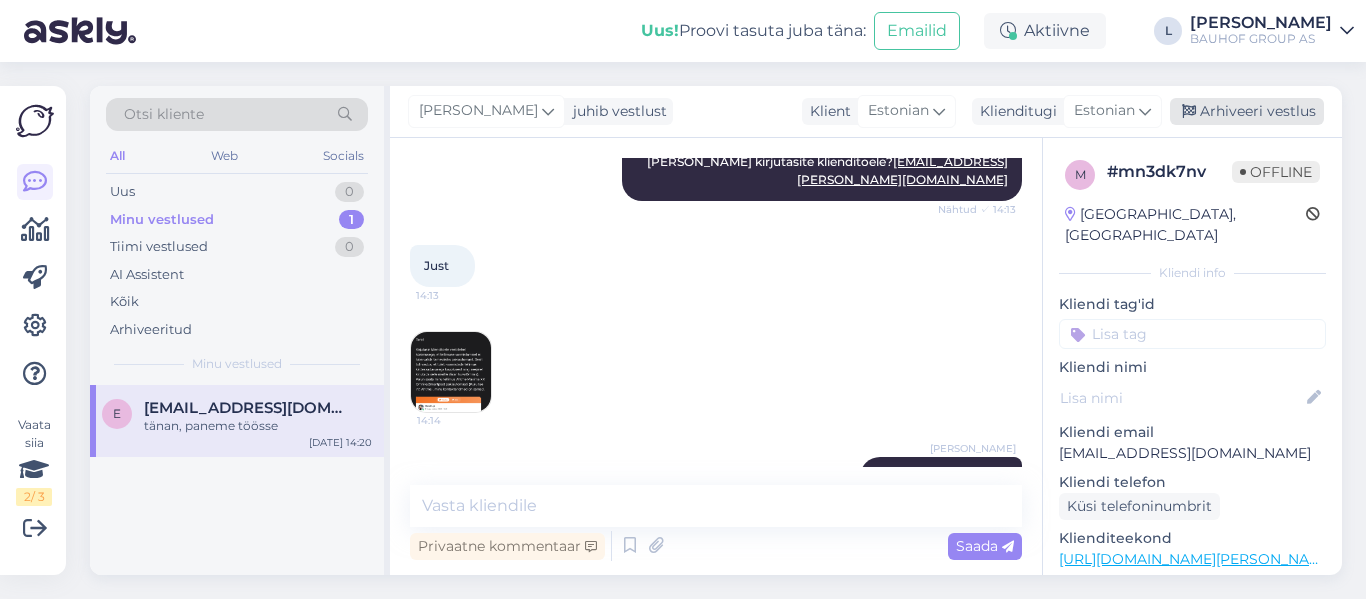click on "Arhiveeri vestlus" at bounding box center [1247, 111] 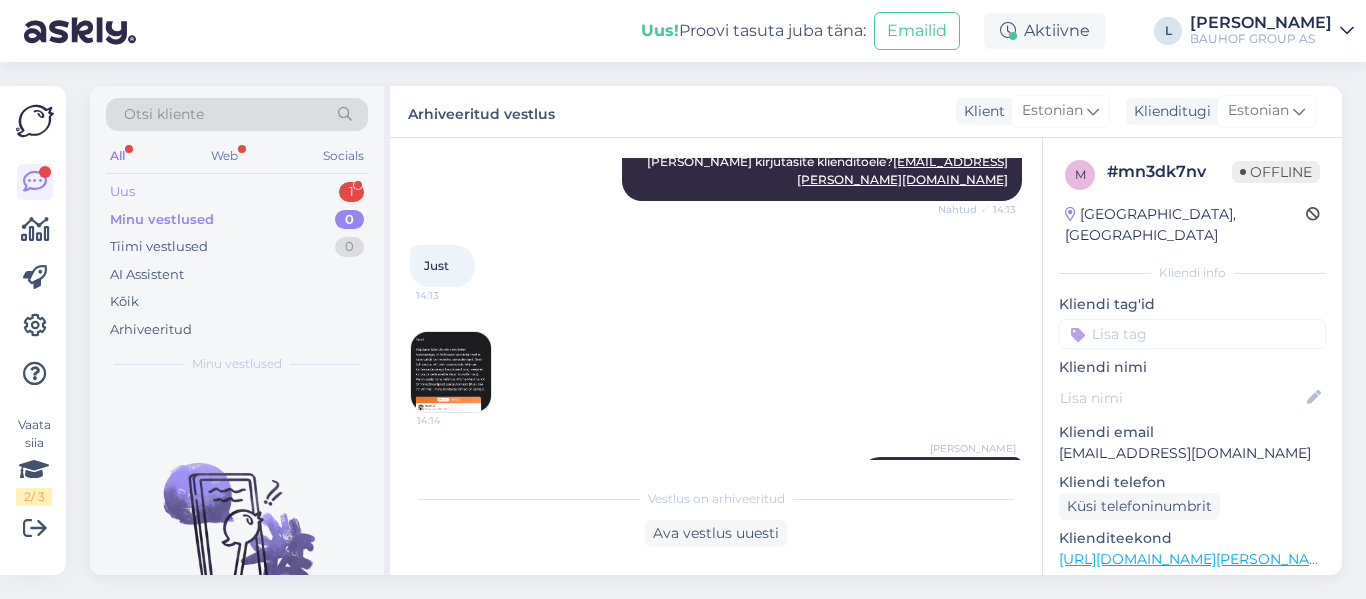 click on "Uus 1" at bounding box center (237, 192) 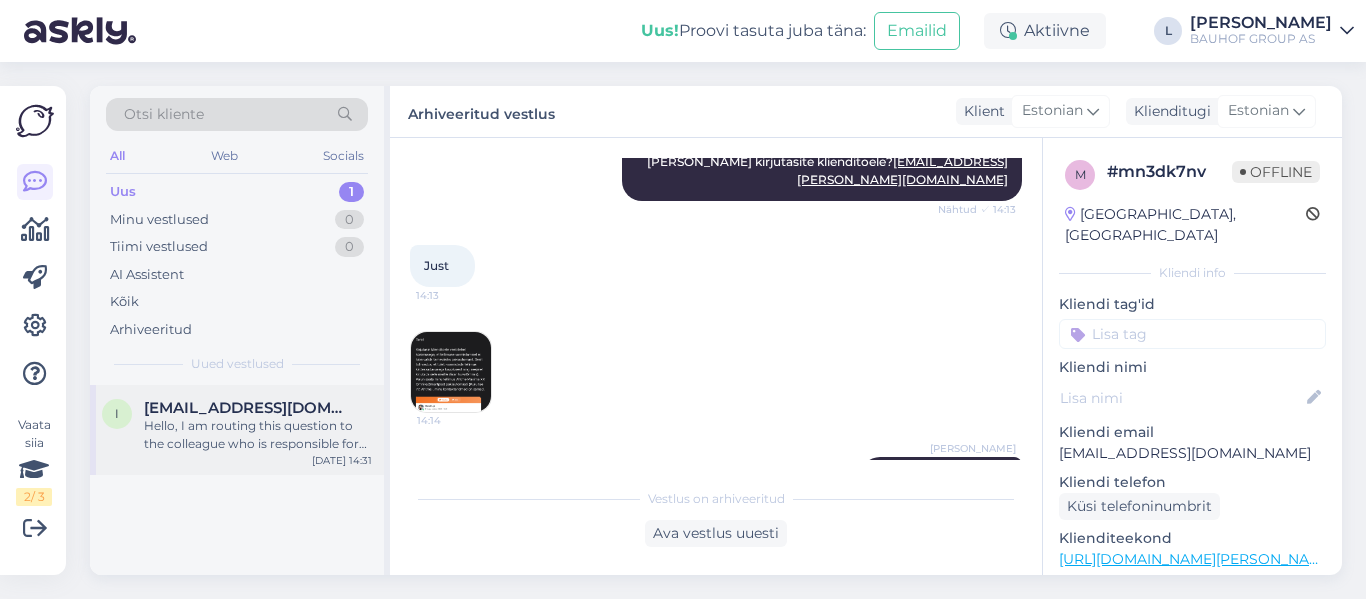 drag, startPoint x: 284, startPoint y: 436, endPoint x: 339, endPoint y: 457, distance: 58.872746 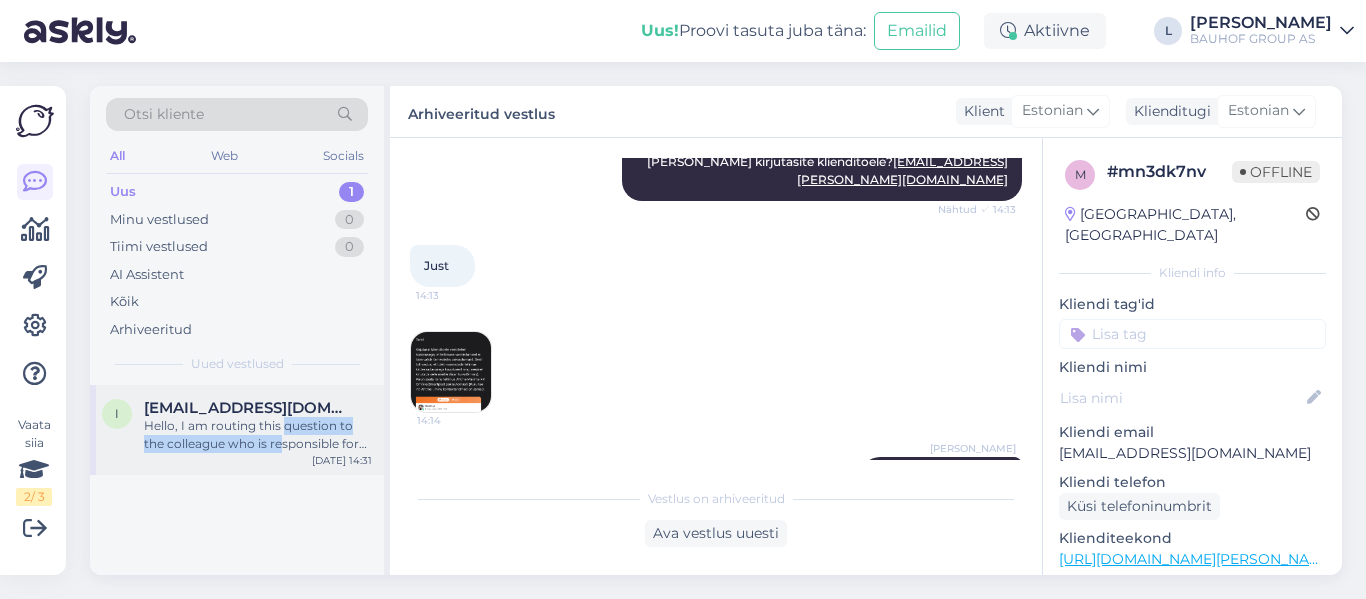 scroll, scrollTop: 228, scrollLeft: 0, axis: vertical 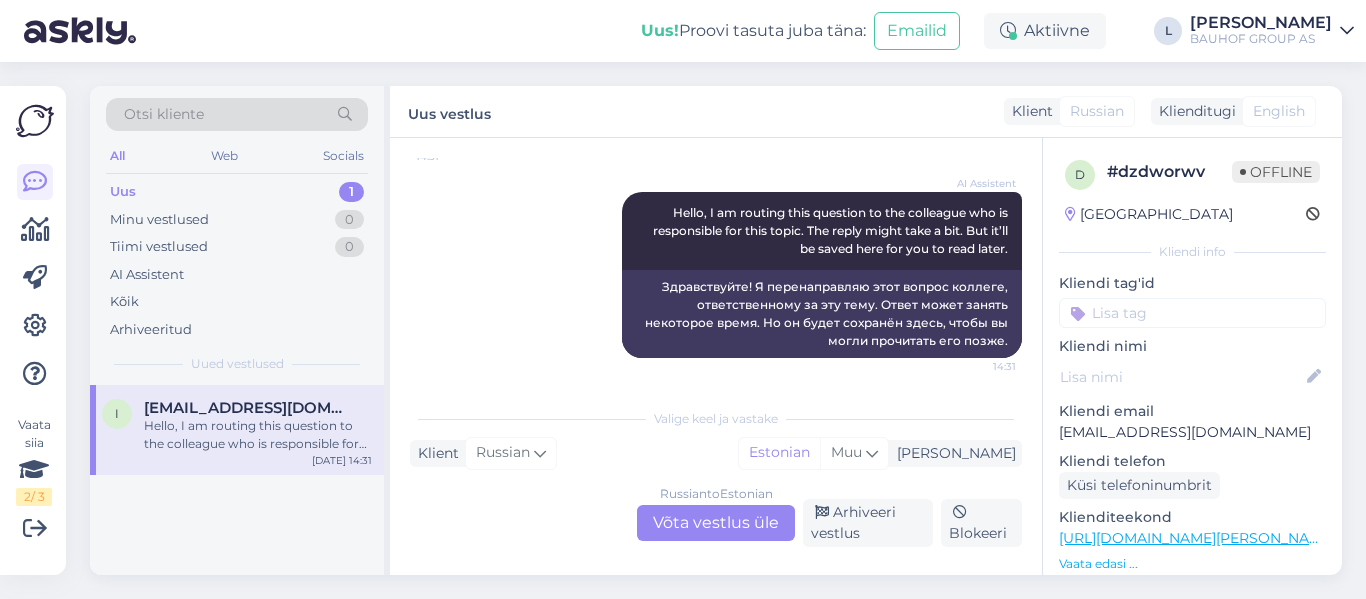 click on "Russian  to  Estonian Võta vestlus üle" at bounding box center [716, 523] 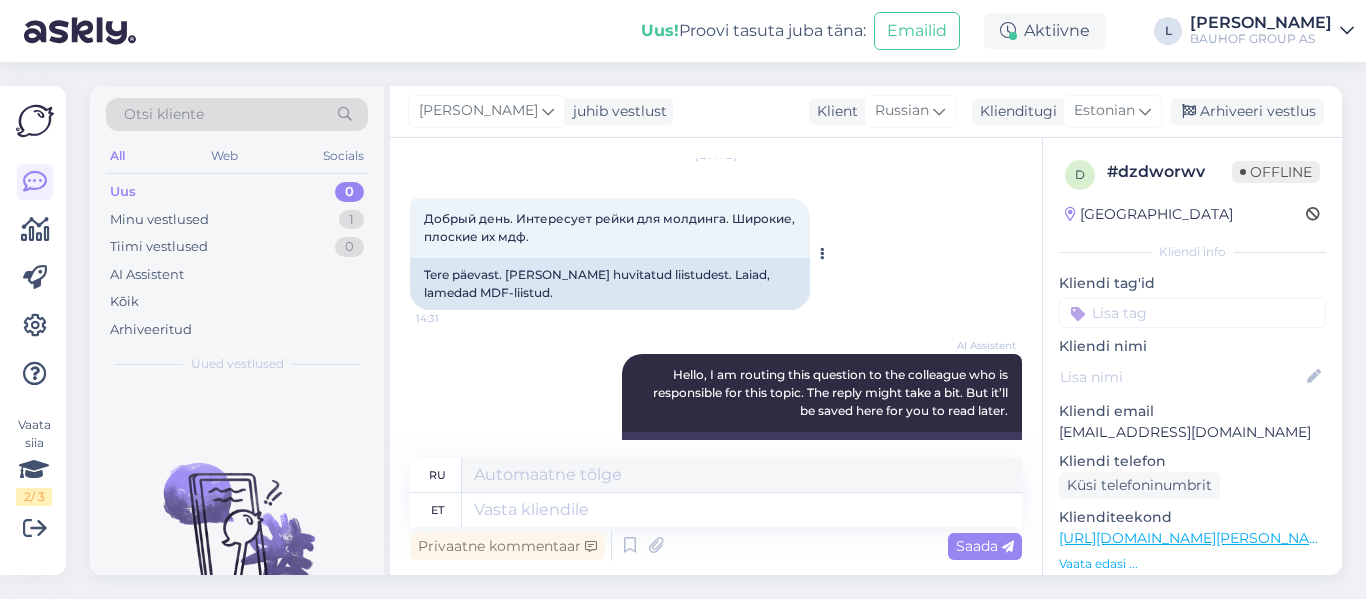 scroll, scrollTop: 100, scrollLeft: 0, axis: vertical 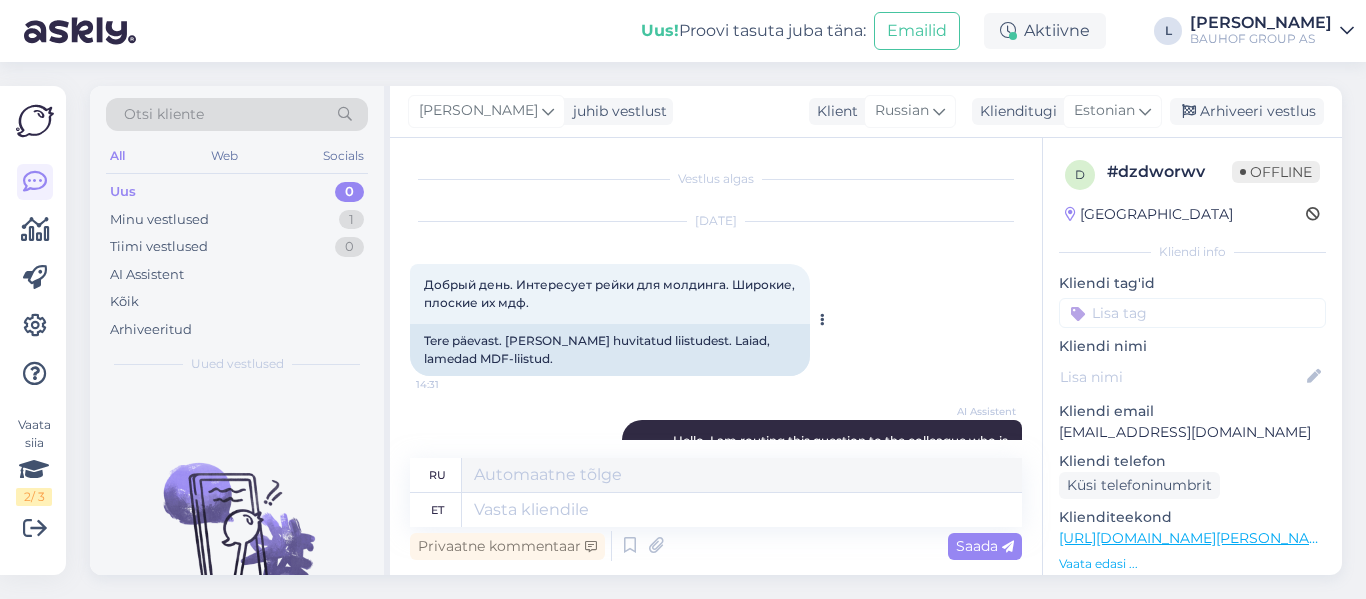 drag, startPoint x: 552, startPoint y: 202, endPoint x: 591, endPoint y: 276, distance: 83.64807 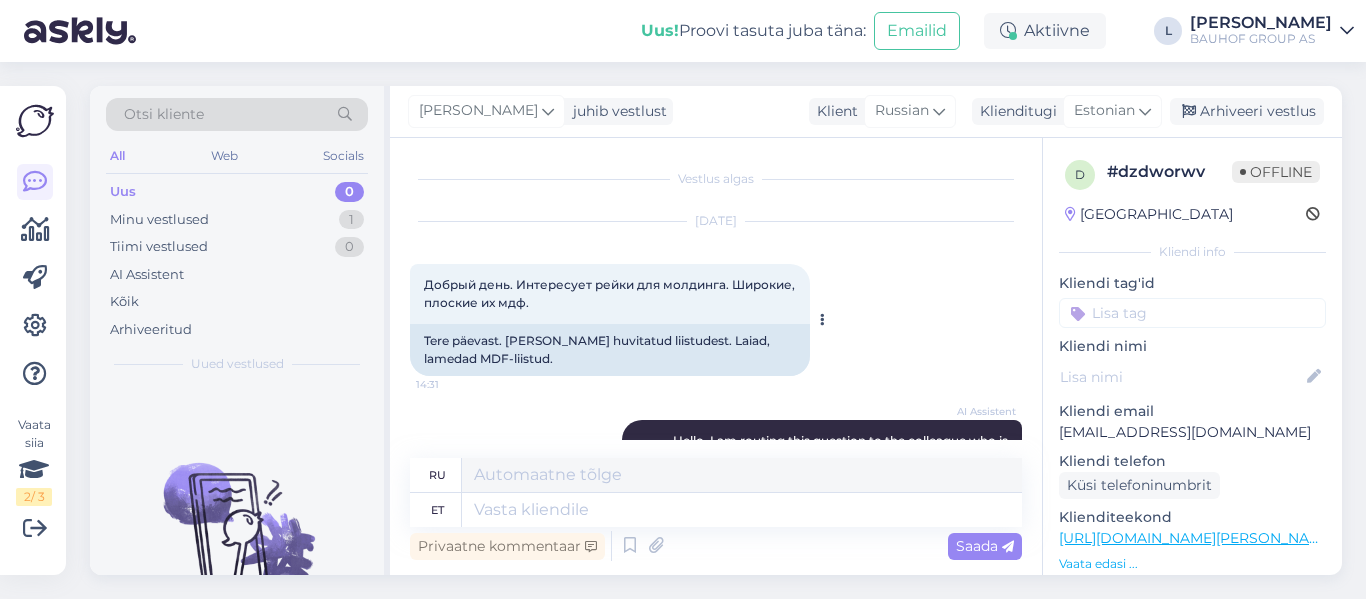 click on "Добрый день. Интересует рейки для молдинга. Широкие, плоские их мдф.  14:31" at bounding box center (610, 294) 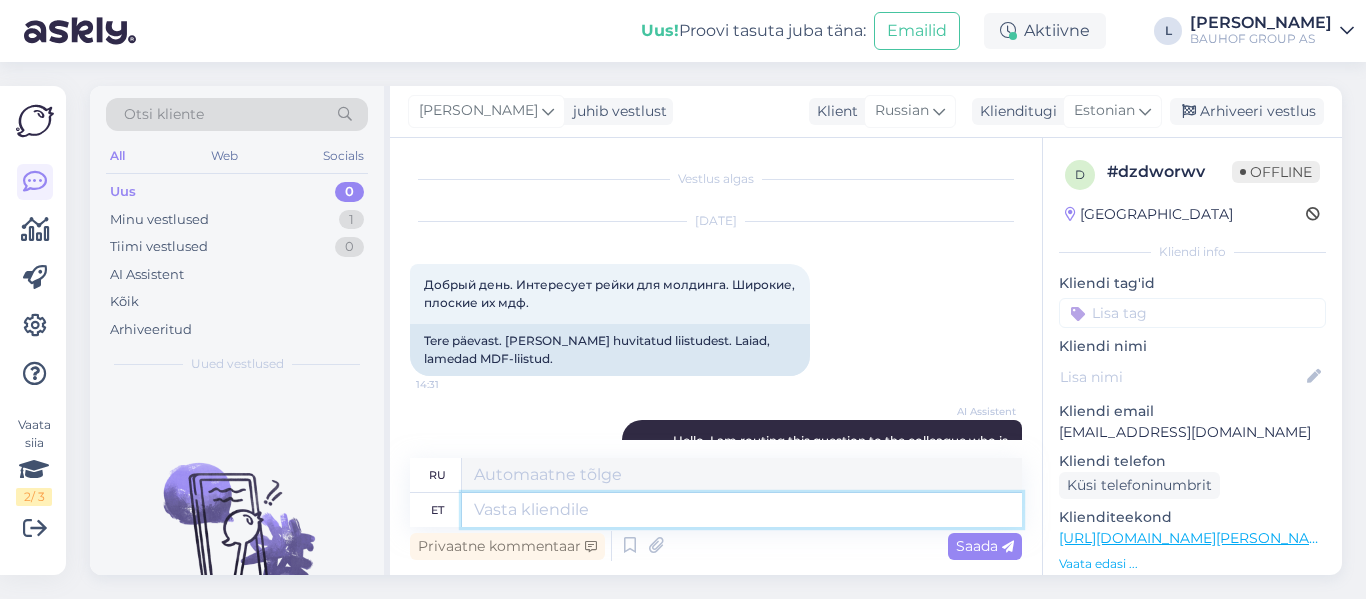 click at bounding box center [742, 510] 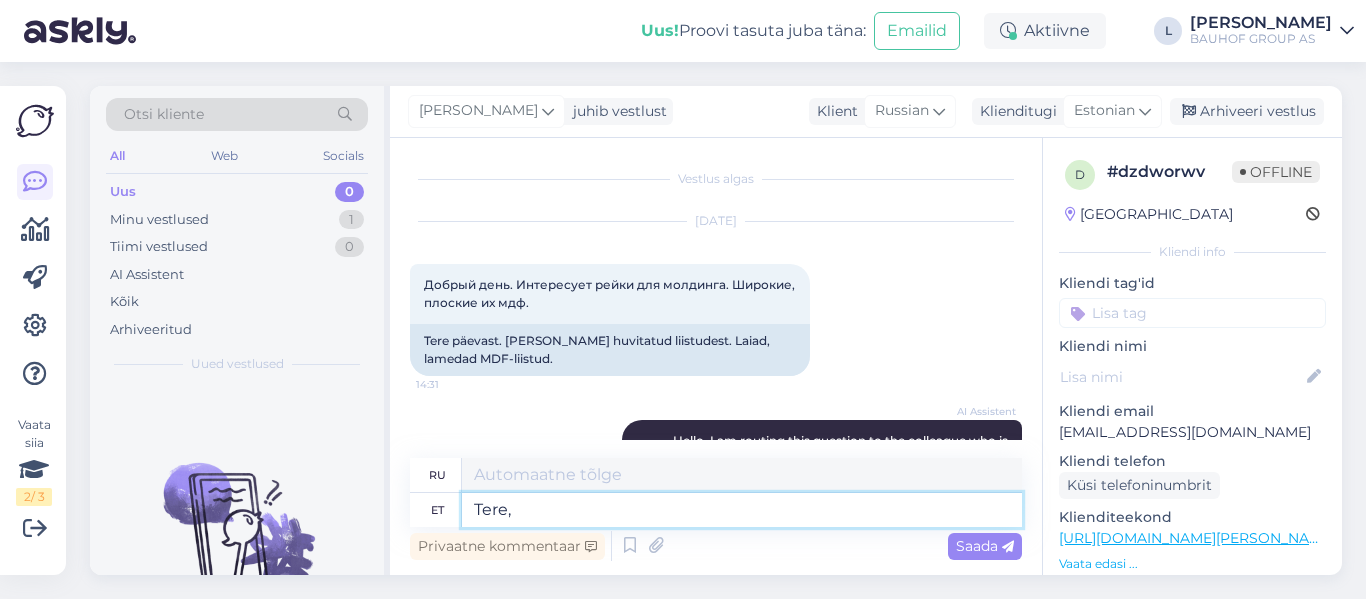 type on "Tere," 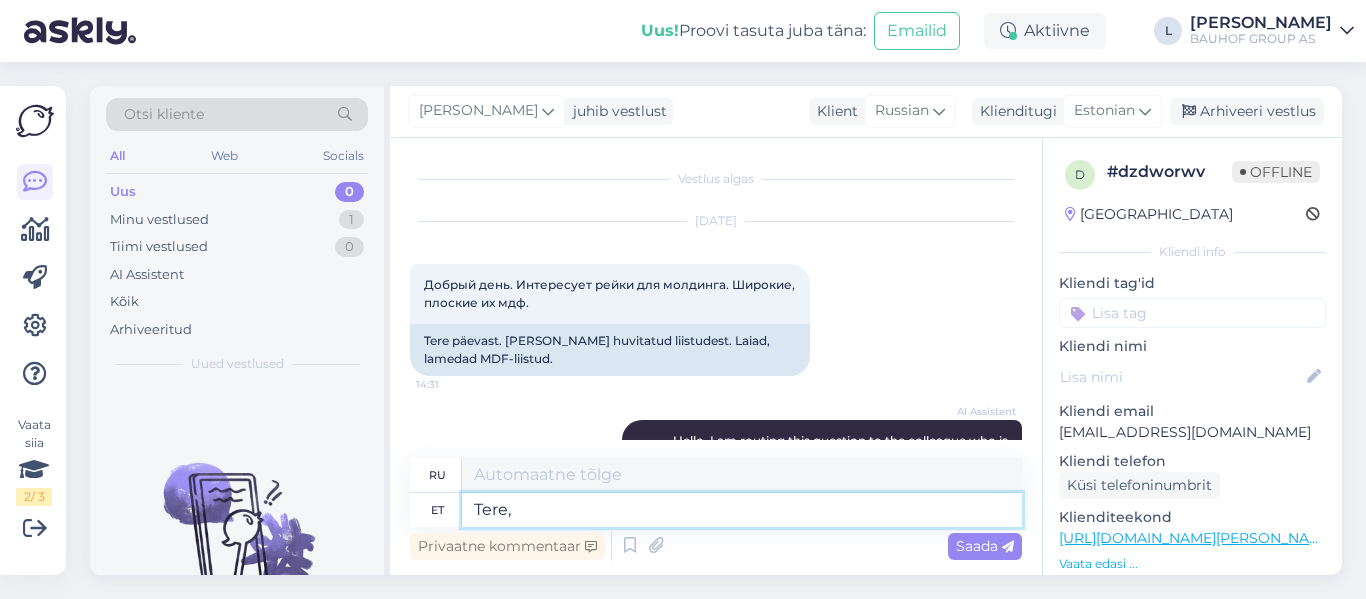 type on "Привет," 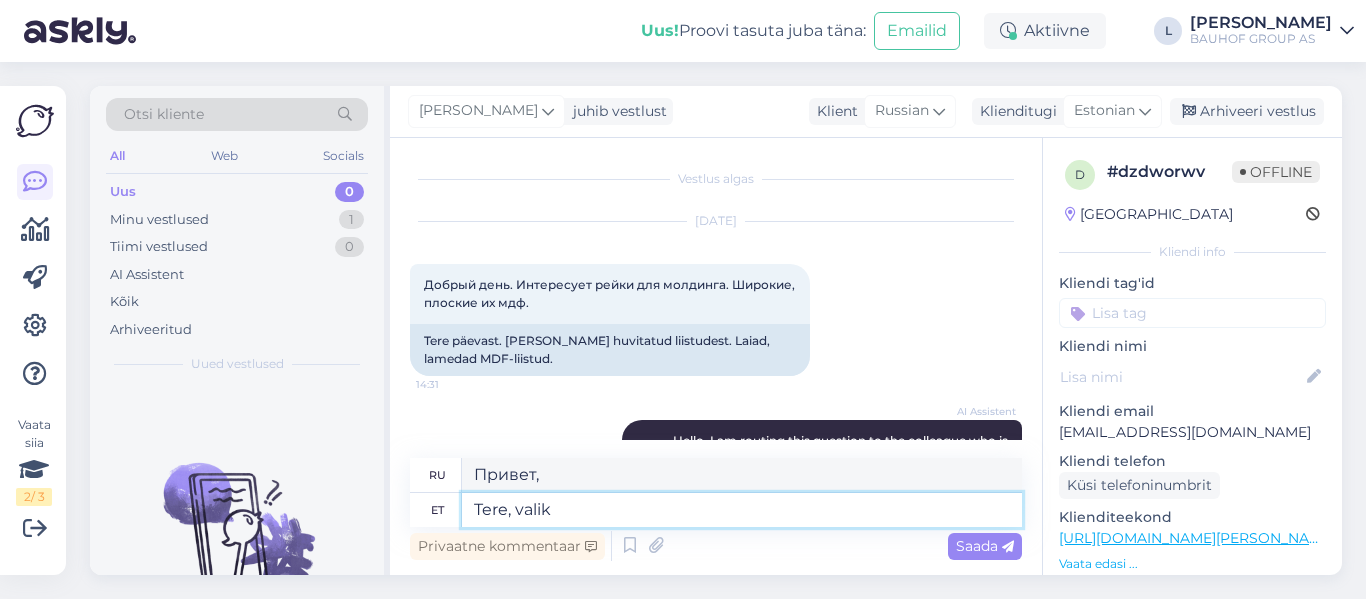 type on "Tere, valiku" 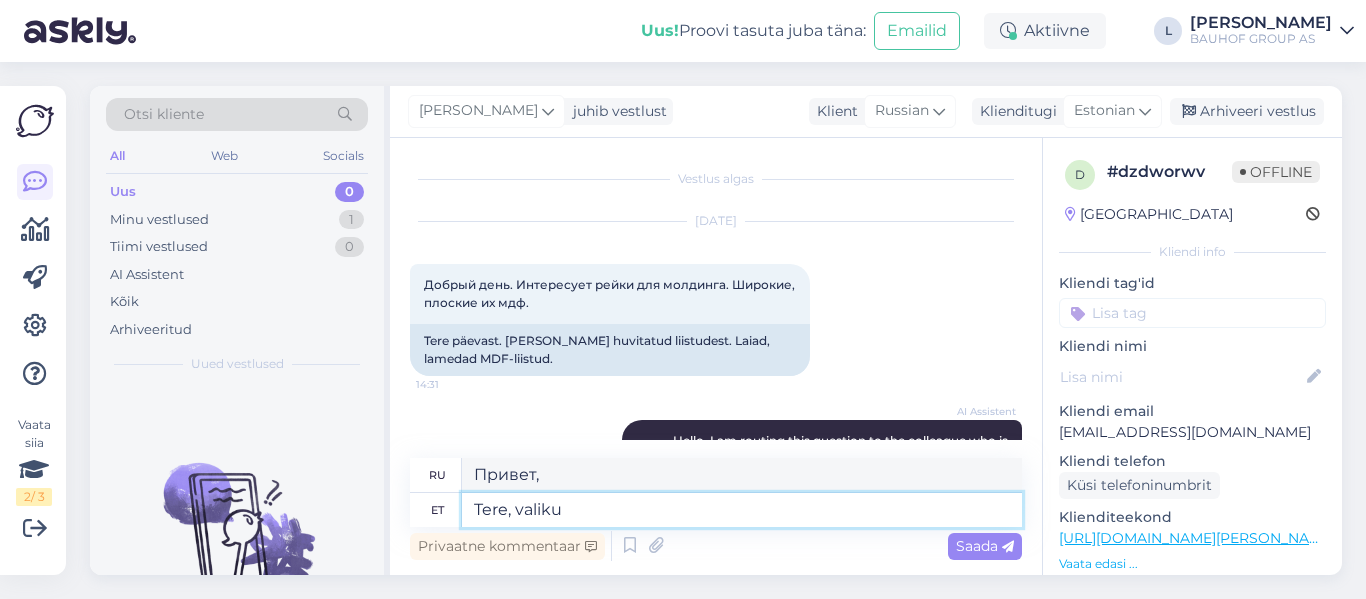 type on "Привет, выбор" 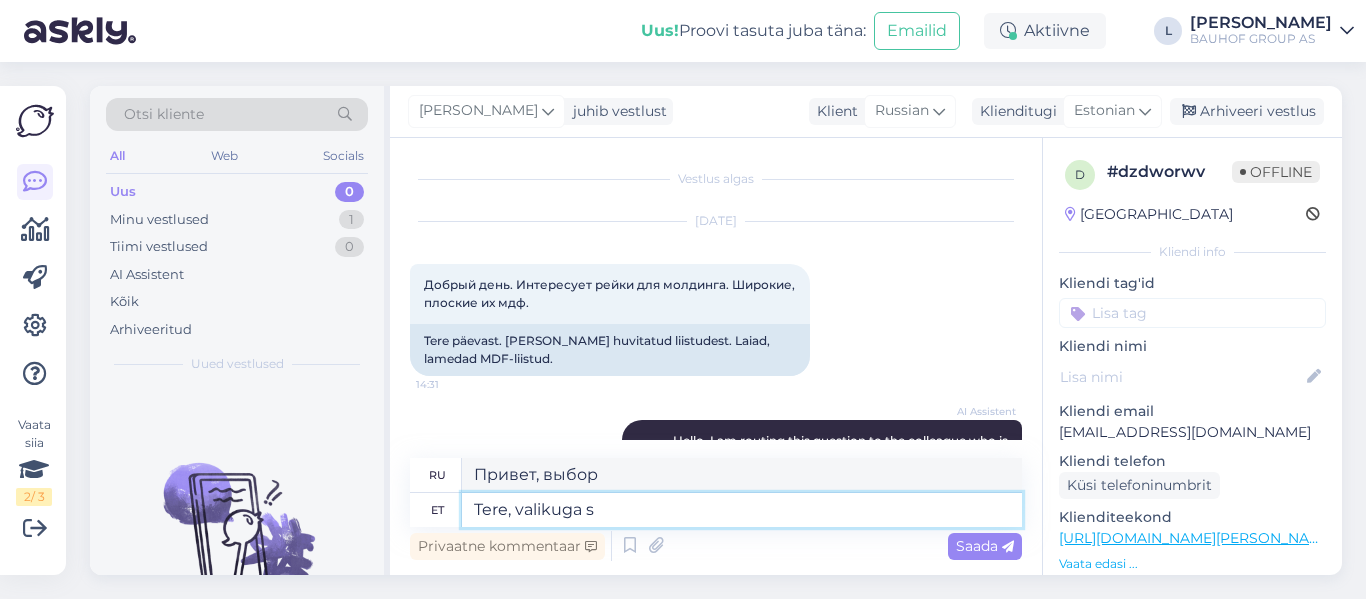 type on "Tere, valikuga sa" 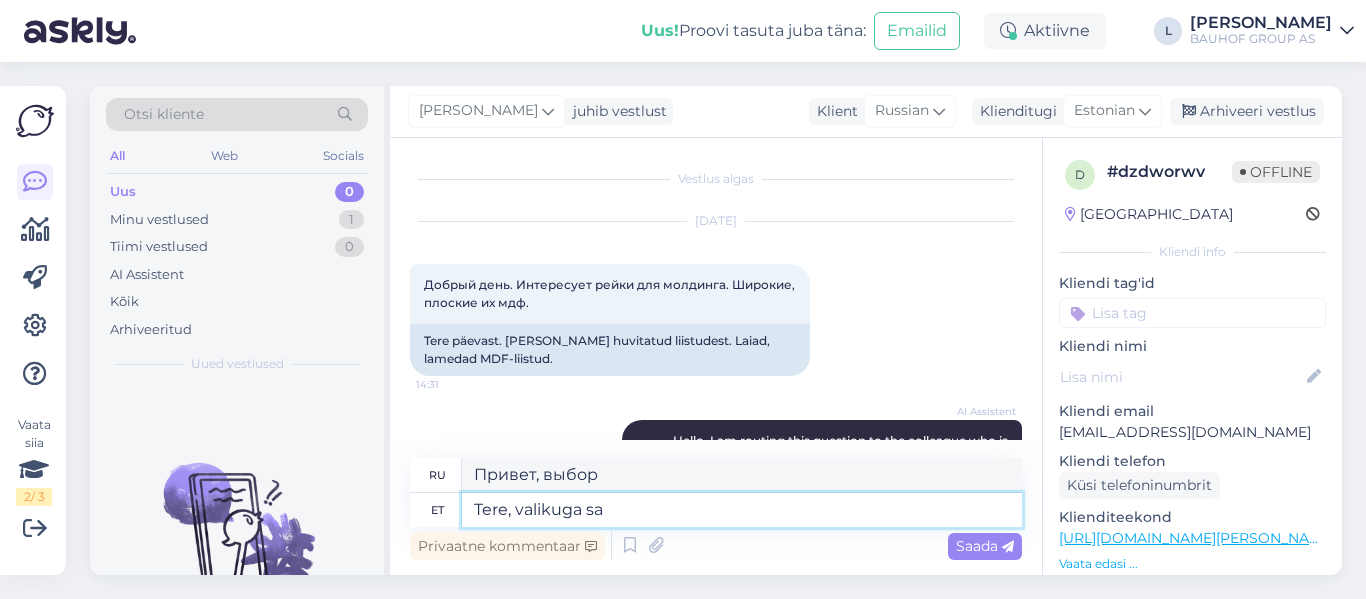type on "Привет, с выбором" 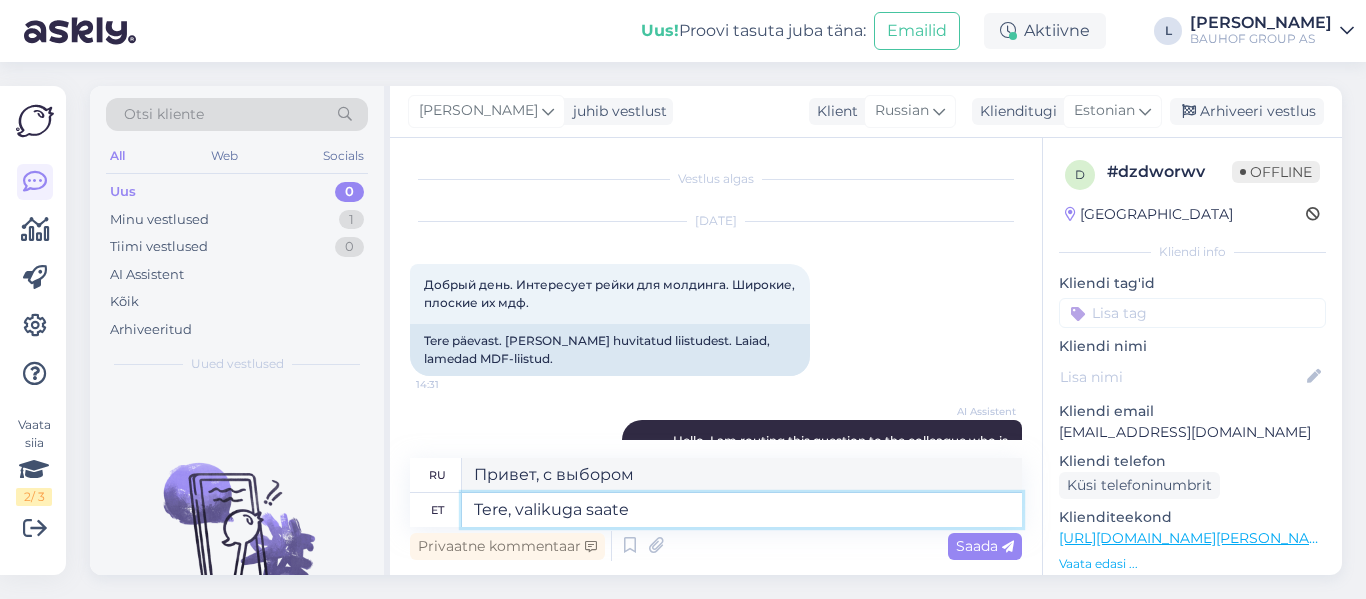 type on "Tere, valikuga saate t" 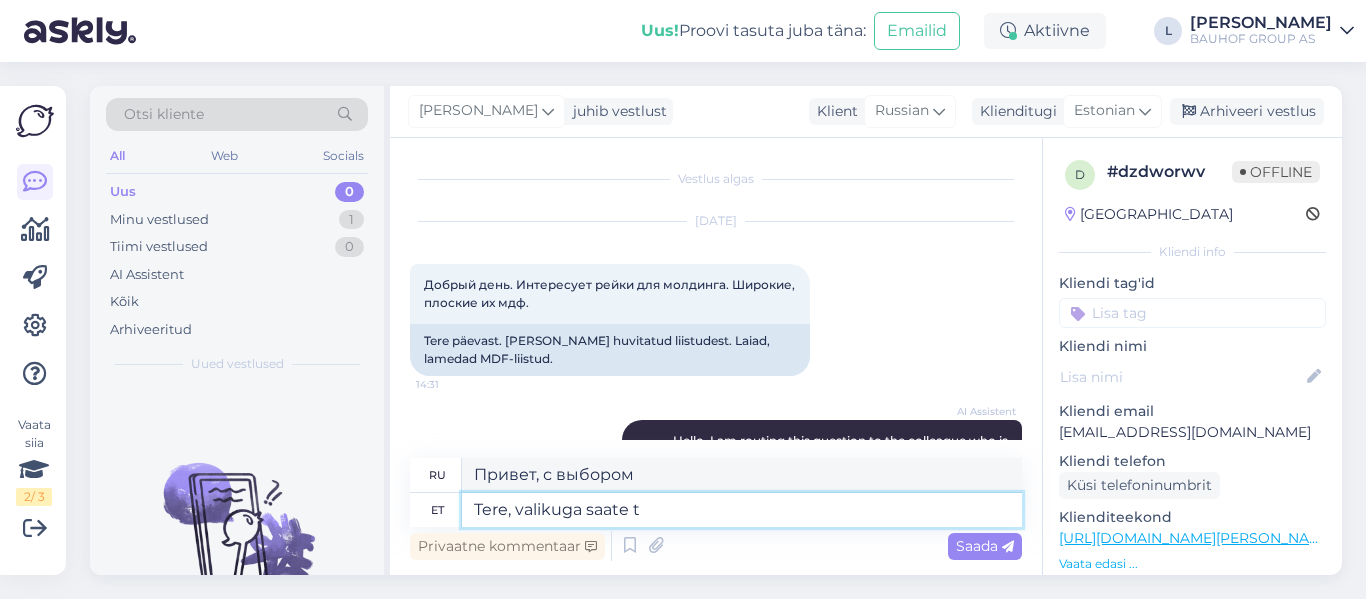 type on "Здравствуйте, с помощью опции вы можете" 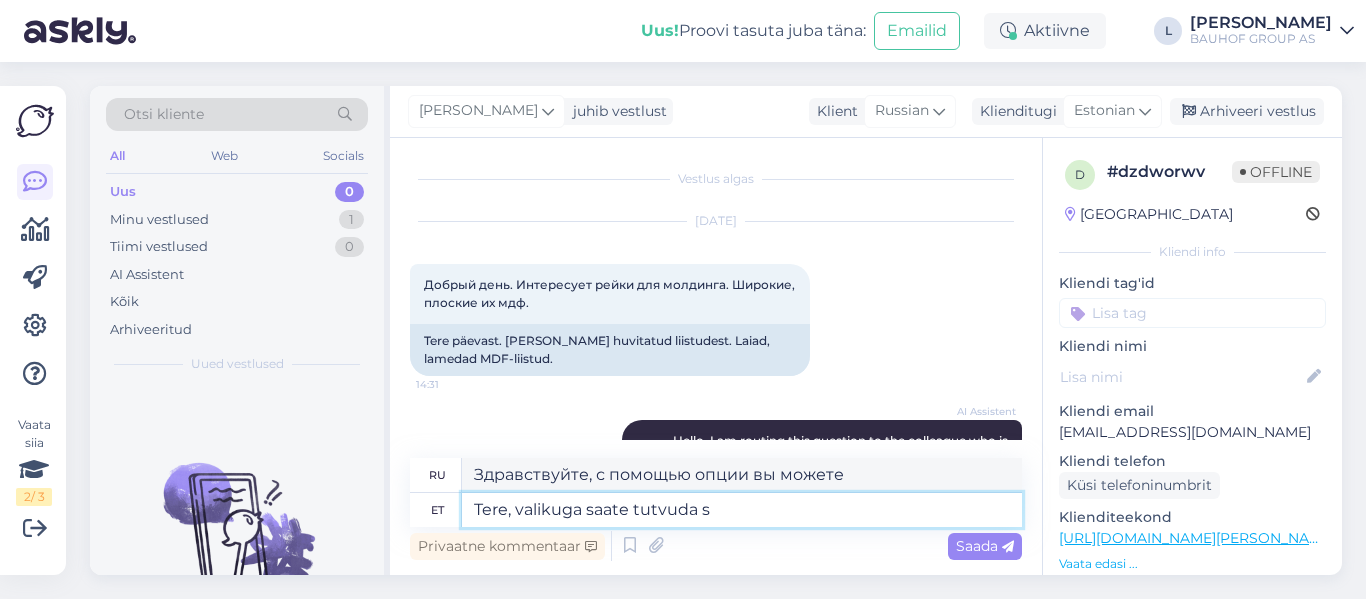 type on "Tere, valikuga saate tutvuda si" 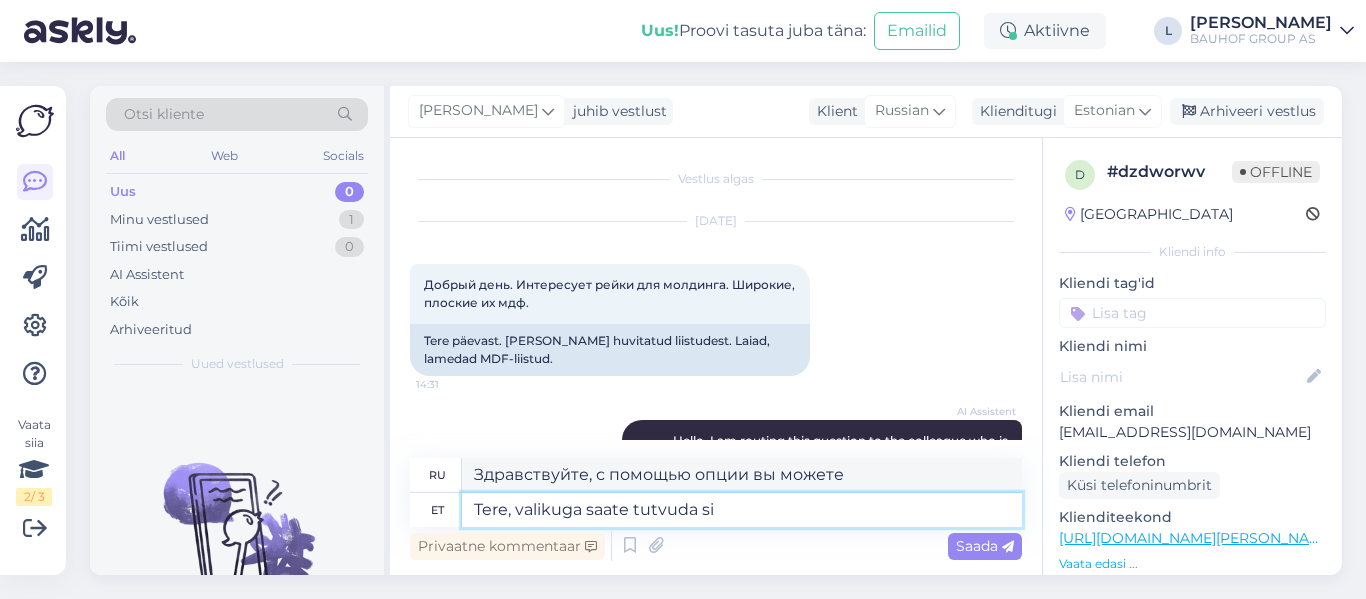 type on "Здравствуйте, вы можете ознакомиться с выбором." 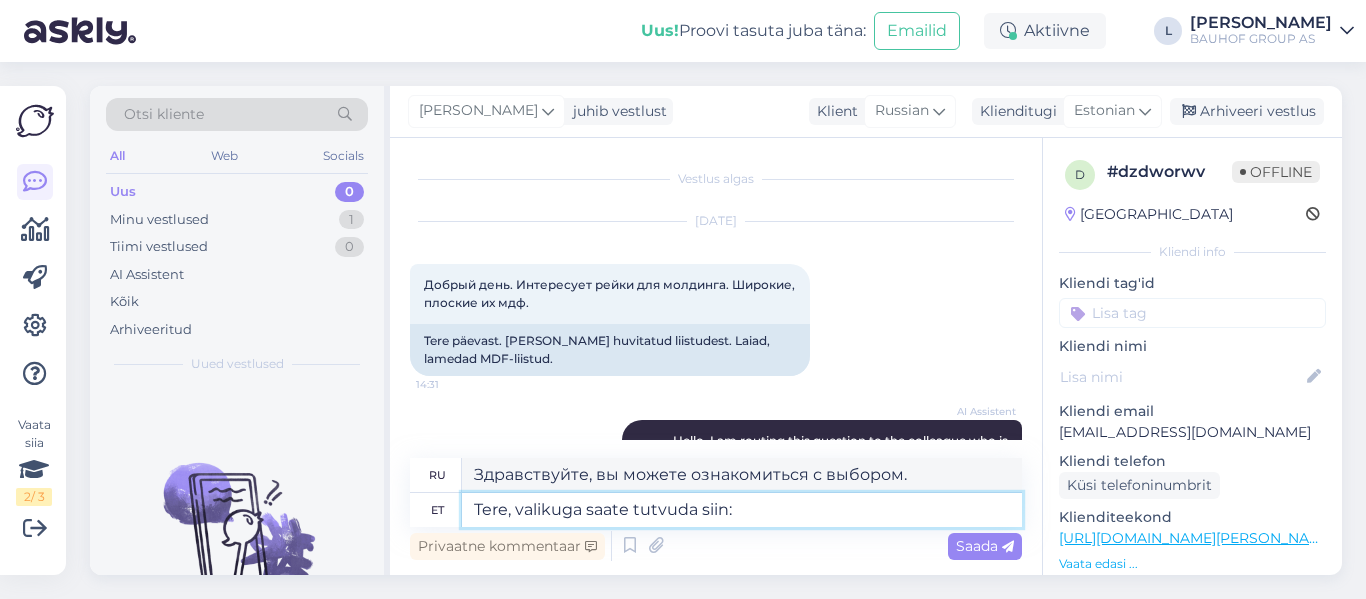 paste on "[URL][DOMAIN_NAME][PERSON_NAME]" 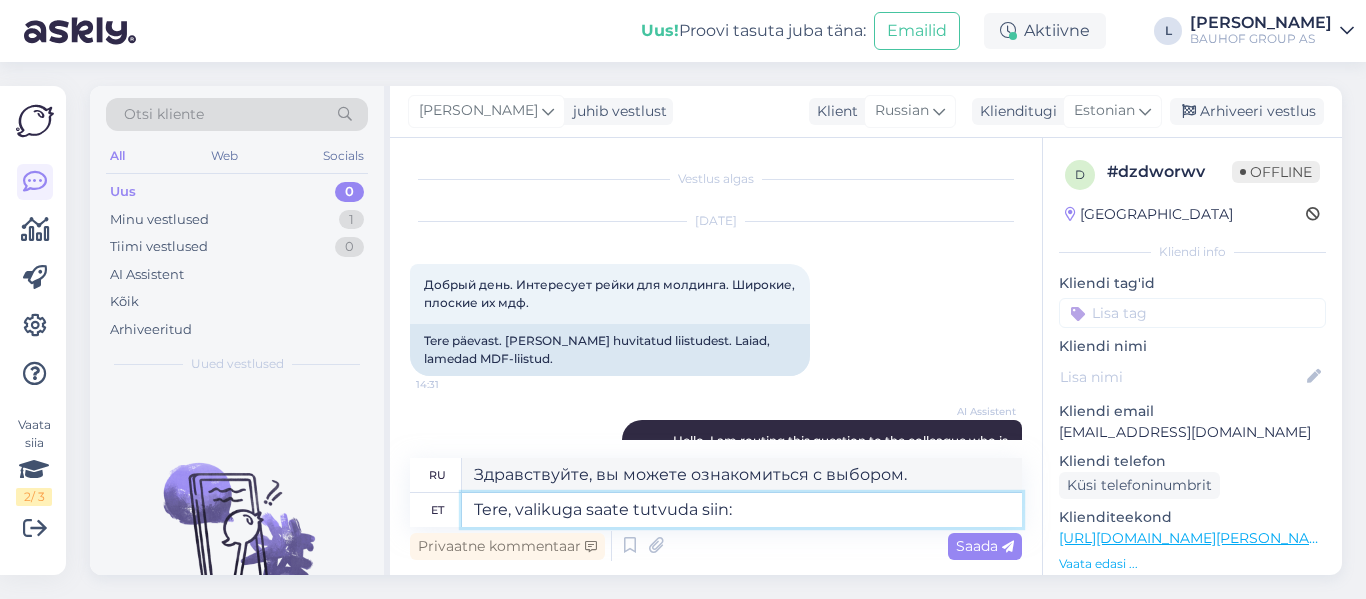 type on "Tere, valikuga saate tutvuda siin: [URL][DOMAIN_NAME][PERSON_NAME]" 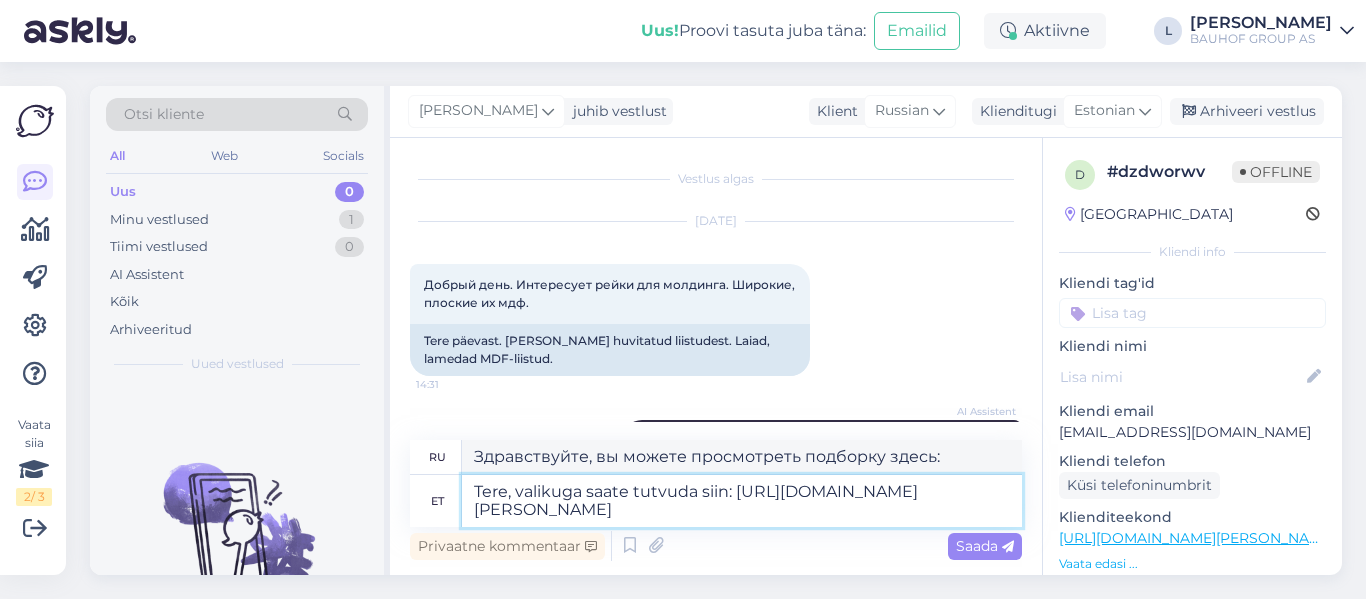 type on "Здравствуйте, просмотреть выбор можно здесь: [URL][DOMAIN_NAME][PERSON_NAME]" 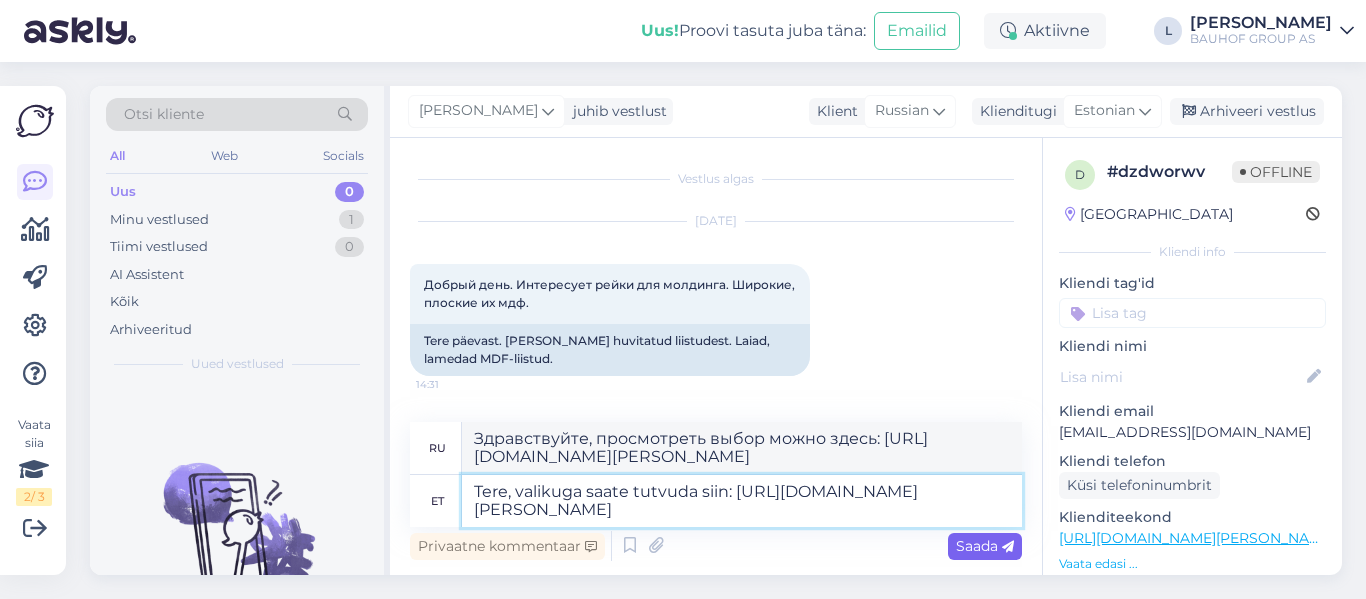 type on "Tere, valikuga saate tutvuda siin: [URL][DOMAIN_NAME][PERSON_NAME]" 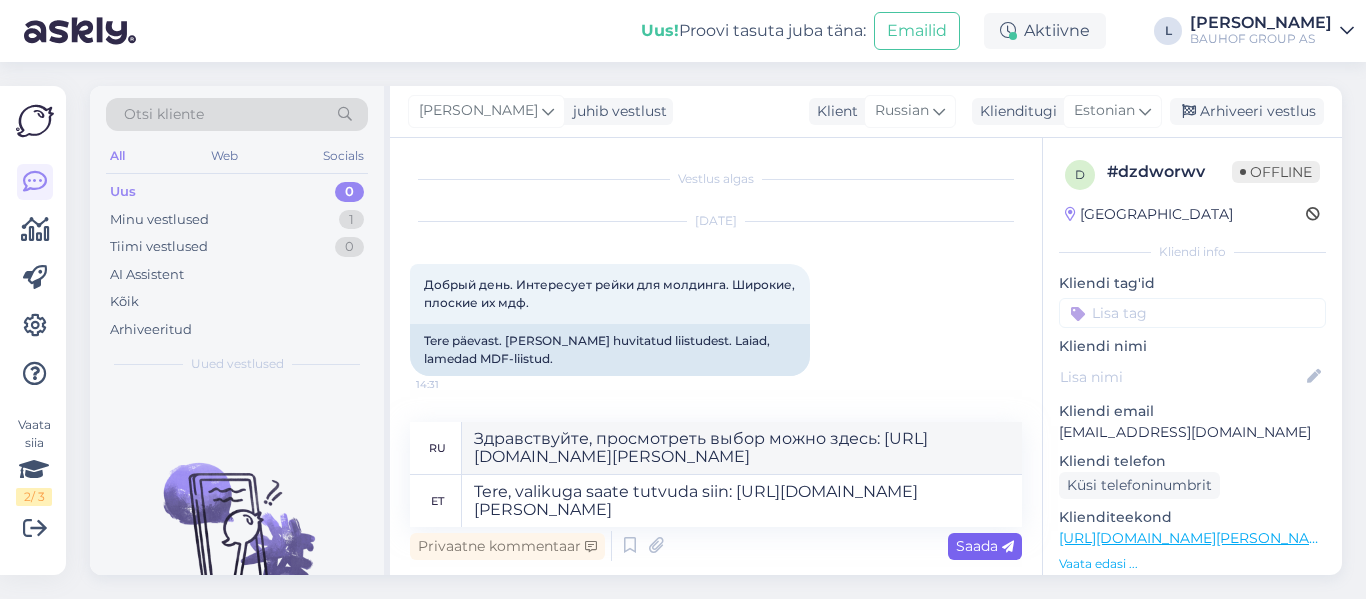 click on "Saada" at bounding box center (985, 546) 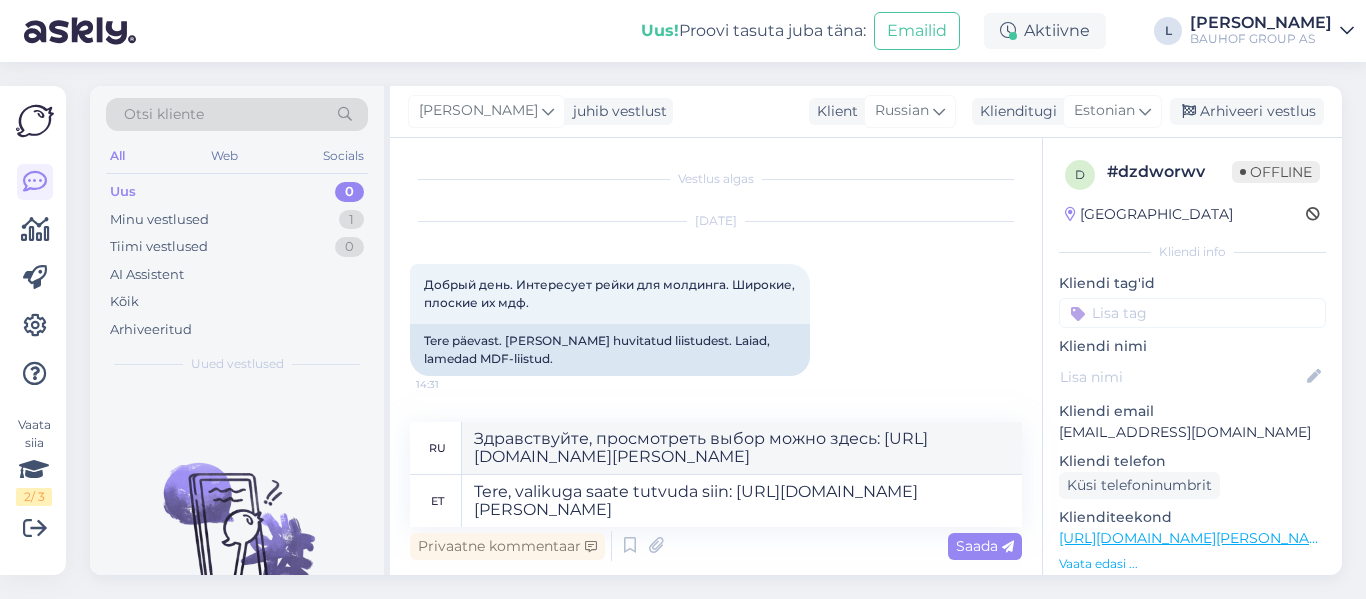 type 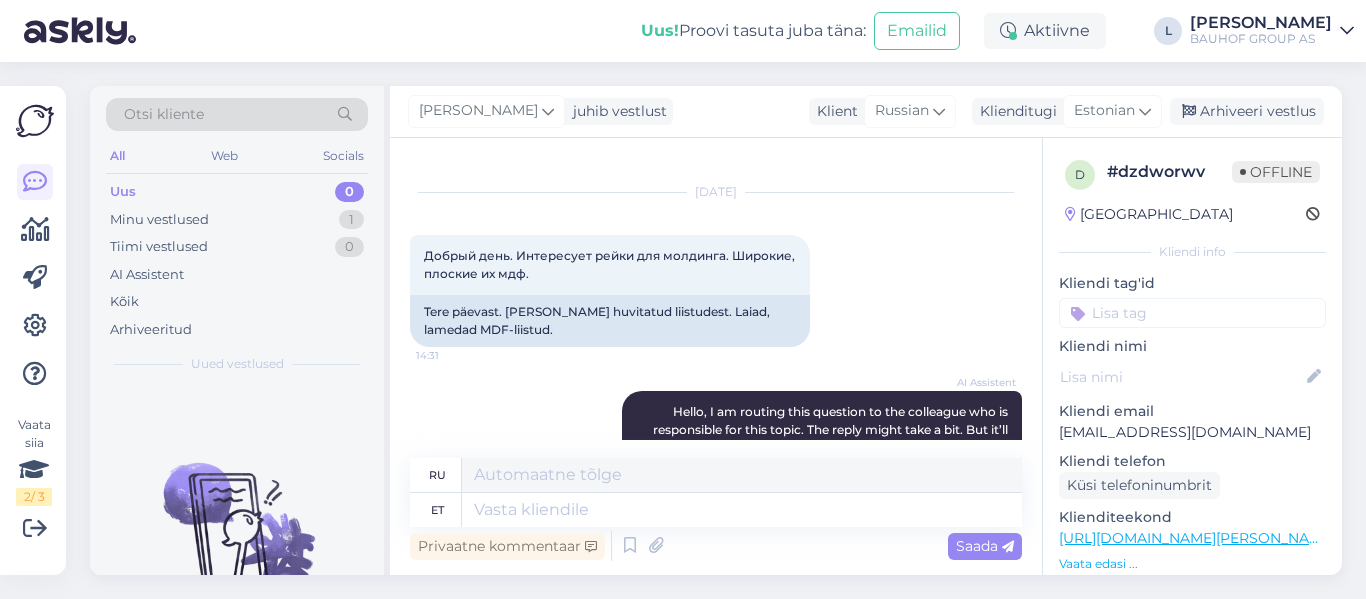 scroll, scrollTop: 24, scrollLeft: 0, axis: vertical 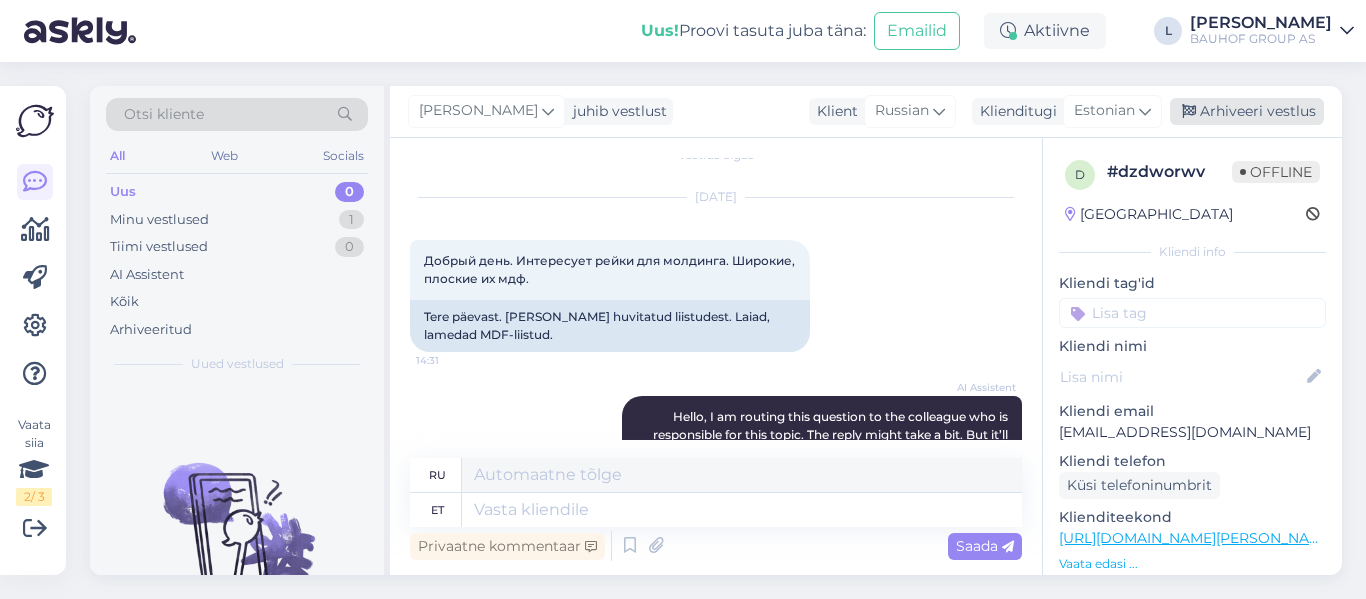 click on "Arhiveeri vestlus" at bounding box center (1247, 111) 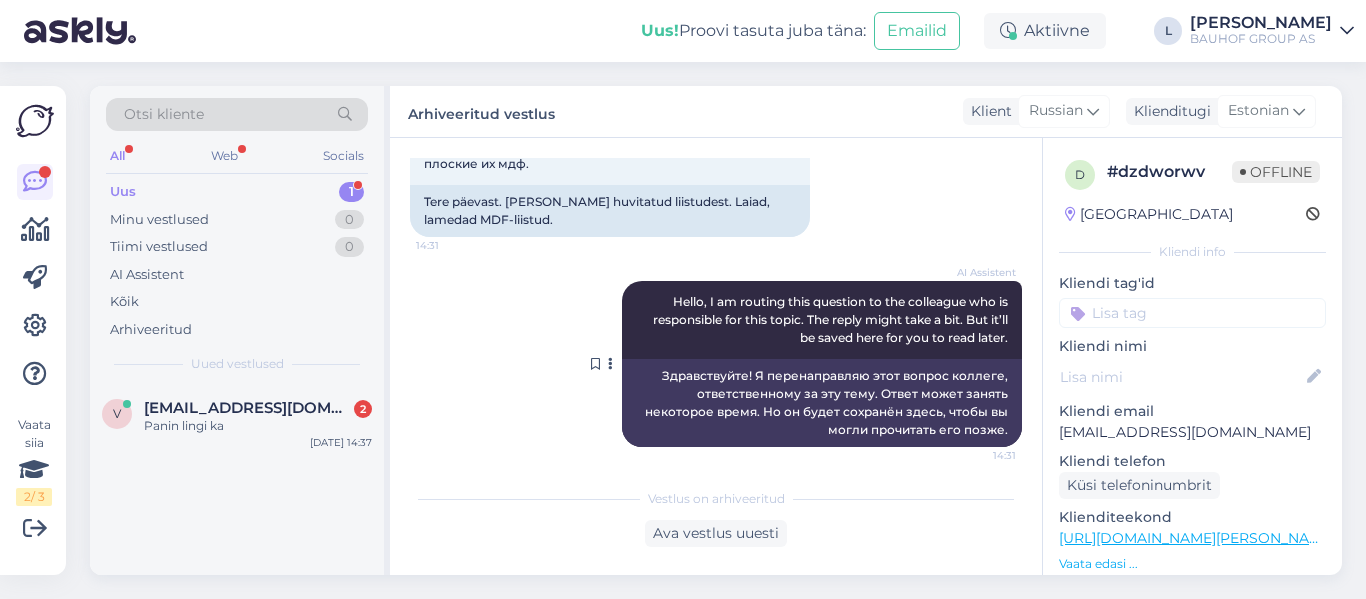 scroll, scrollTop: 304, scrollLeft: 0, axis: vertical 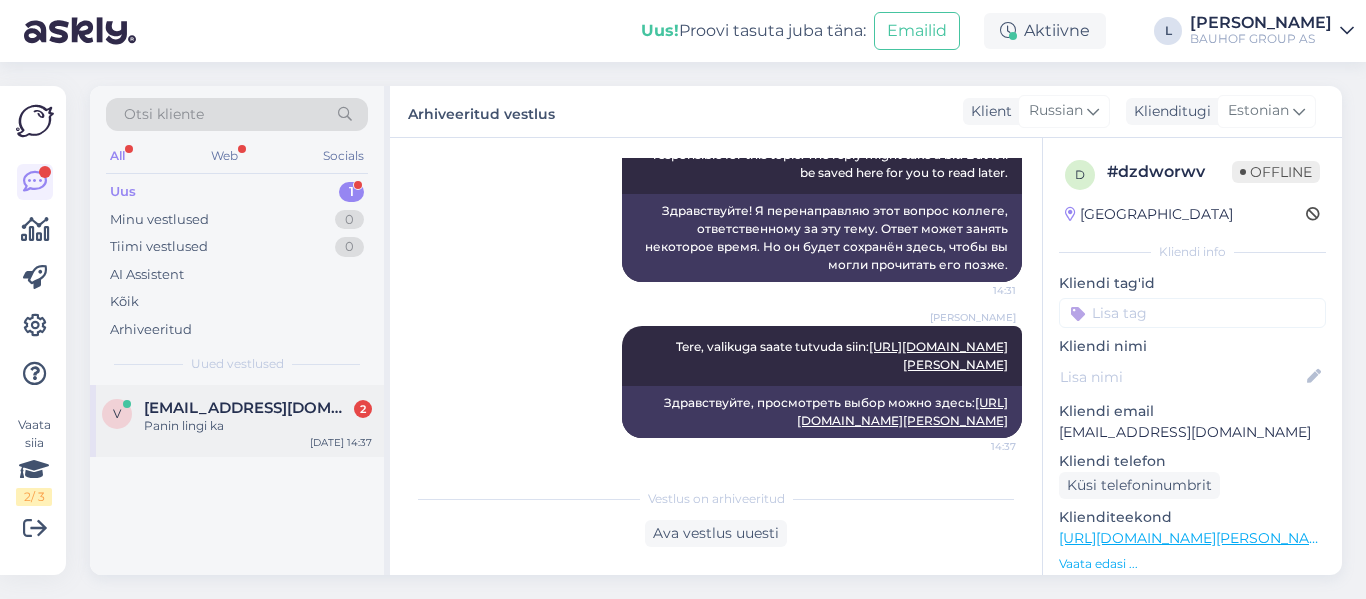drag, startPoint x: 220, startPoint y: 428, endPoint x: 250, endPoint y: 420, distance: 31.04835 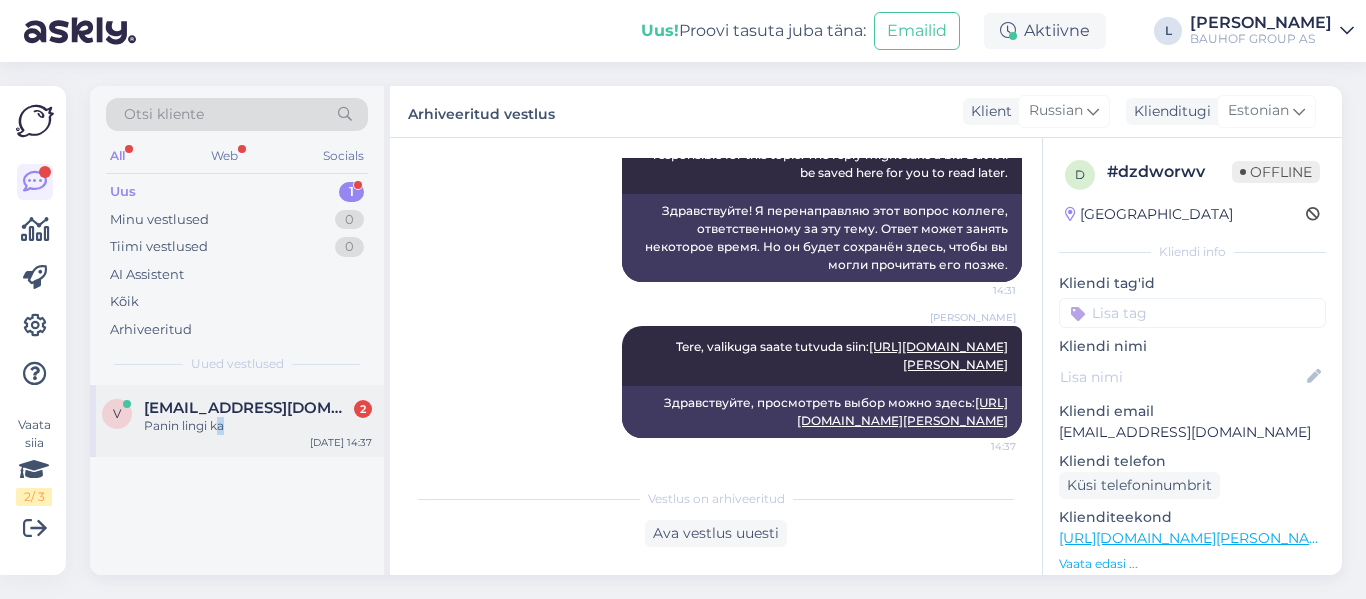 scroll, scrollTop: 42, scrollLeft: 0, axis: vertical 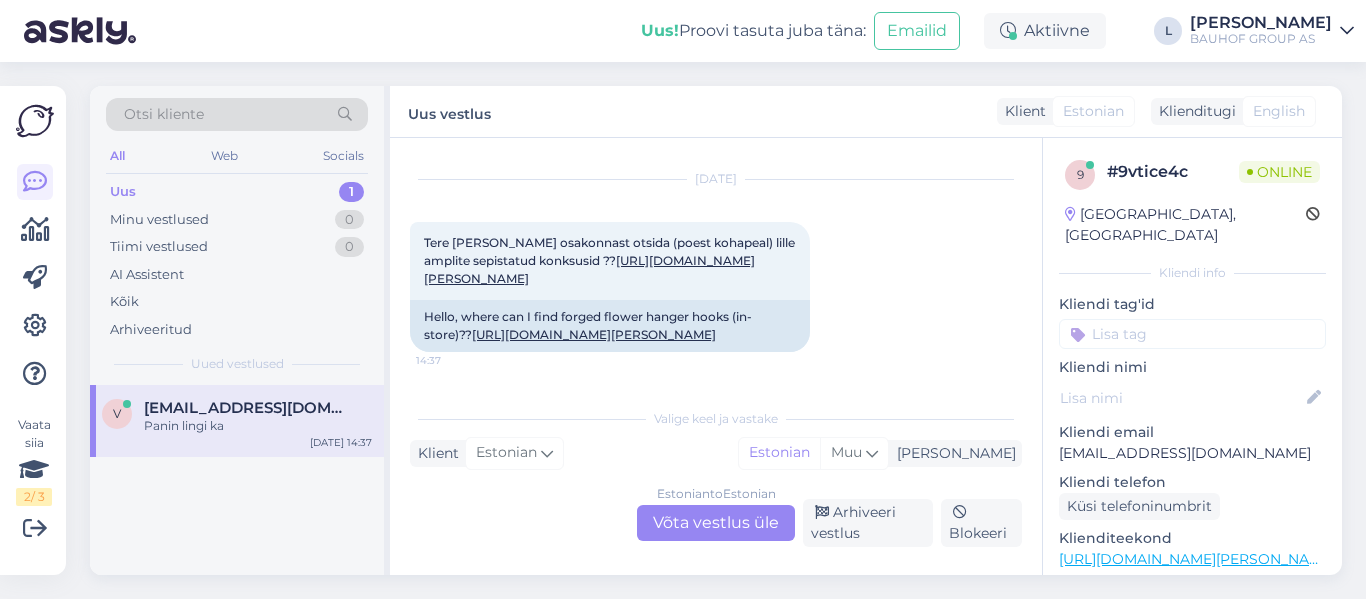 click on "[DATE] Tere [PERSON_NAME] osakonnast otsida (poest kohapeal) lille amplite sepistatud konksusid ??
[URL][DOMAIN_NAME][PERSON_NAME] 14:37  Hello, where can I find forged flower hanger hooks (in-store)??
[URL][DOMAIN_NAME][PERSON_NAME]" at bounding box center [716, 266] 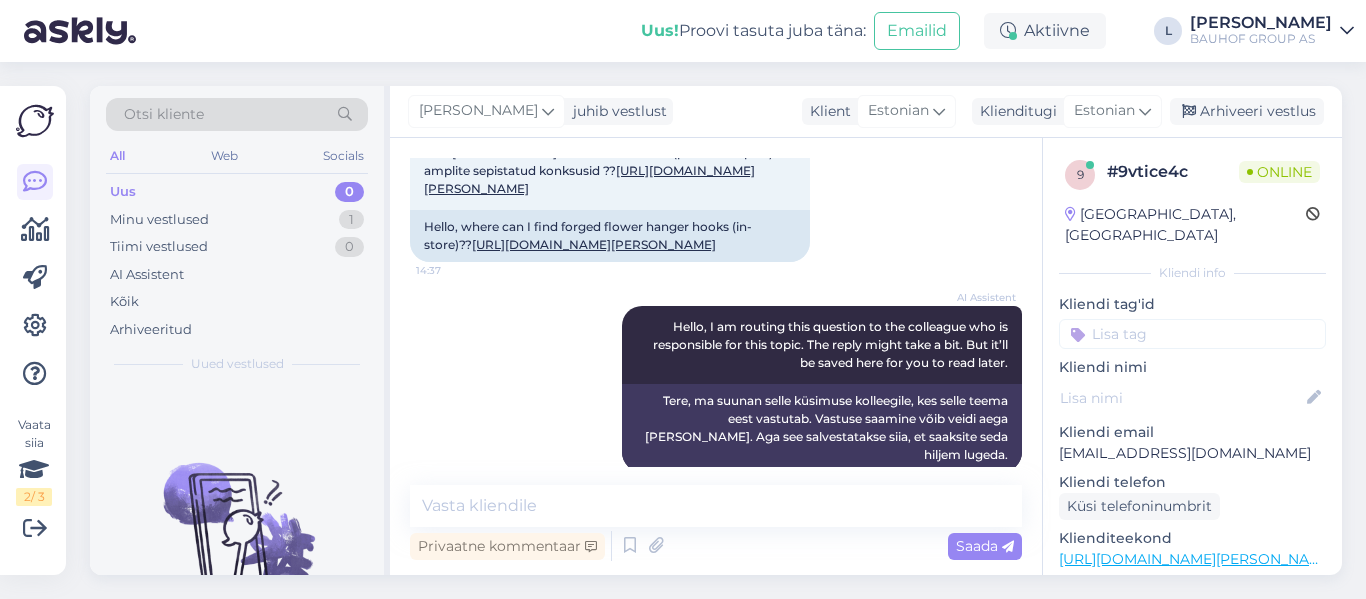scroll, scrollTop: 51, scrollLeft: 0, axis: vertical 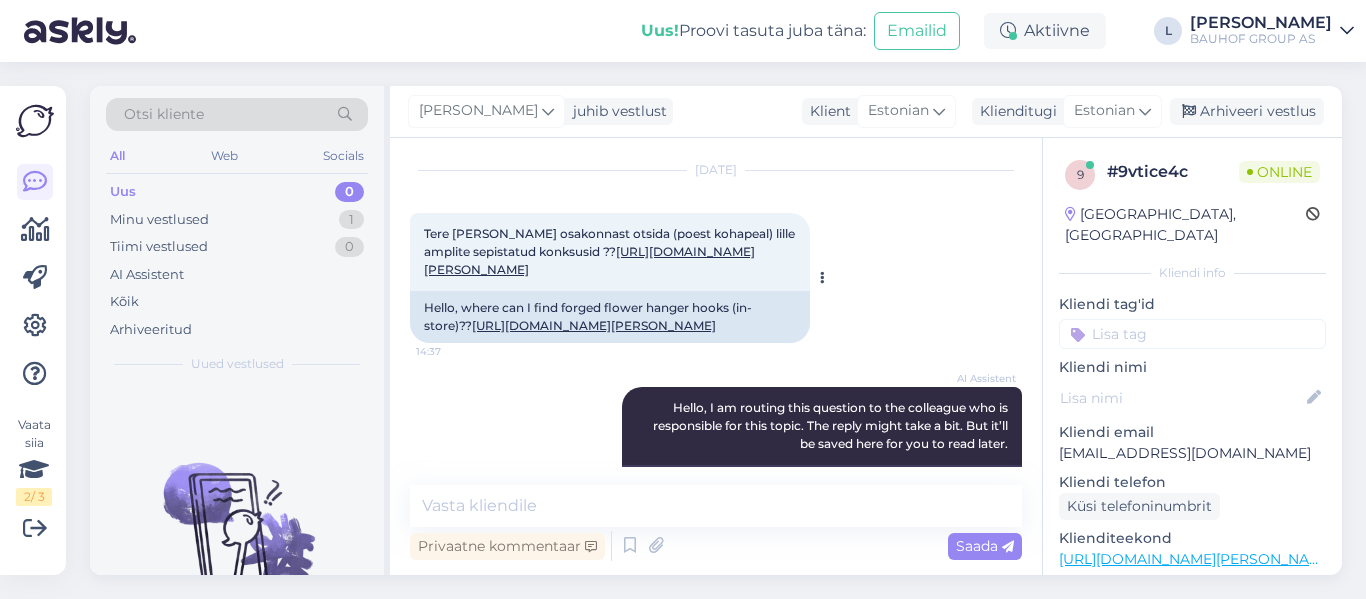 click on "[URL][DOMAIN_NAME][PERSON_NAME]" at bounding box center [589, 260] 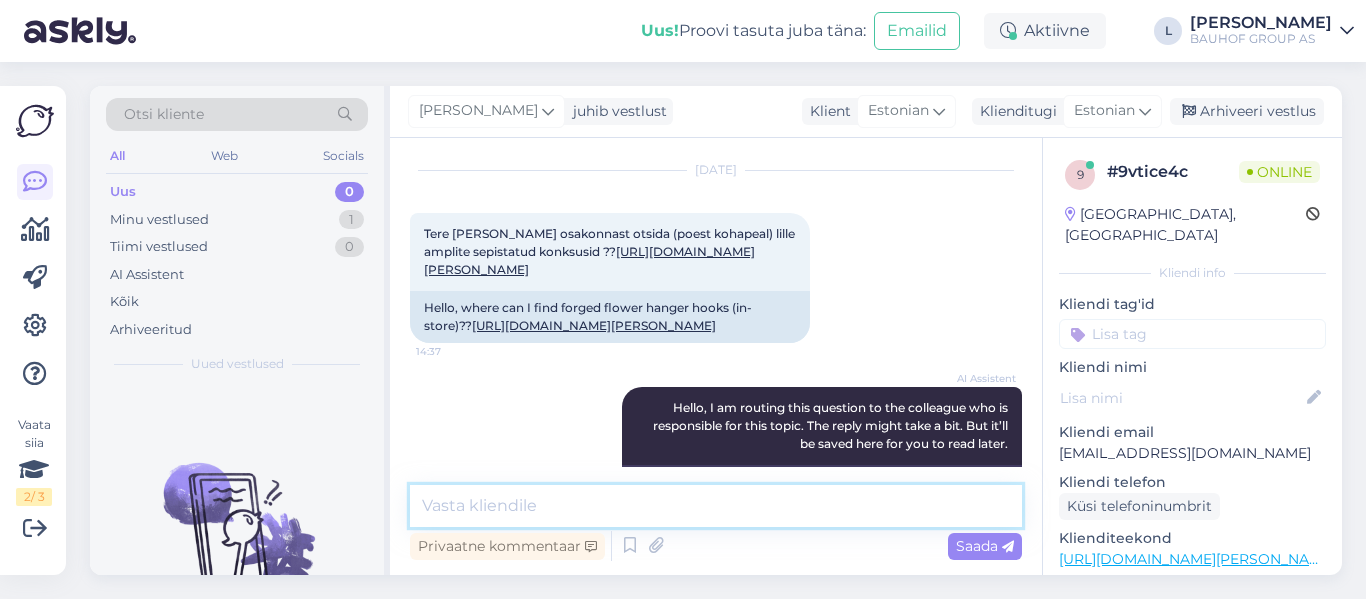 click at bounding box center [716, 506] 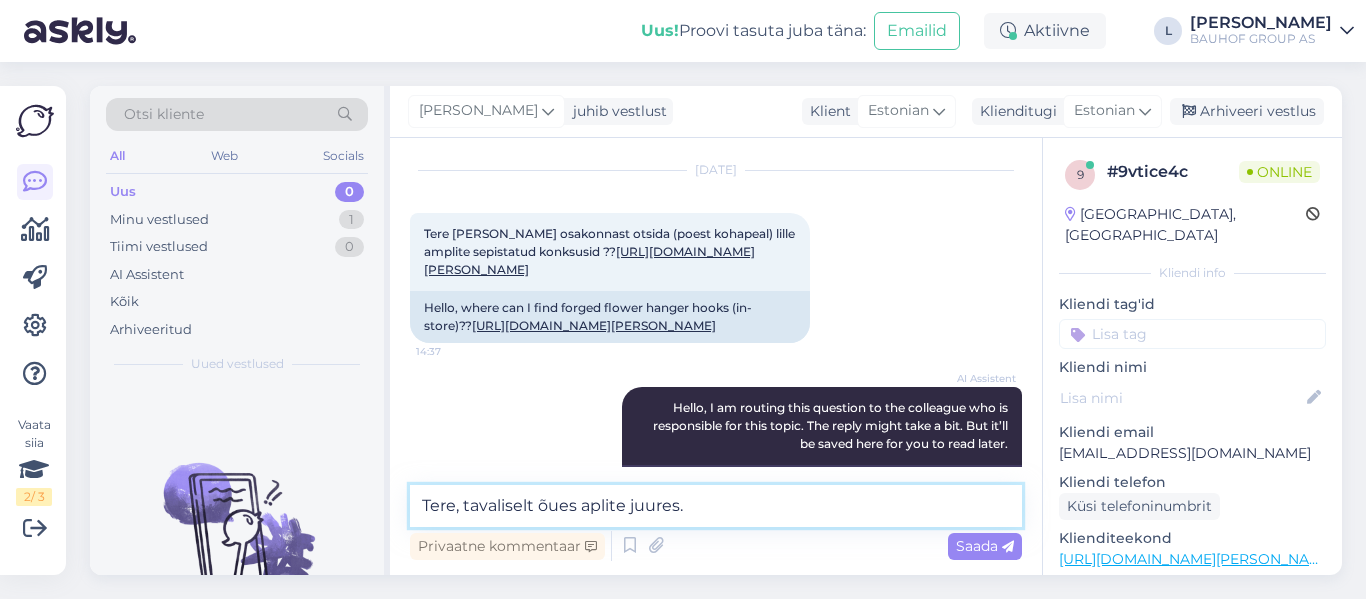click on "Tere, tavaliselt õues aplite juures." at bounding box center (716, 506) 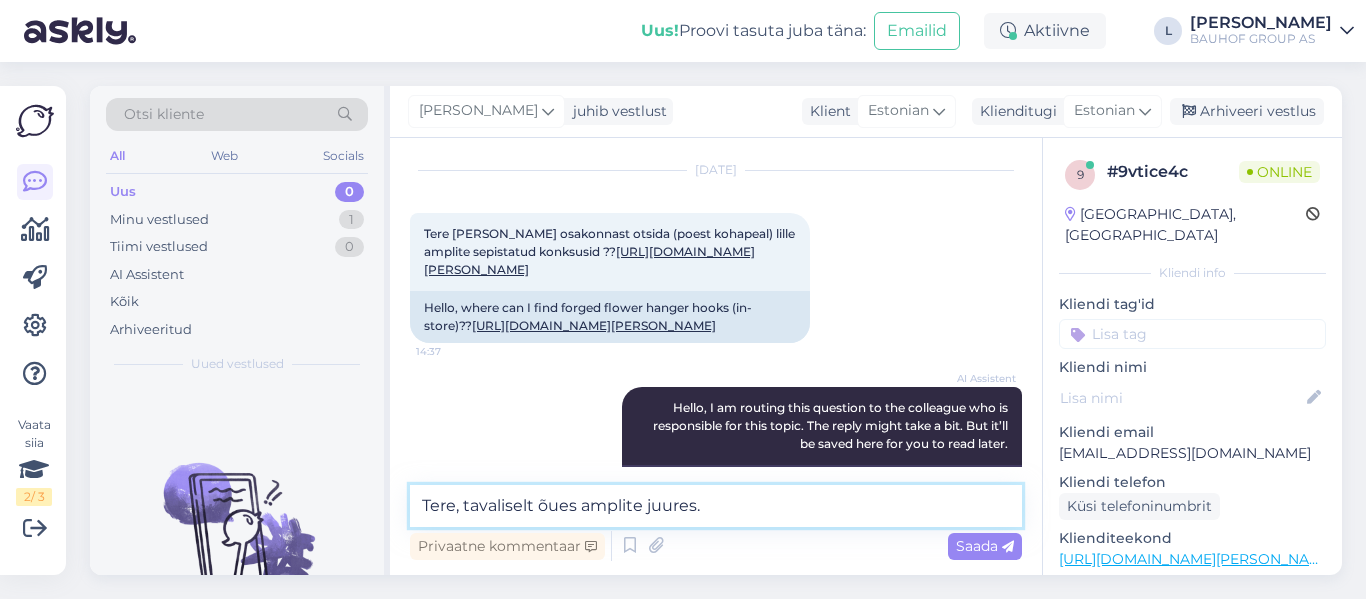 click on "Tere, tavaliselt õues amplite juures." at bounding box center [716, 506] 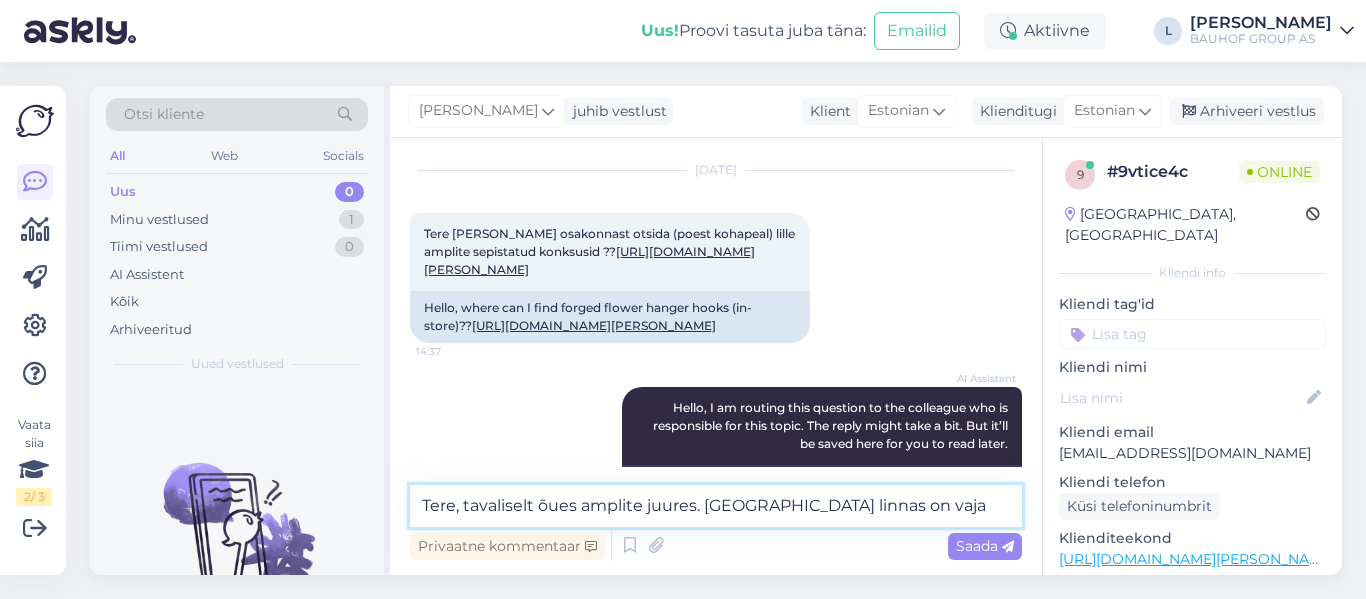 type on "Tere, tavaliselt õues amplite juures. Kus linnas on vaja?" 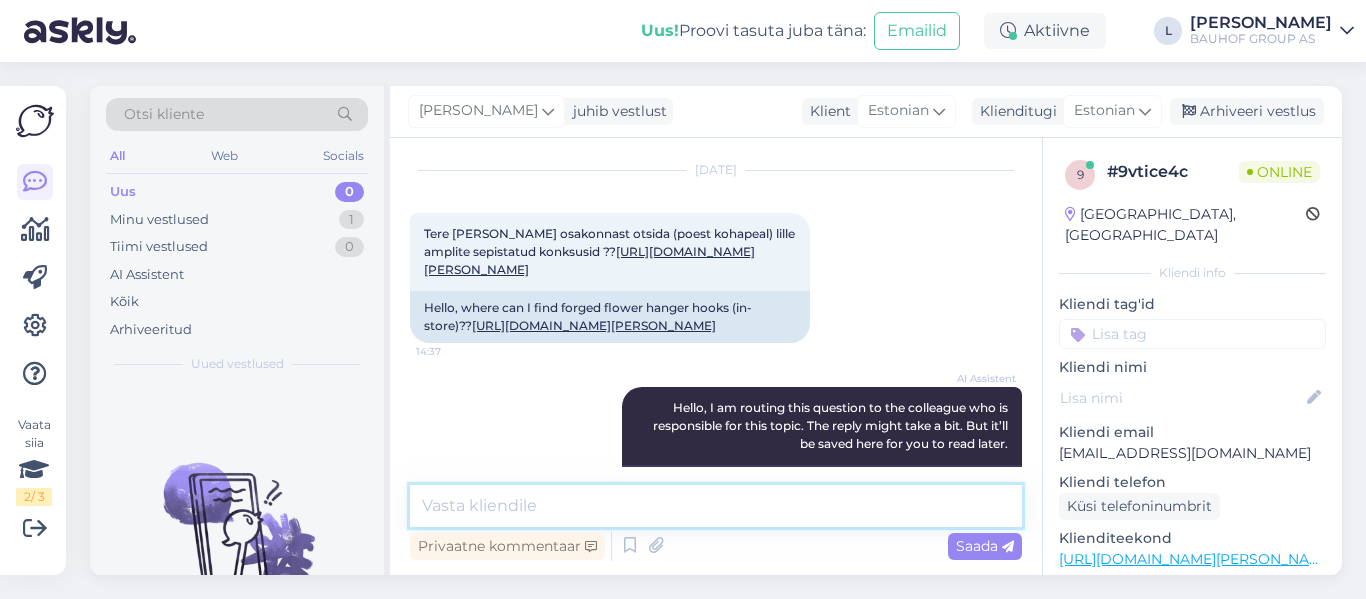 scroll, scrollTop: 437, scrollLeft: 0, axis: vertical 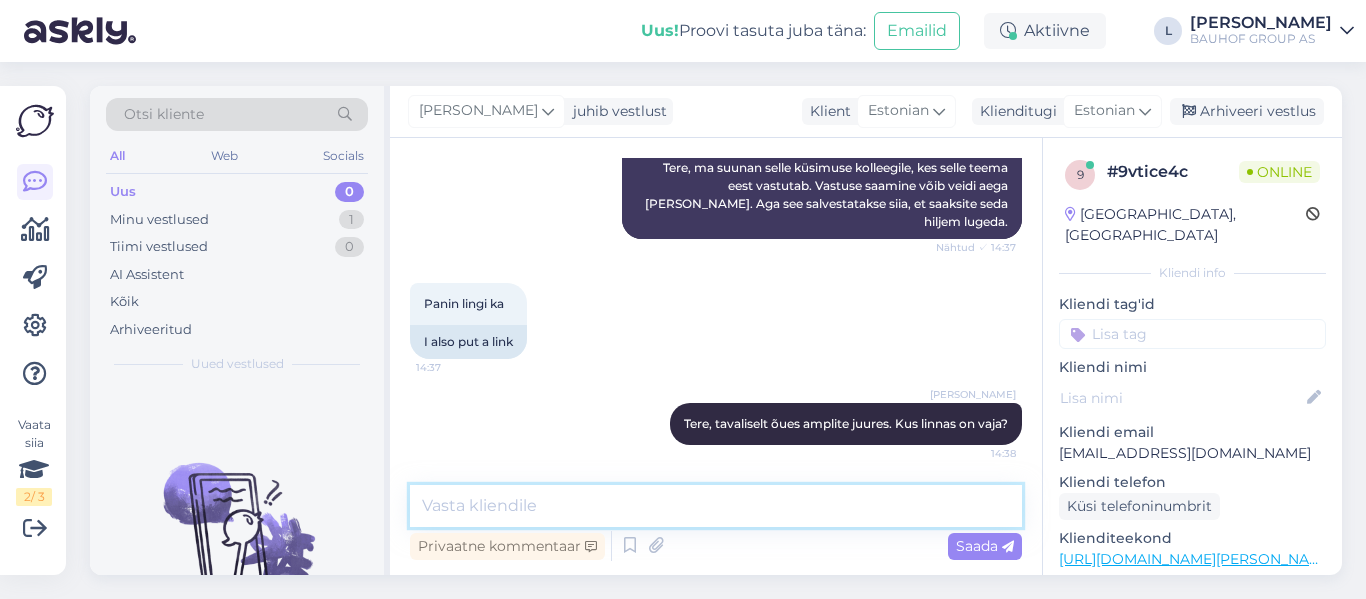 type on "o" 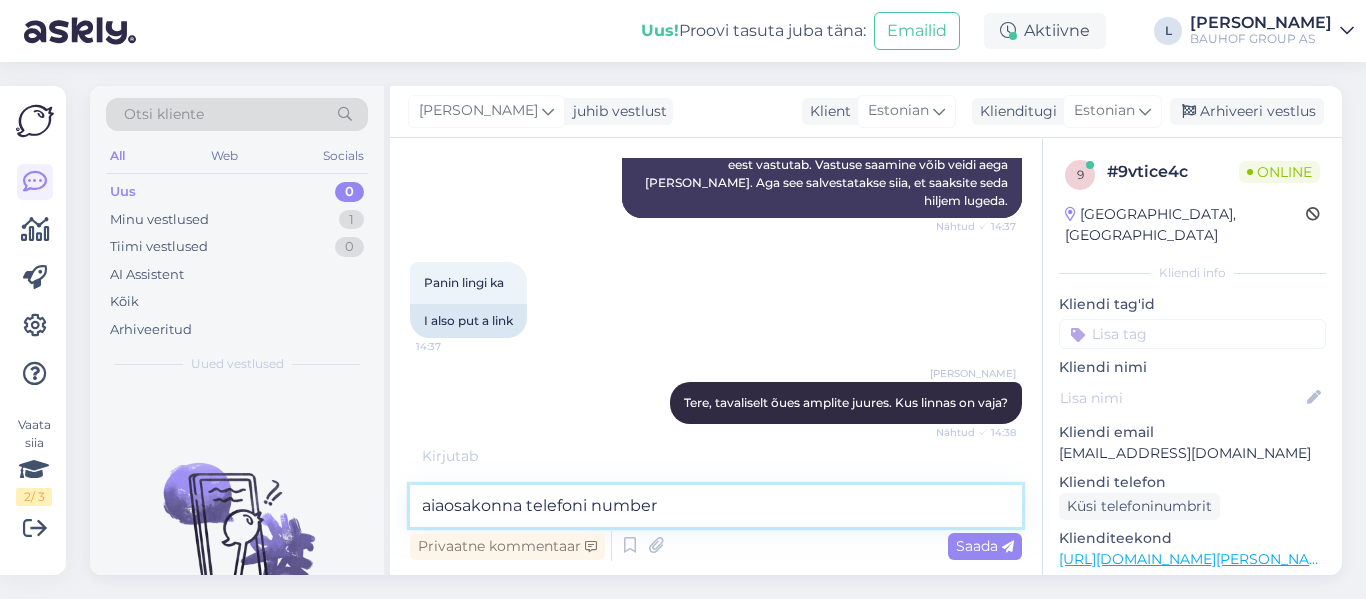 scroll, scrollTop: 523, scrollLeft: 0, axis: vertical 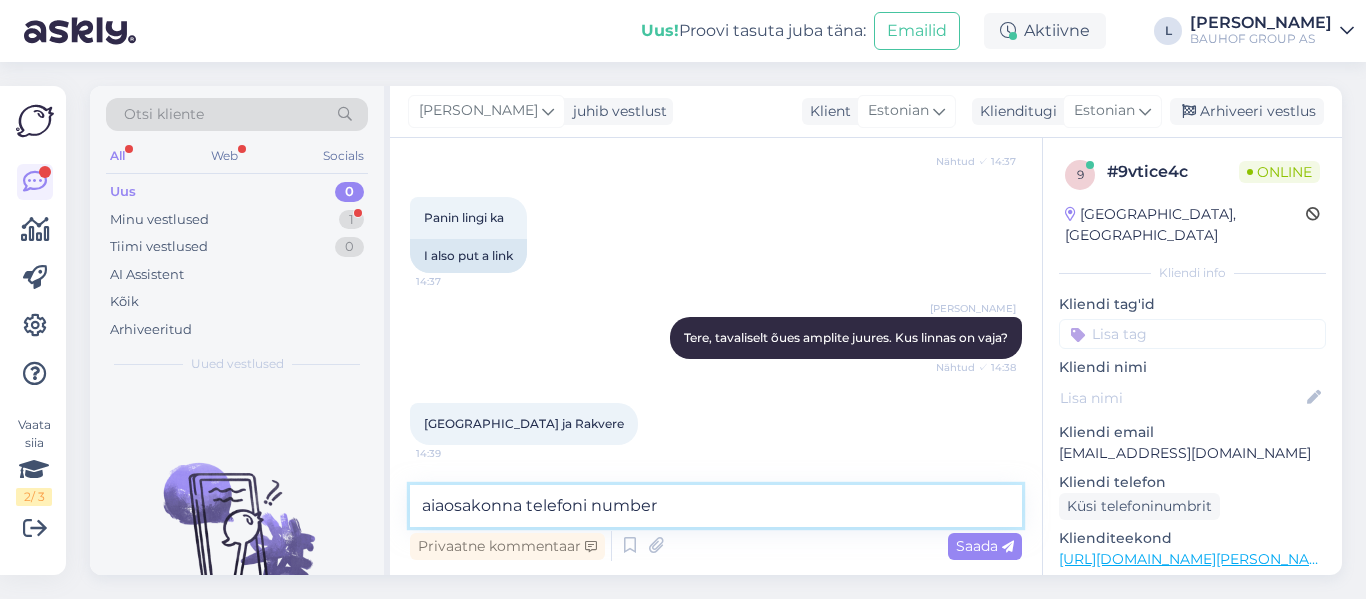 click on "aiaosakonna telefoni number" at bounding box center (716, 506) 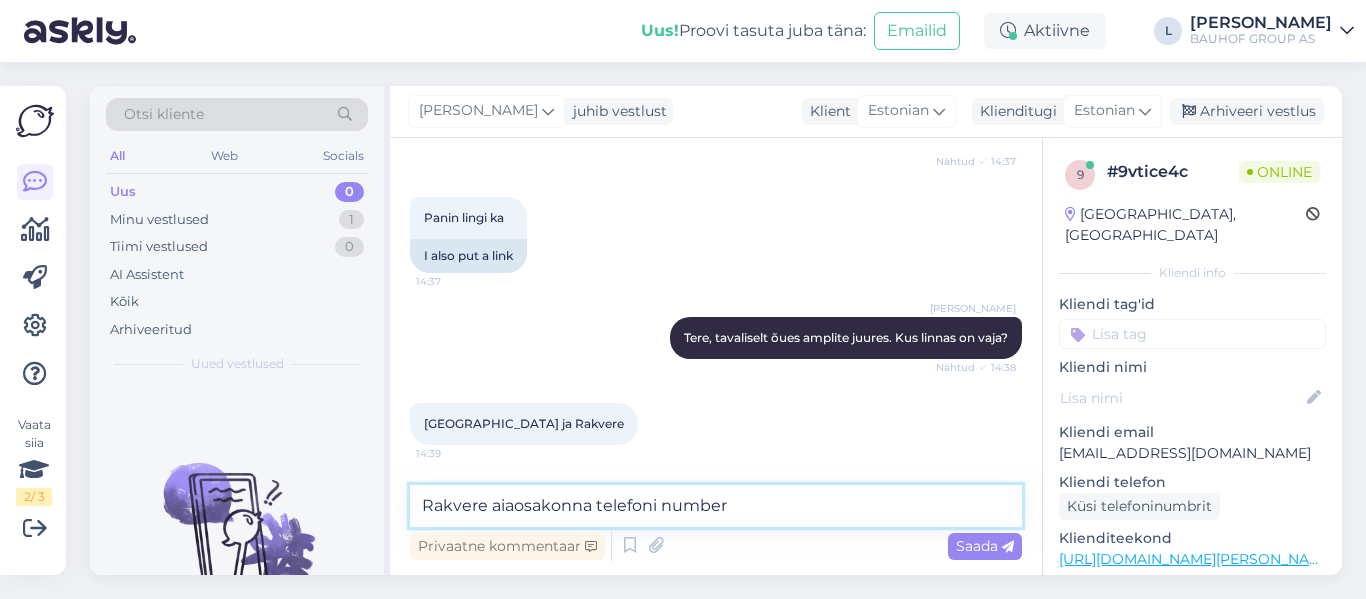 click on "Rakvere aiaosakonna telefoni number" at bounding box center (716, 506) 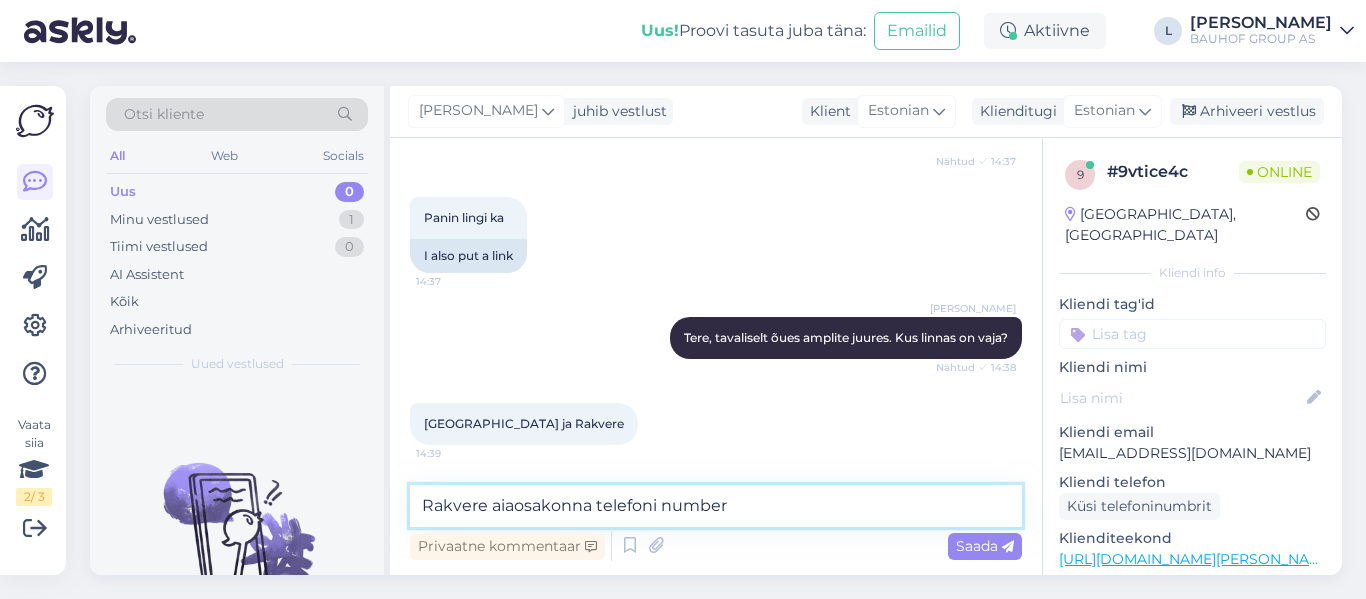 paste on "57874702" 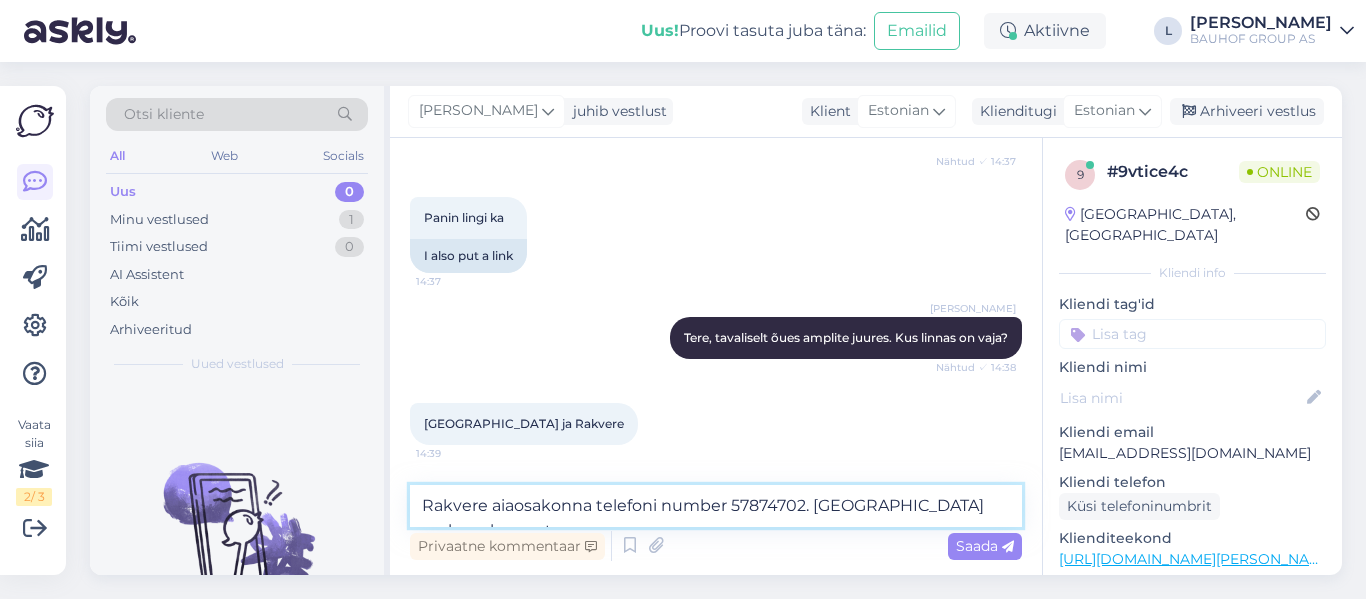 scroll, scrollTop: 544, scrollLeft: 0, axis: vertical 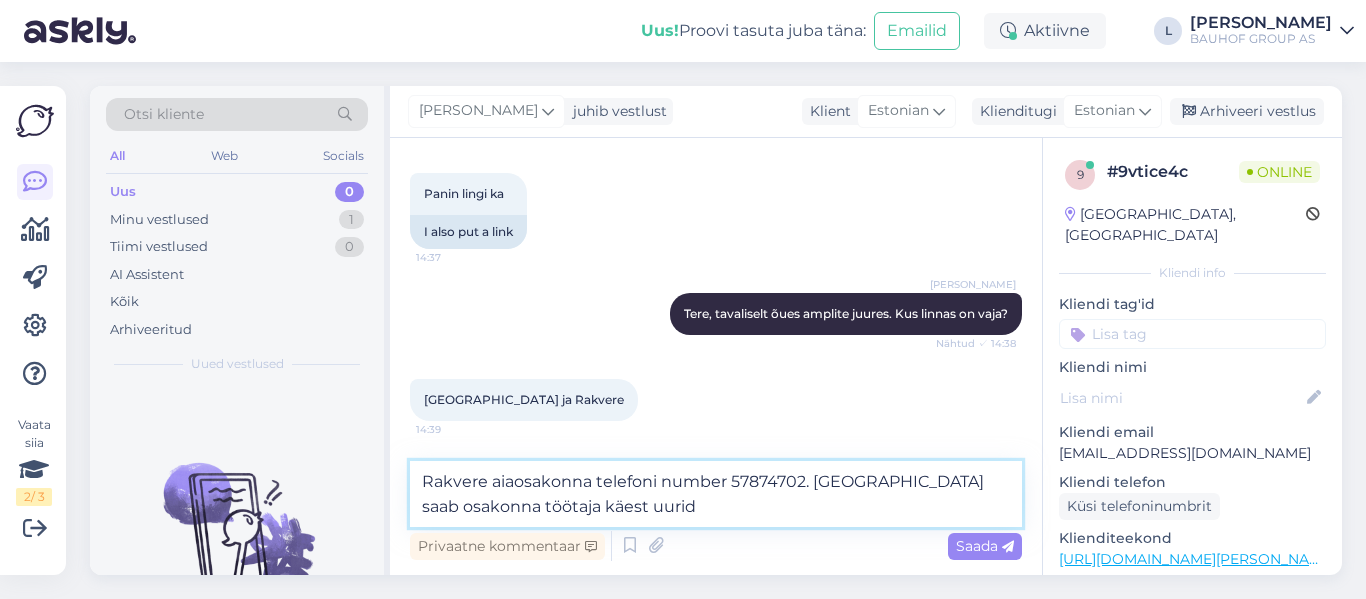 type on "Rakvere aiaosakonna telefoni number 57874702. [GEOGRAPHIC_DATA] saab osakonna töötaja käest uurida" 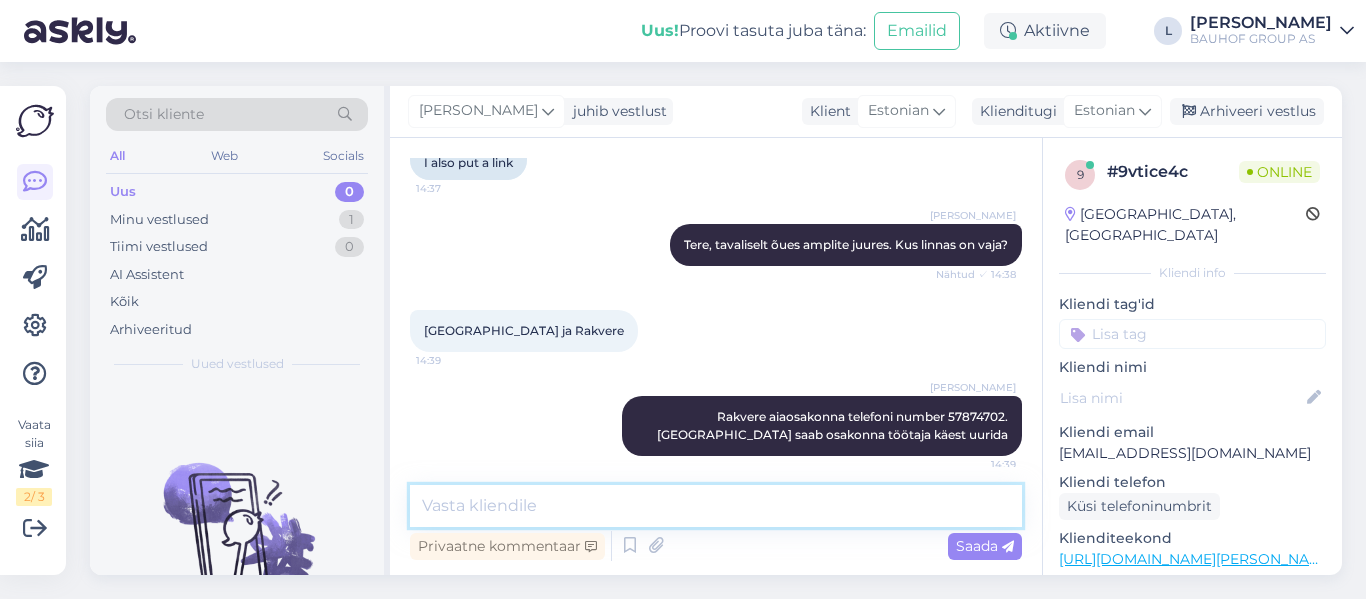 scroll, scrollTop: 627, scrollLeft: 0, axis: vertical 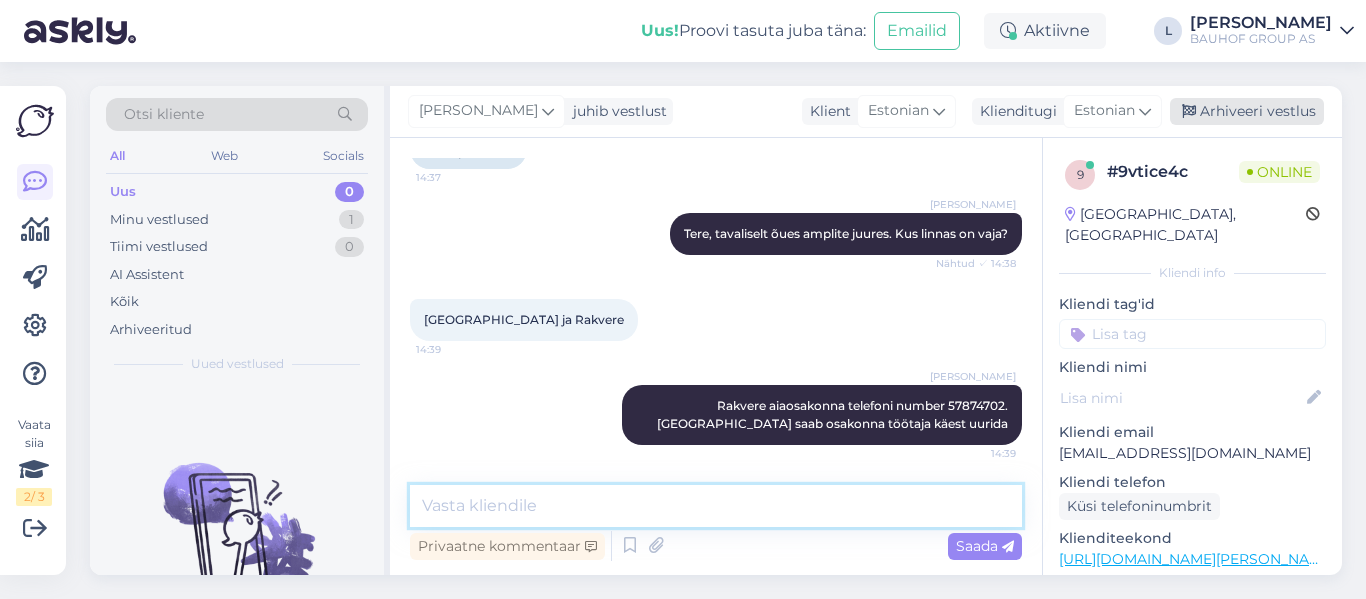 type 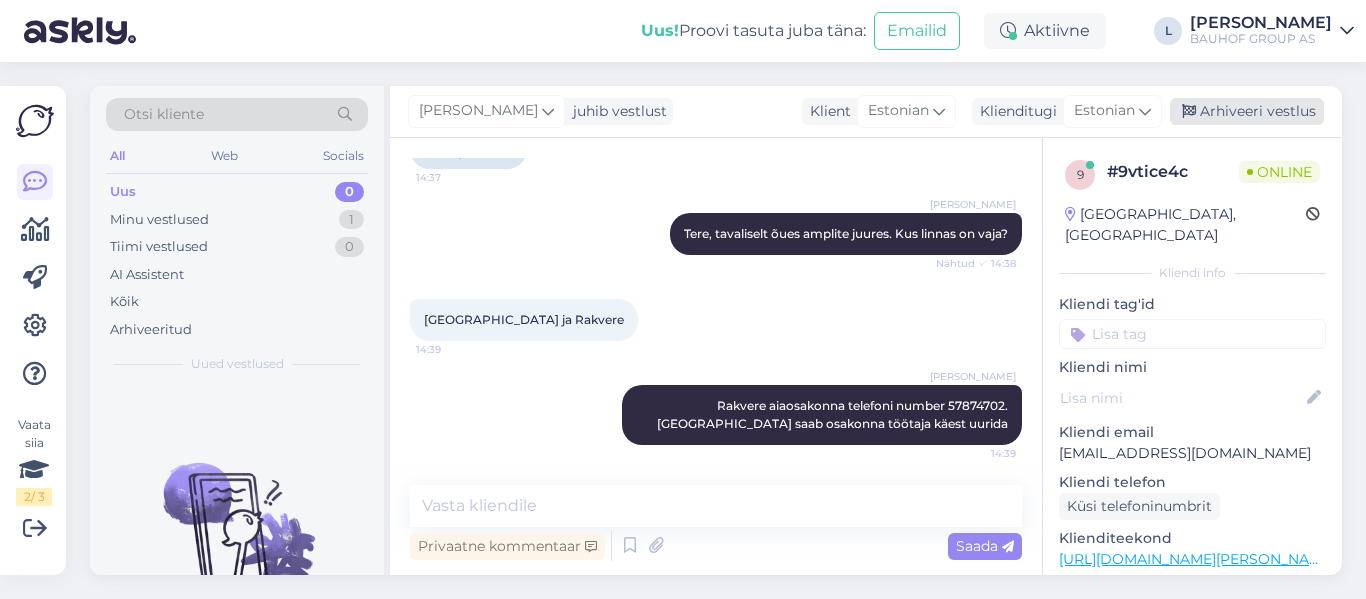 click on "Arhiveeri vestlus" at bounding box center [1247, 111] 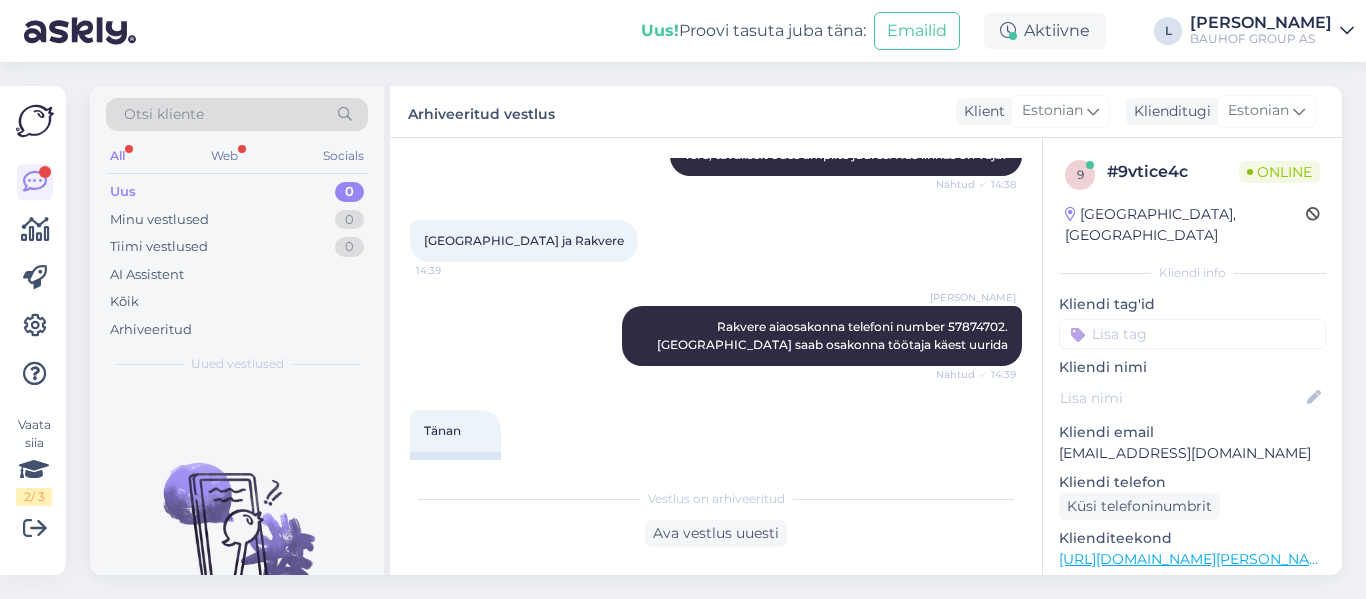 scroll, scrollTop: 892, scrollLeft: 0, axis: vertical 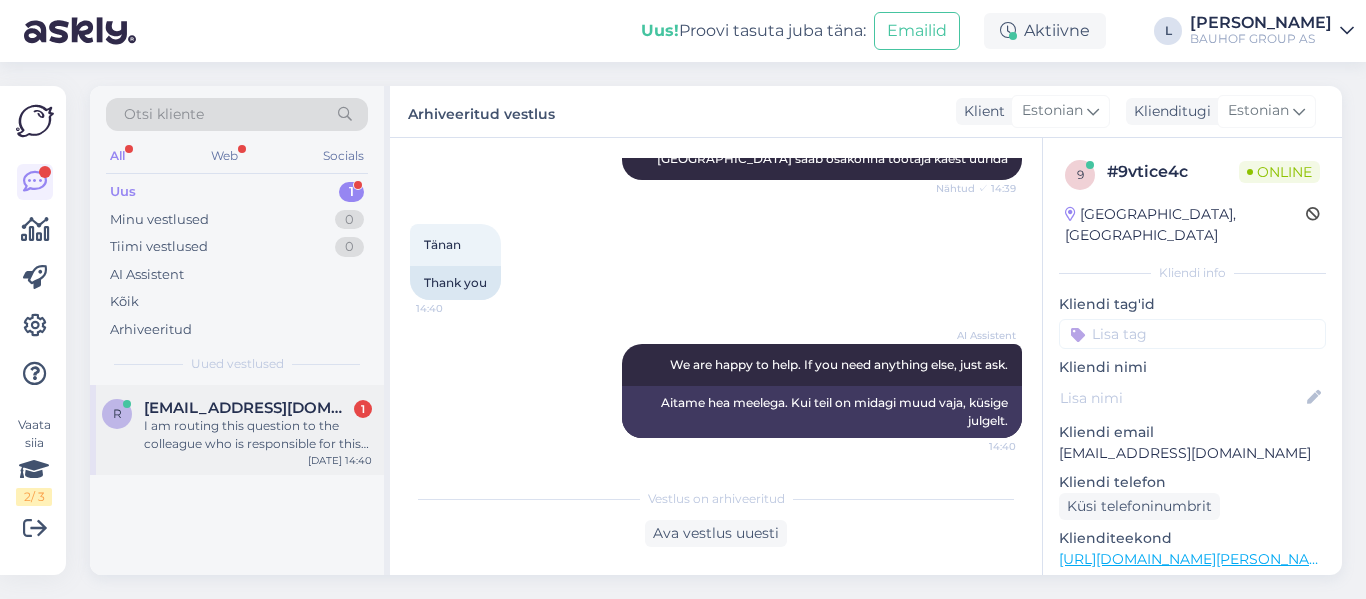 click on "[EMAIL_ADDRESS][DOMAIN_NAME]" at bounding box center [248, 408] 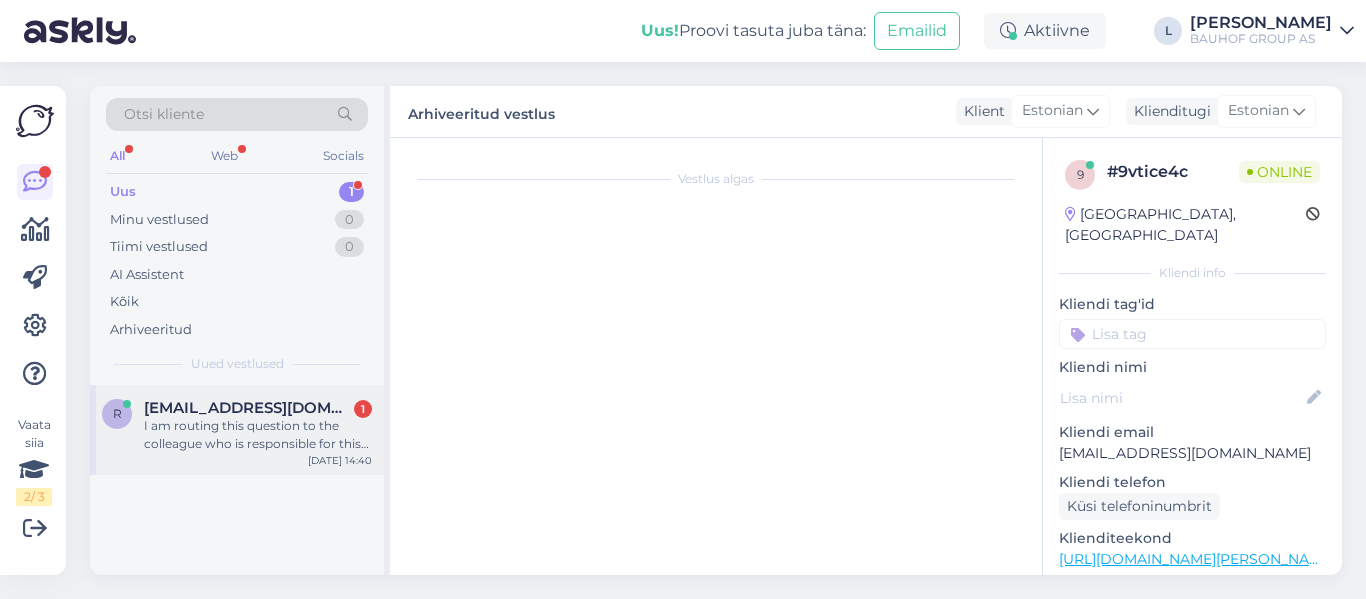 scroll, scrollTop: 1080, scrollLeft: 0, axis: vertical 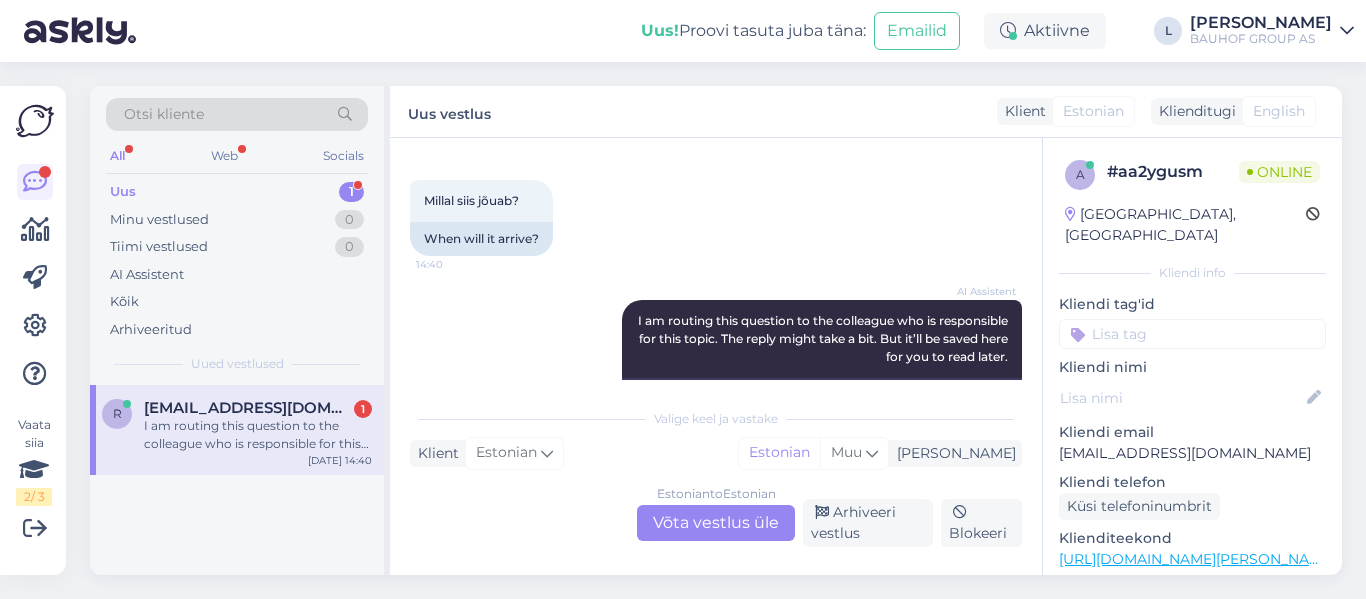 click on "Estonian  to  Estonian Võta vestlus üle" at bounding box center [716, 523] 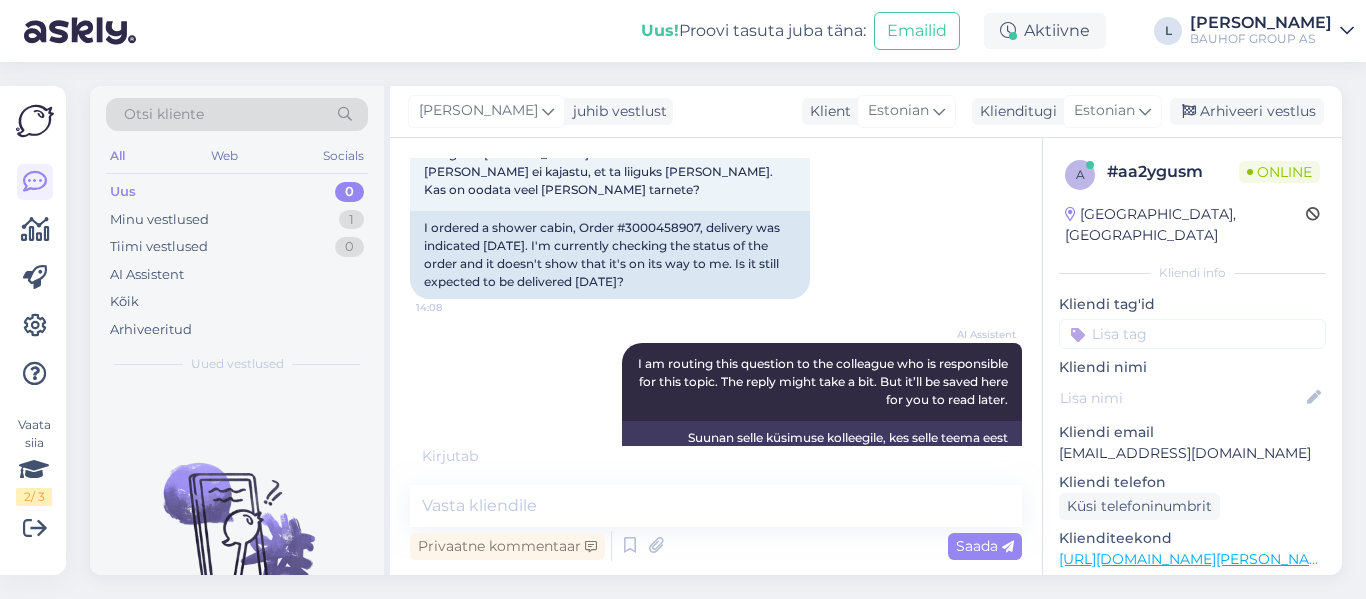 scroll, scrollTop: 583, scrollLeft: 0, axis: vertical 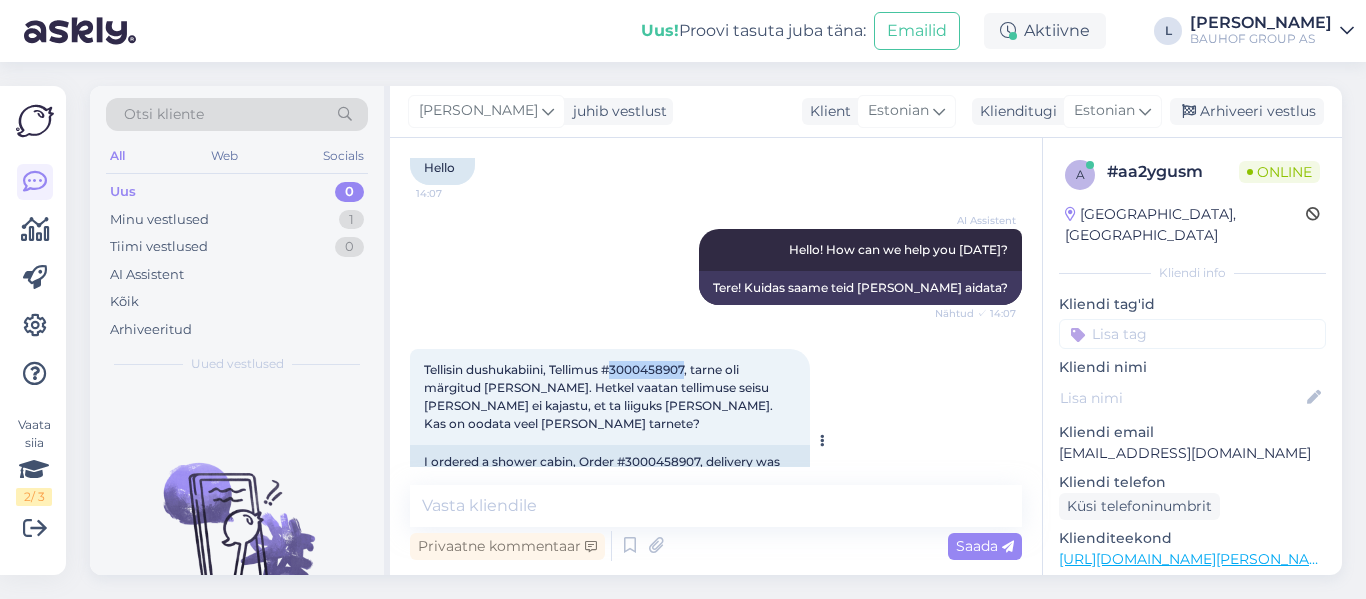drag, startPoint x: 689, startPoint y: 174, endPoint x: 619, endPoint y: 353, distance: 192.20041 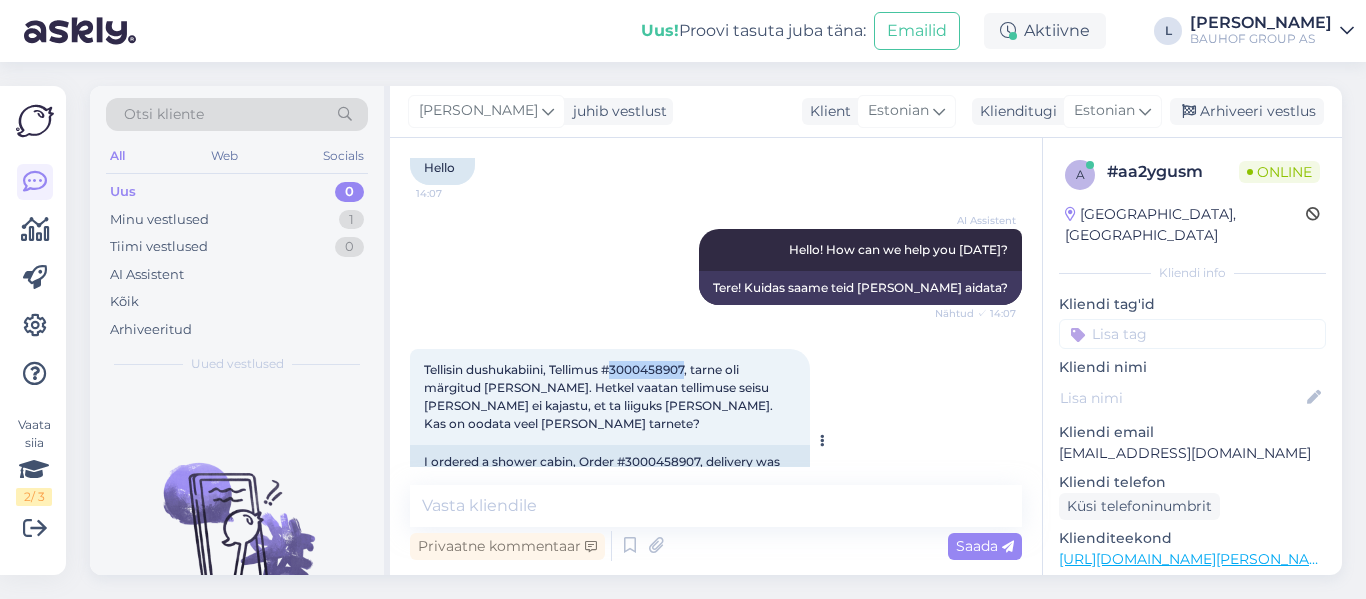 click on "Tellisin dushukabiini, Tellimus #3000458907, tarne oli märgitud [PERSON_NAME]. Hetkel vaatan tellimuse seisu [PERSON_NAME] ei kajastu, et ta liiguks [PERSON_NAME]. Kas on oodata veel [PERSON_NAME] tarnete?
14:08" at bounding box center [610, 397] 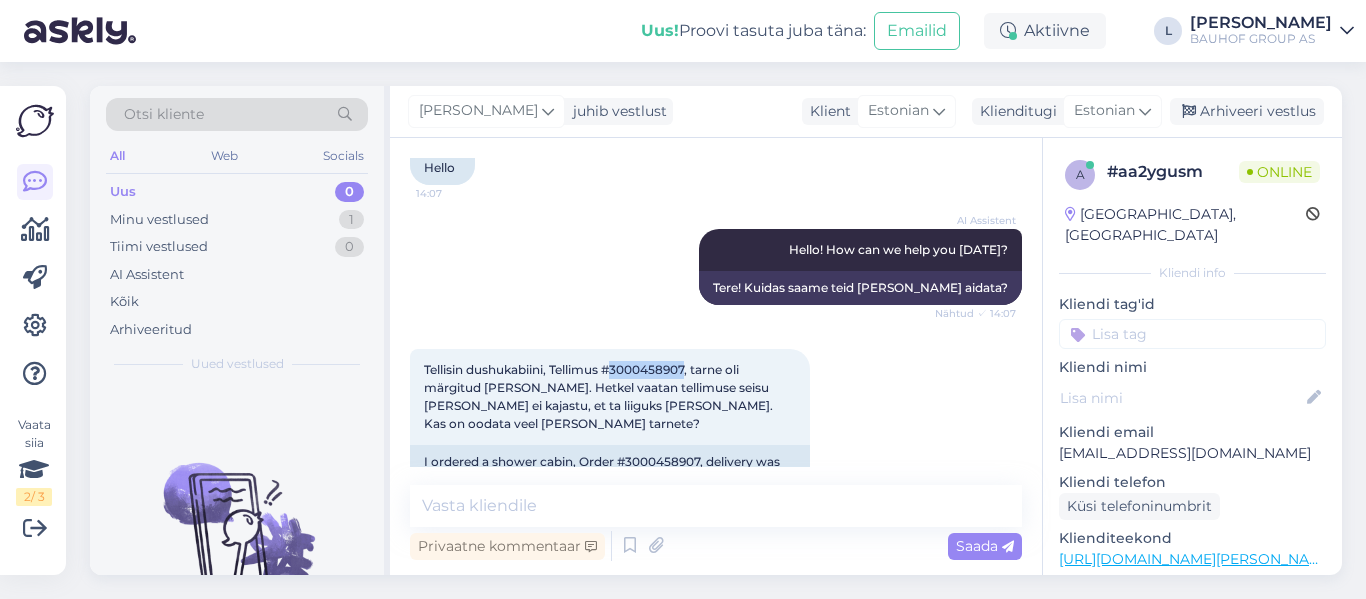 scroll, scrollTop: 1169, scrollLeft: 0, axis: vertical 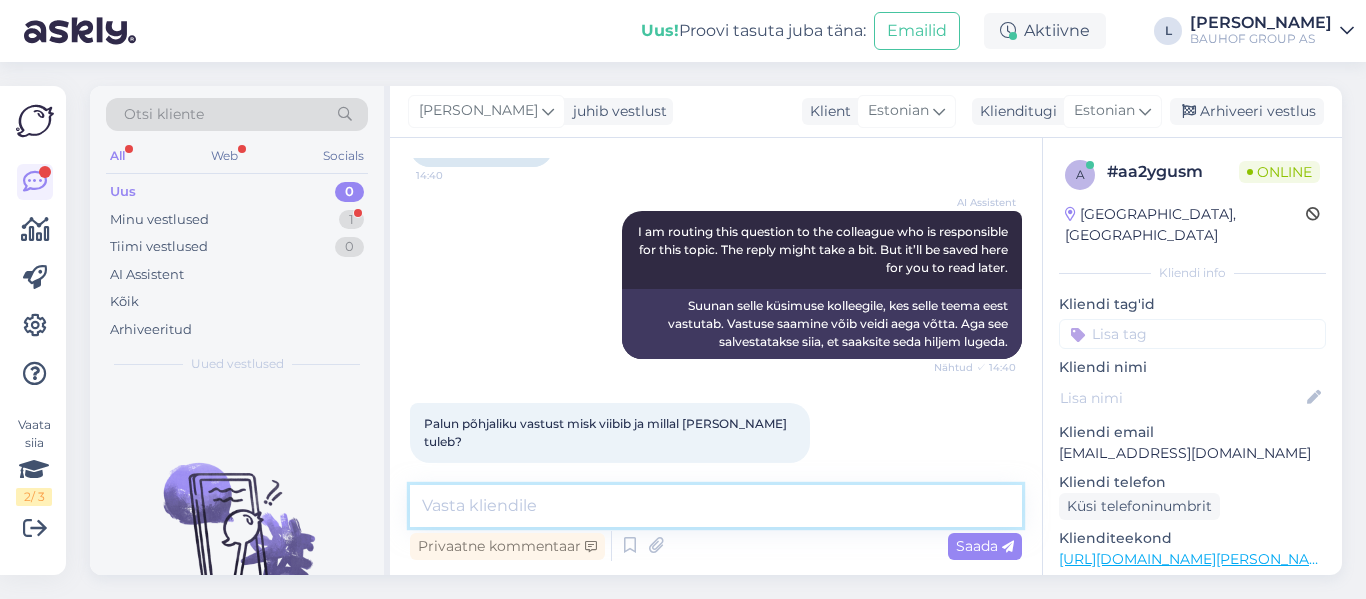click at bounding box center [716, 506] 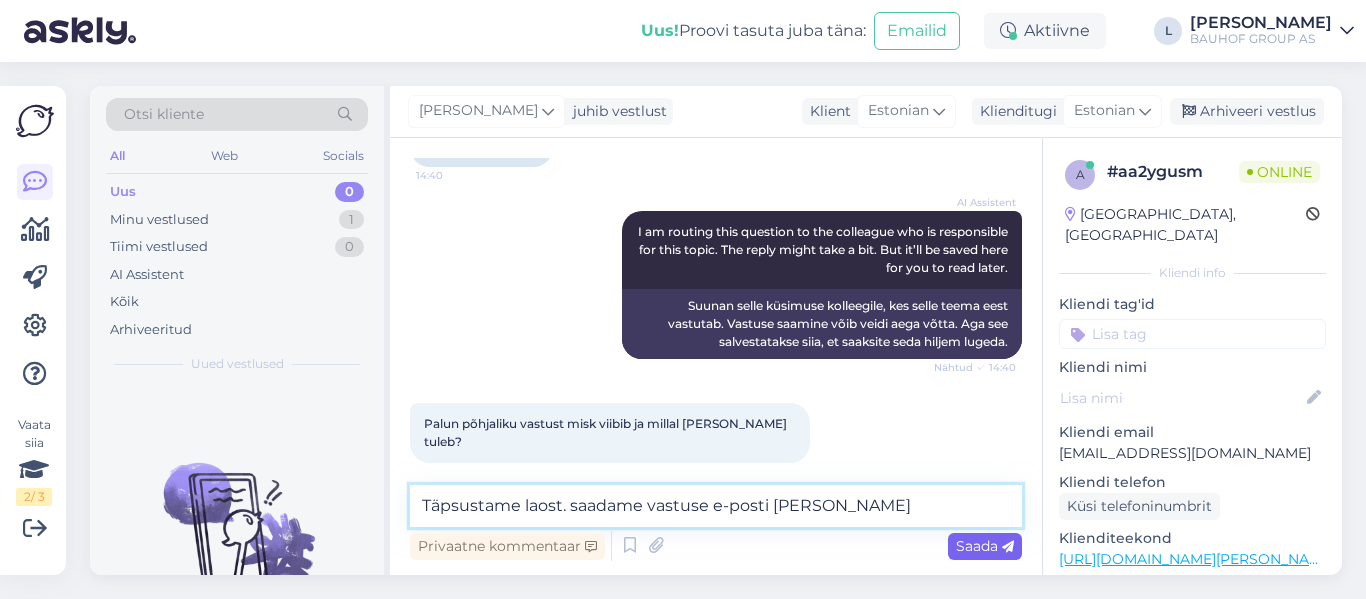 type on "Täpsustame laost. saadame vastuse e-posti [PERSON_NAME]" 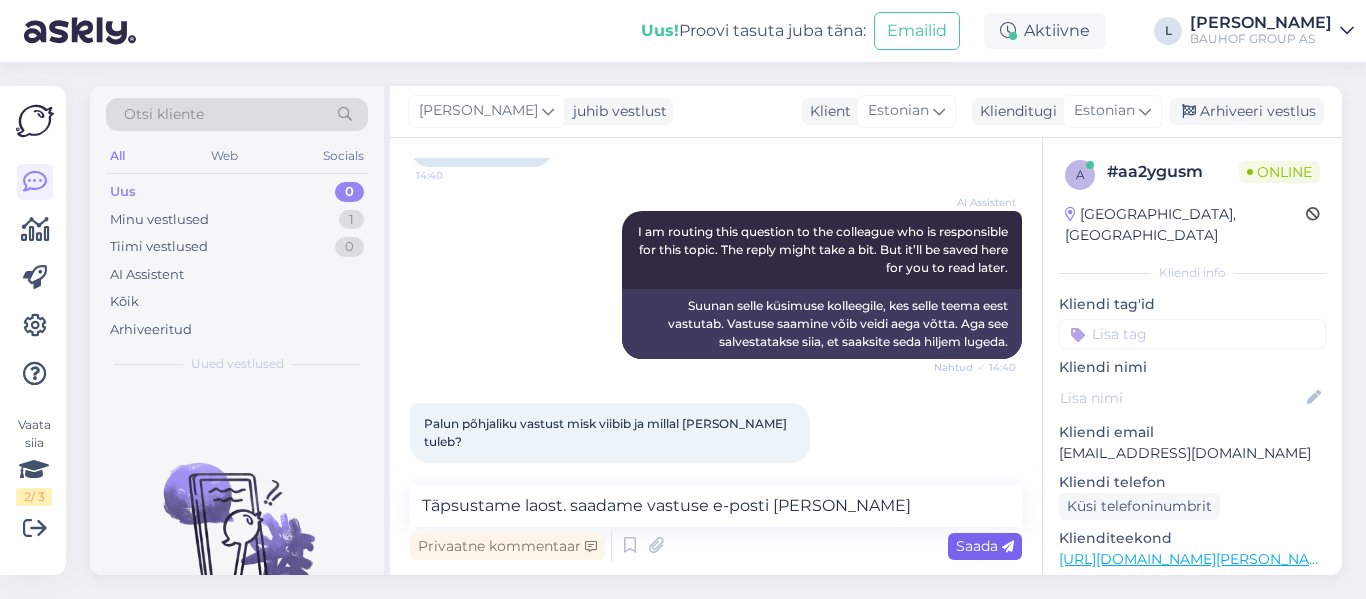 click on "Saada" at bounding box center [985, 546] 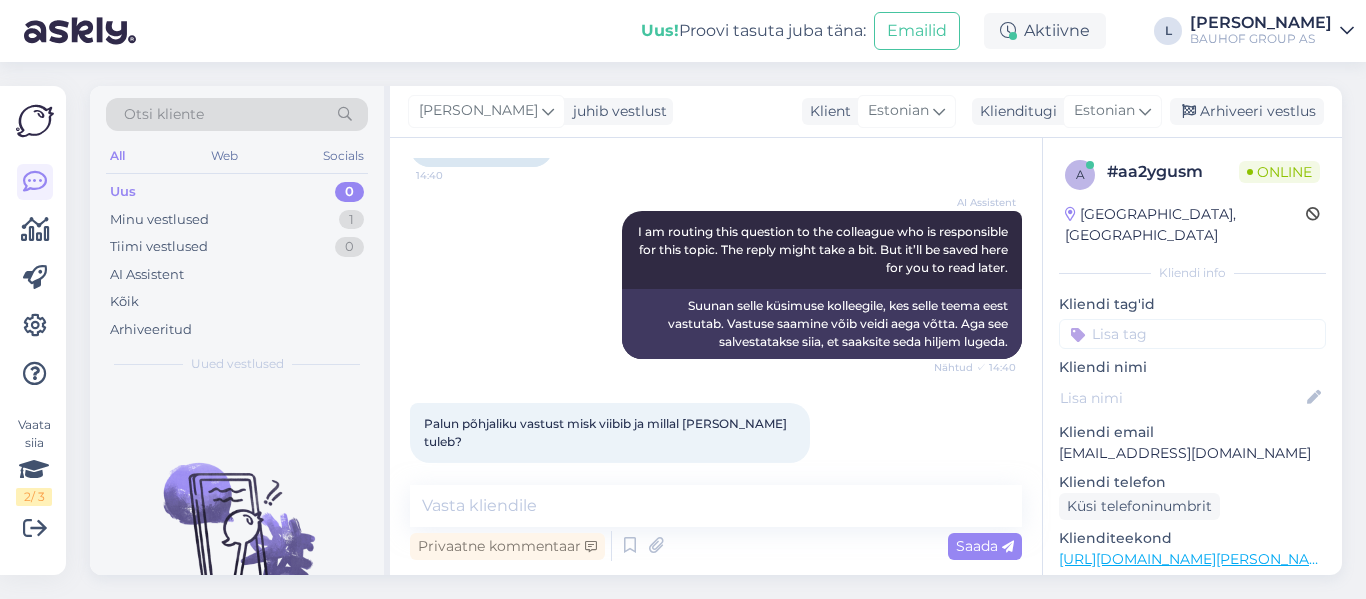 scroll, scrollTop: 1255, scrollLeft: 0, axis: vertical 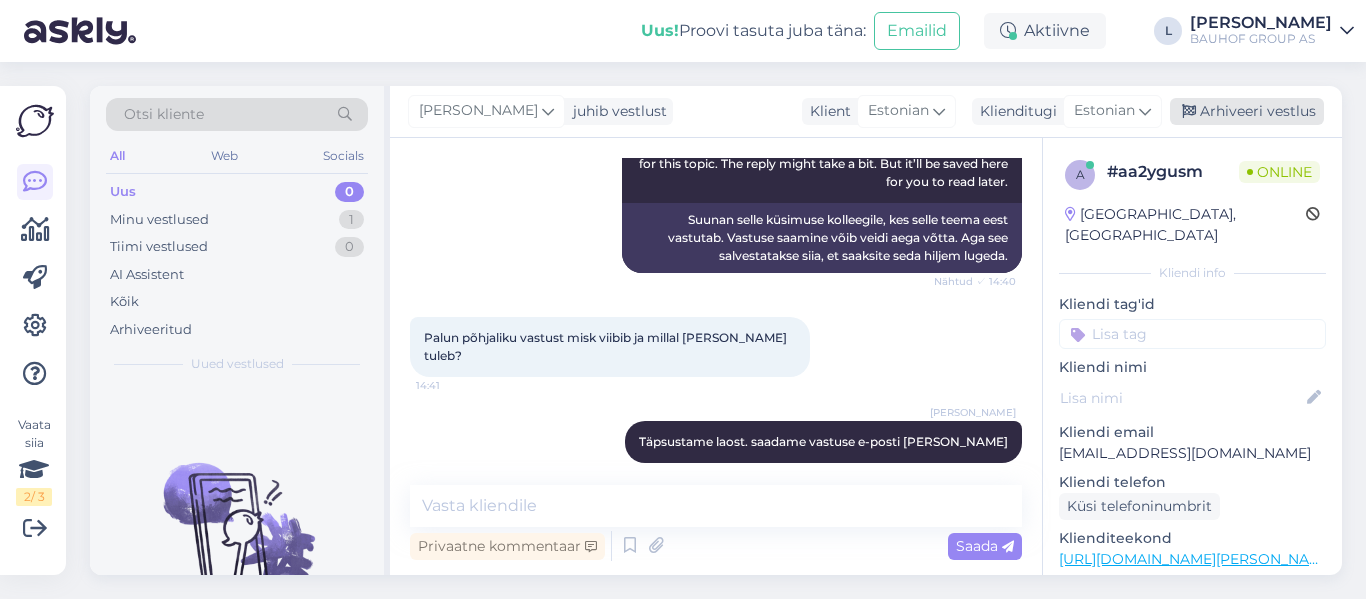 click on "Arhiveeri vestlus" at bounding box center (1247, 111) 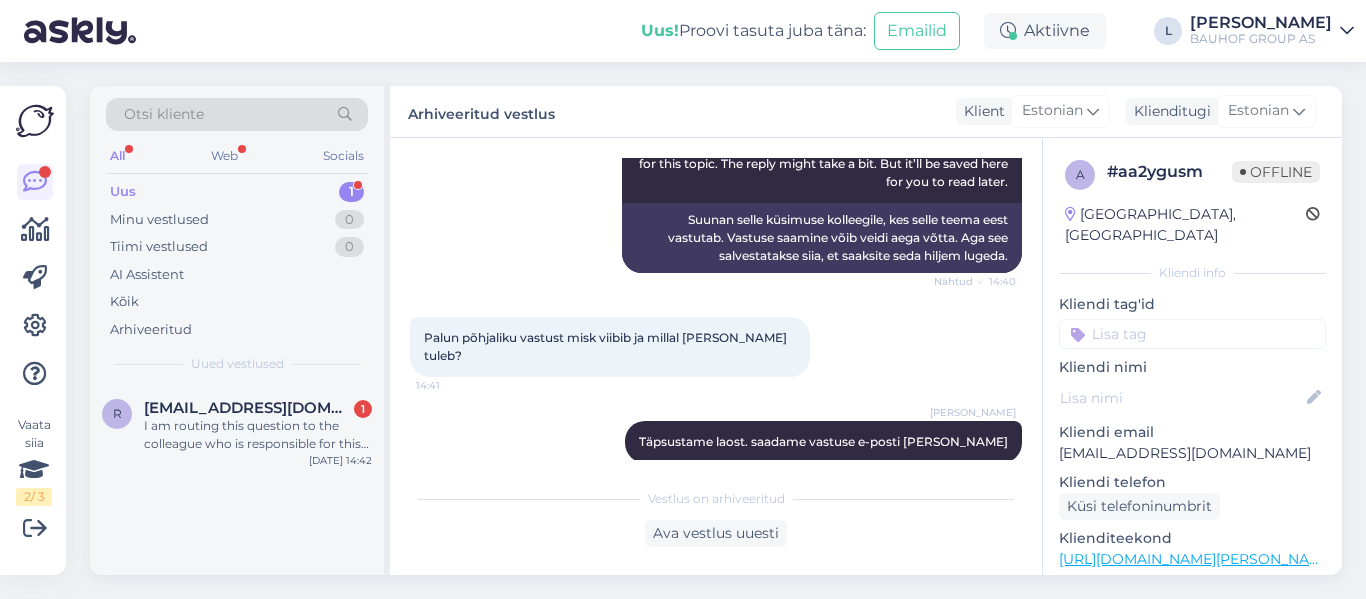 scroll, scrollTop: 1646, scrollLeft: 0, axis: vertical 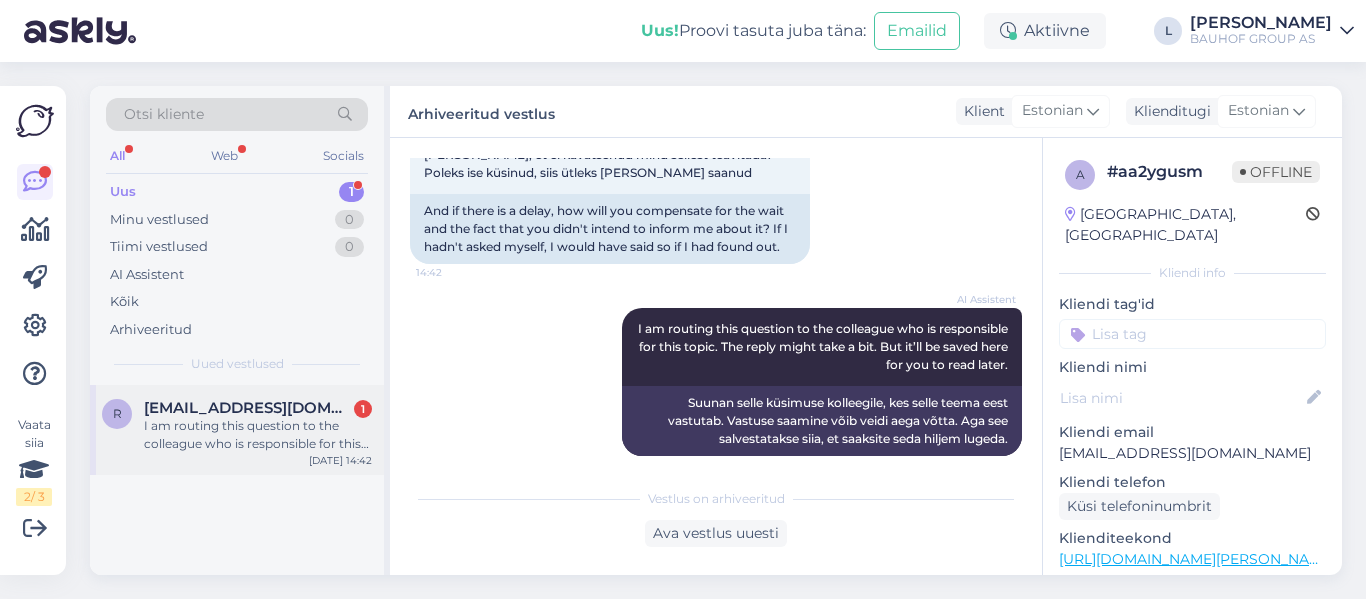 click on "I am routing this question to the colleague who is responsible for this topic. The reply might take a bit. But it’ll be saved here for you to read later." at bounding box center (258, 435) 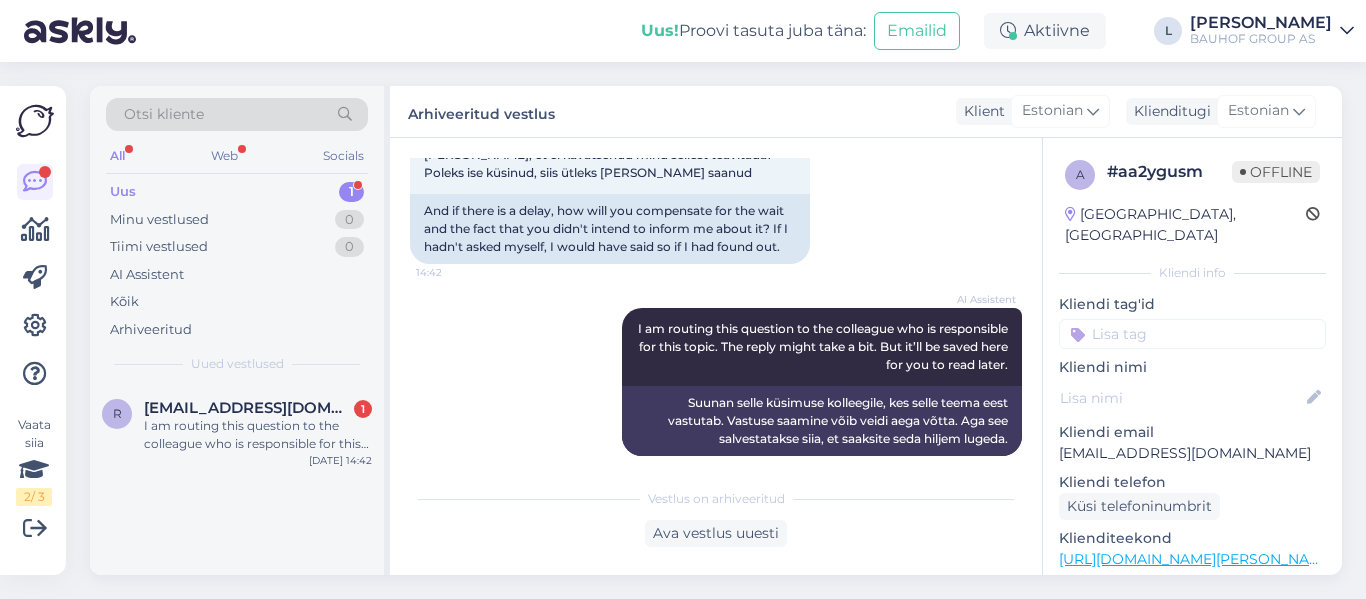 scroll, scrollTop: 1564, scrollLeft: 0, axis: vertical 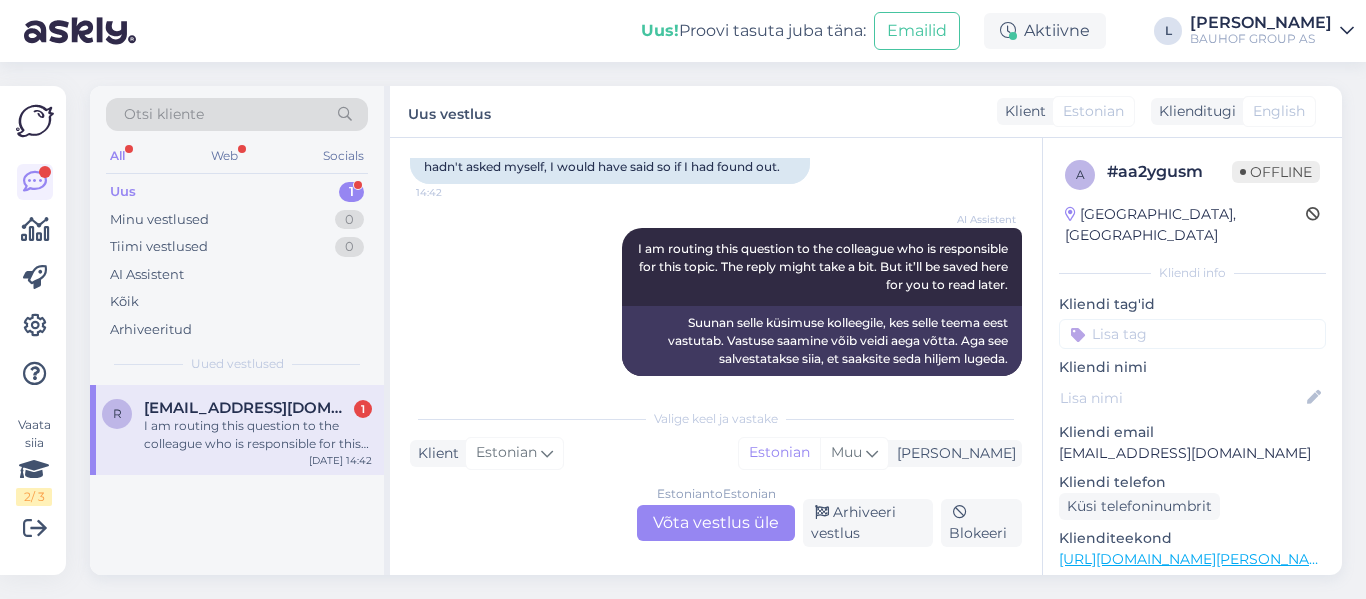 click on "Estonian  to  Estonian Võta vestlus üle" at bounding box center (716, 523) 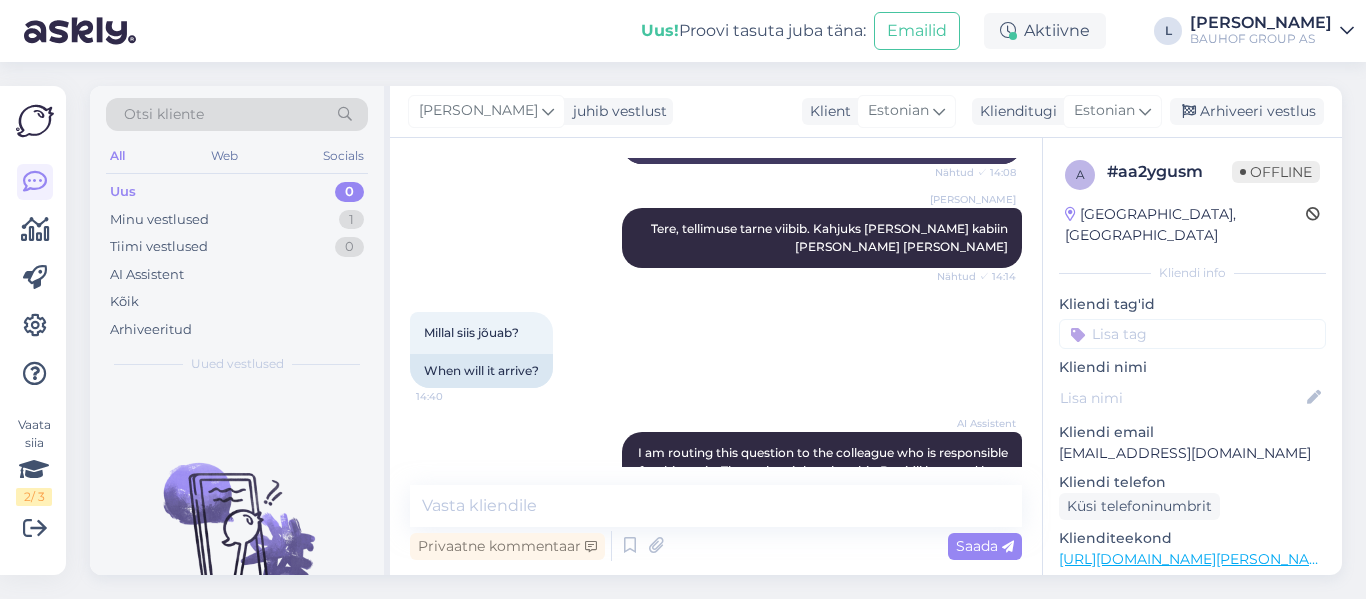 scroll, scrollTop: 939, scrollLeft: 0, axis: vertical 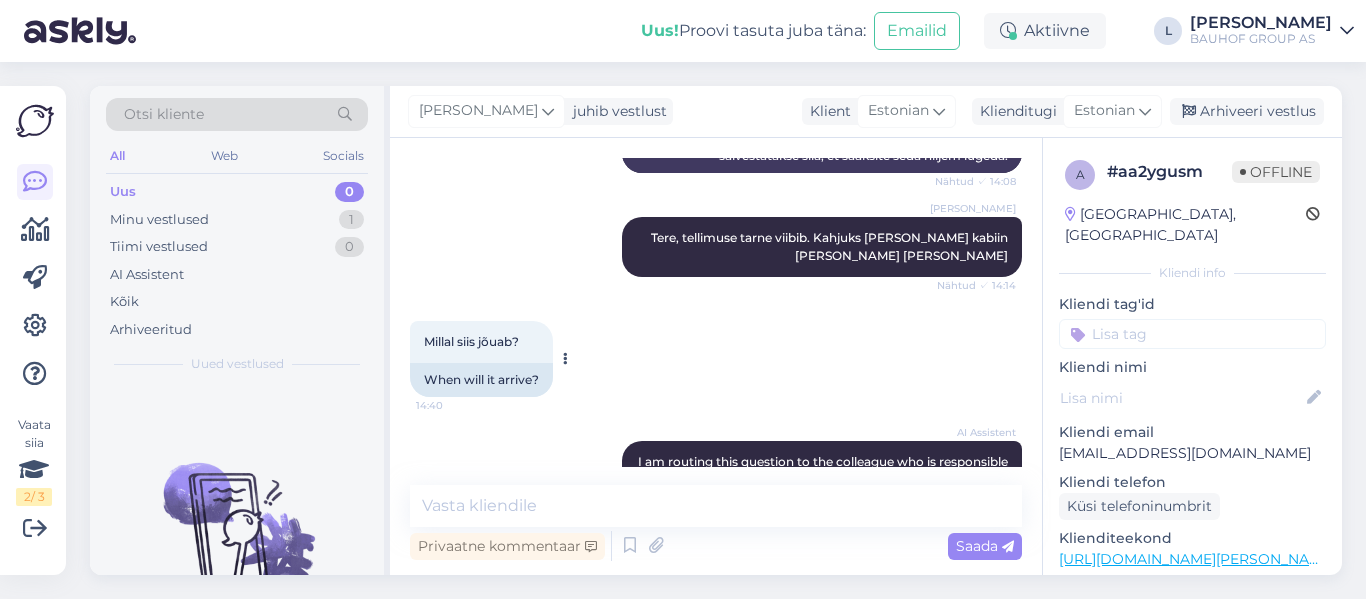 click on "When will it arrive?" at bounding box center (481, 380) 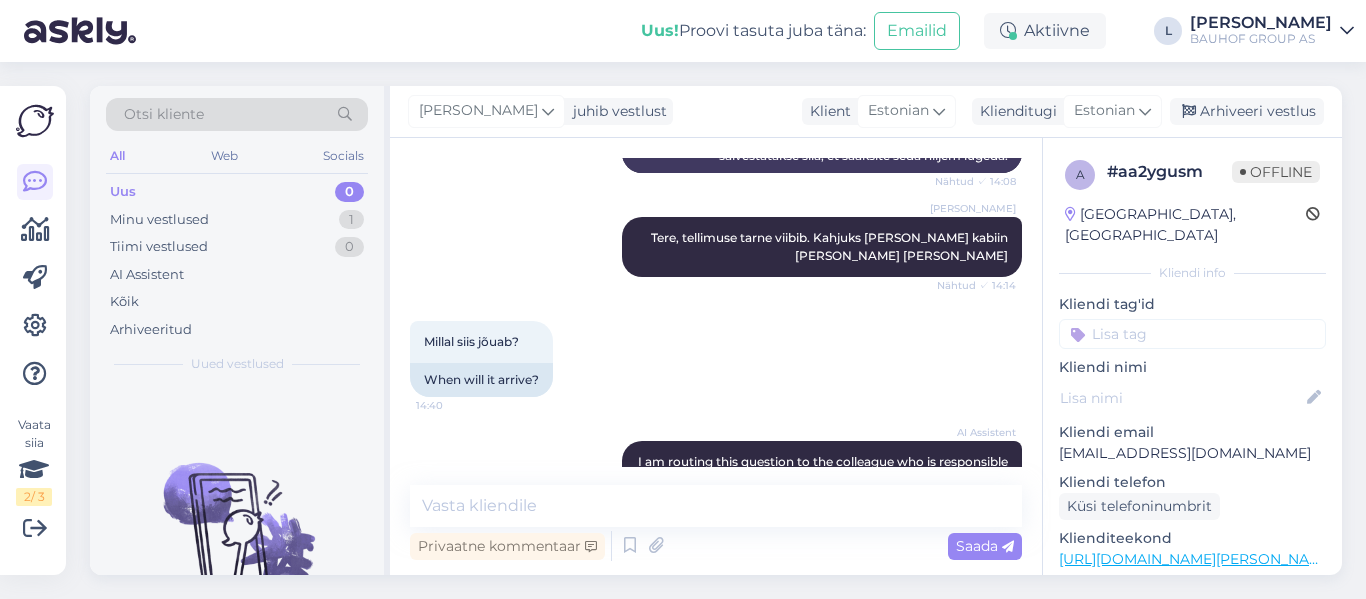 scroll, scrollTop: 439, scrollLeft: 0, axis: vertical 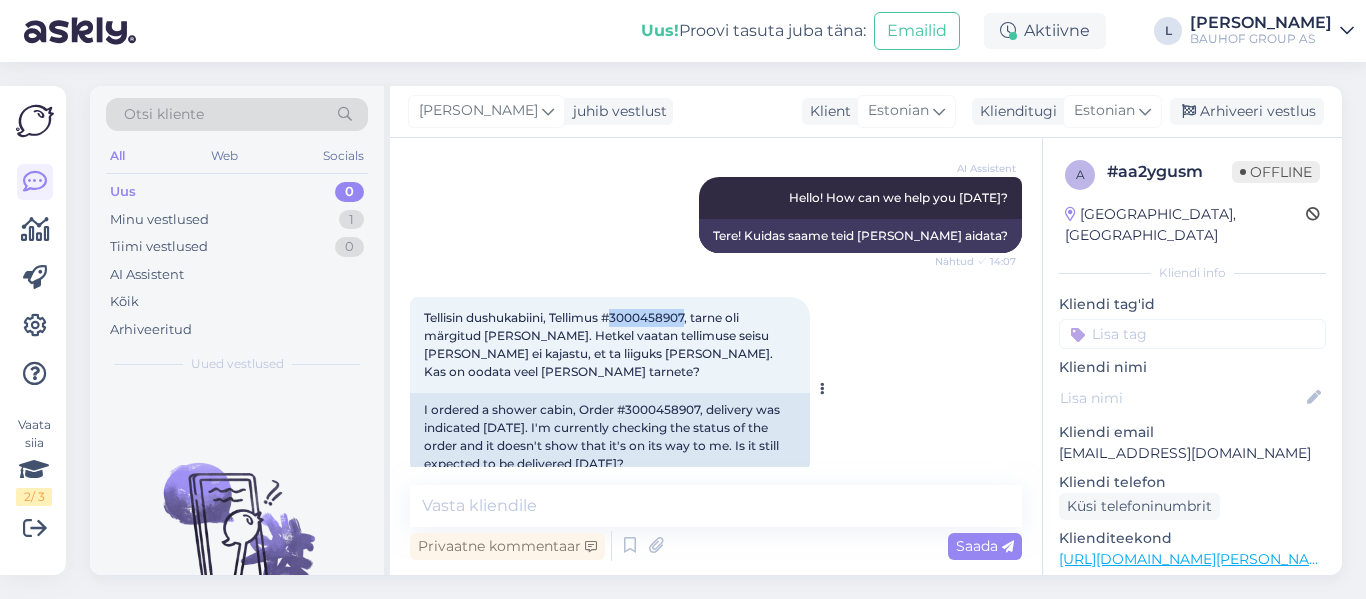 drag, startPoint x: 690, startPoint y: 318, endPoint x: 617, endPoint y: 316, distance: 73.02739 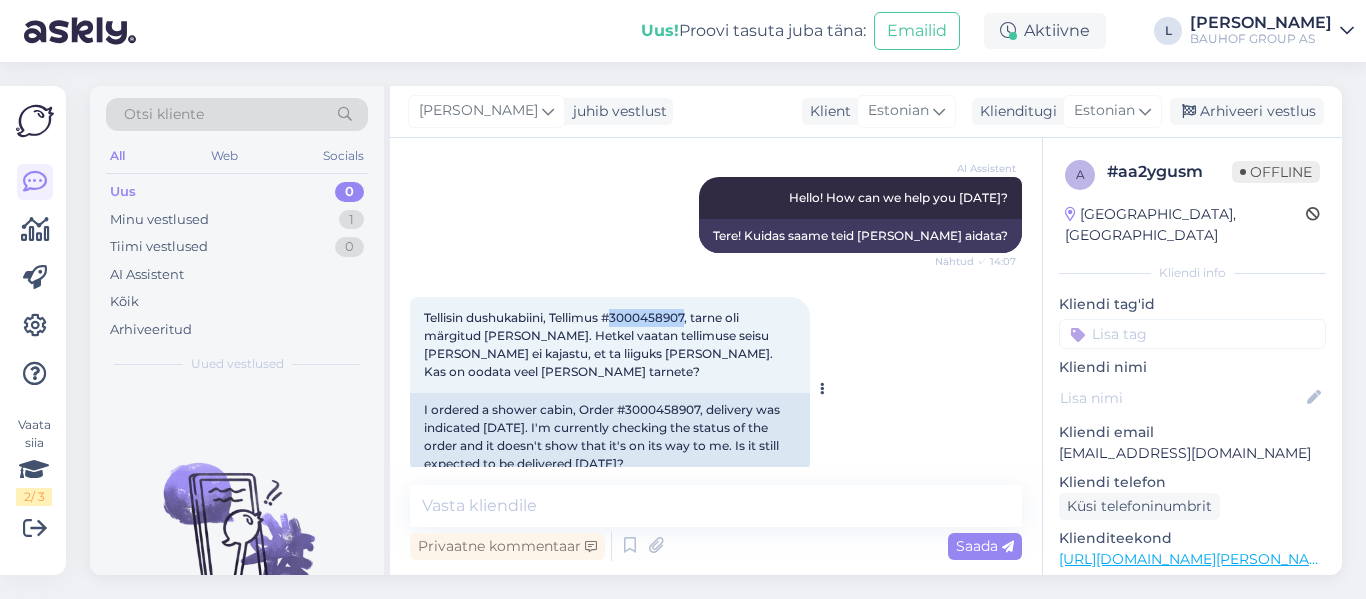 click on "Tellisin dushukabiini, Tellimus #3000458907, tarne oli märgitud [PERSON_NAME]. Hetkel vaatan tellimuse seisu [PERSON_NAME] ei kajastu, et ta liiguks [PERSON_NAME]. Kas on oodata veel [PERSON_NAME] tarnete?" at bounding box center [600, 344] 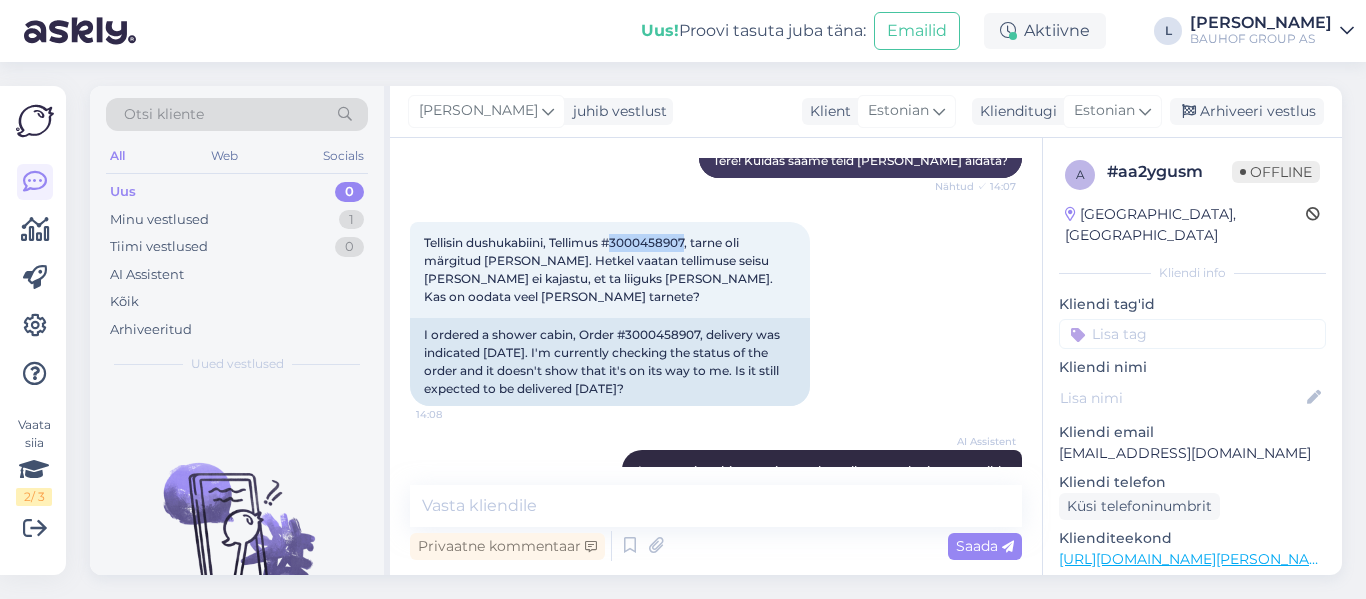 scroll, scrollTop: 739, scrollLeft: 0, axis: vertical 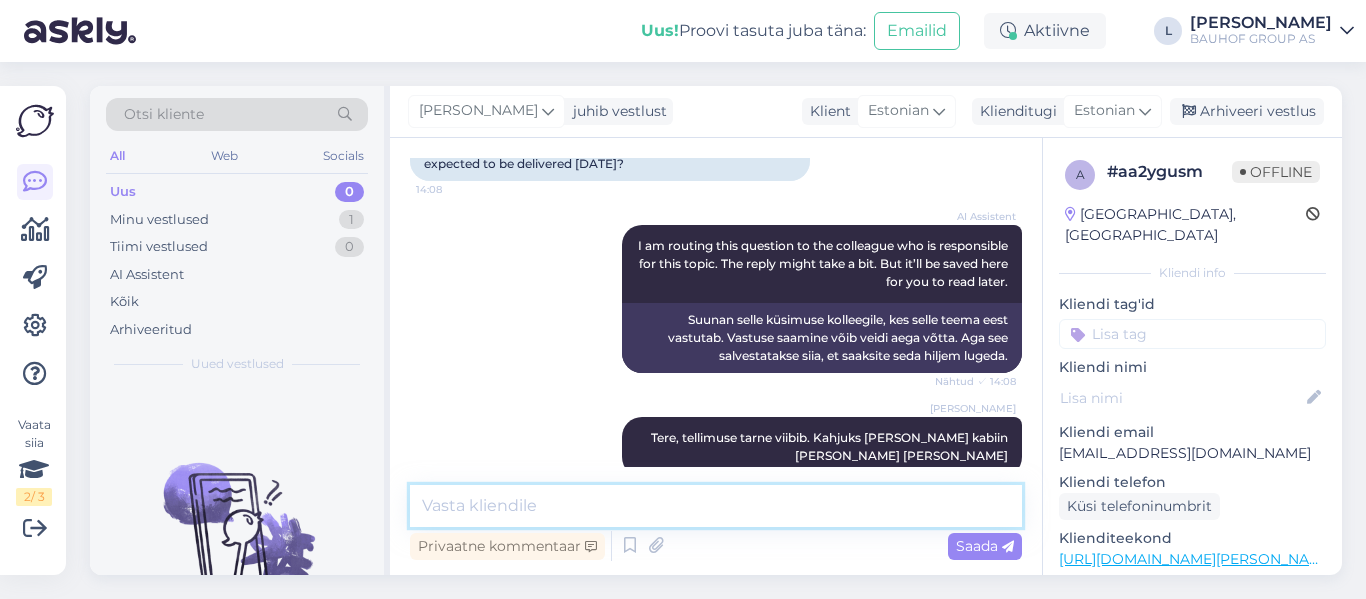 click at bounding box center (716, 506) 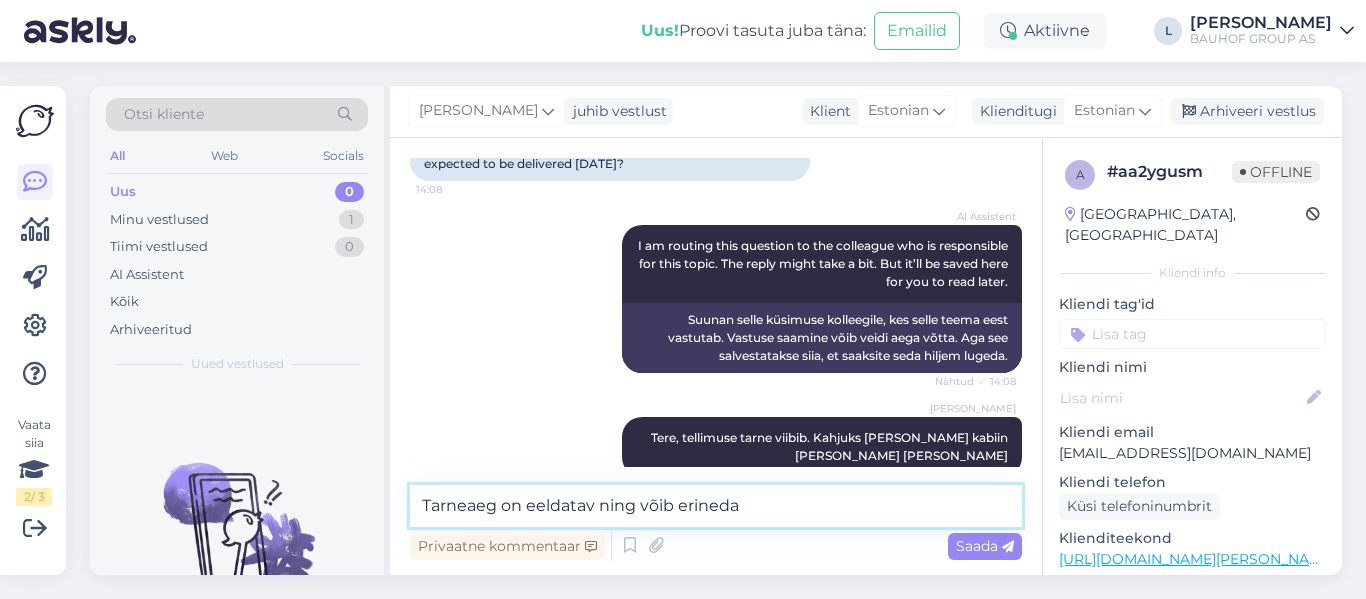 drag, startPoint x: 740, startPoint y: 519, endPoint x: 399, endPoint y: 455, distance: 346.9539 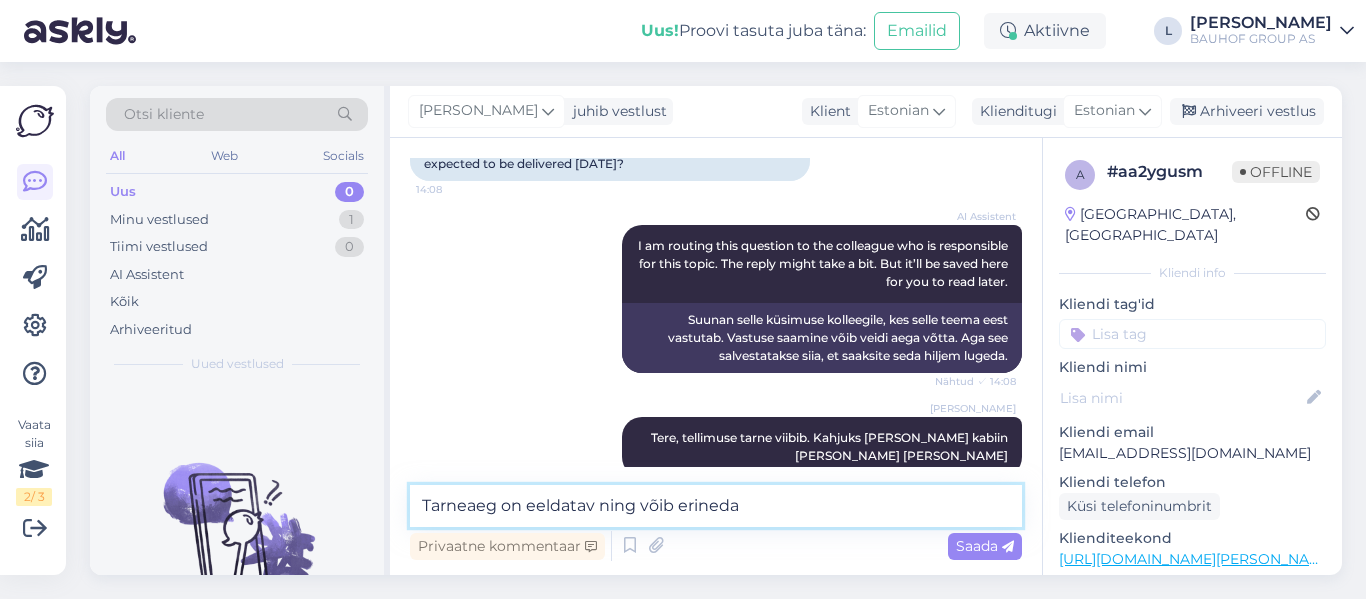 paste on "ja võib varieeru" 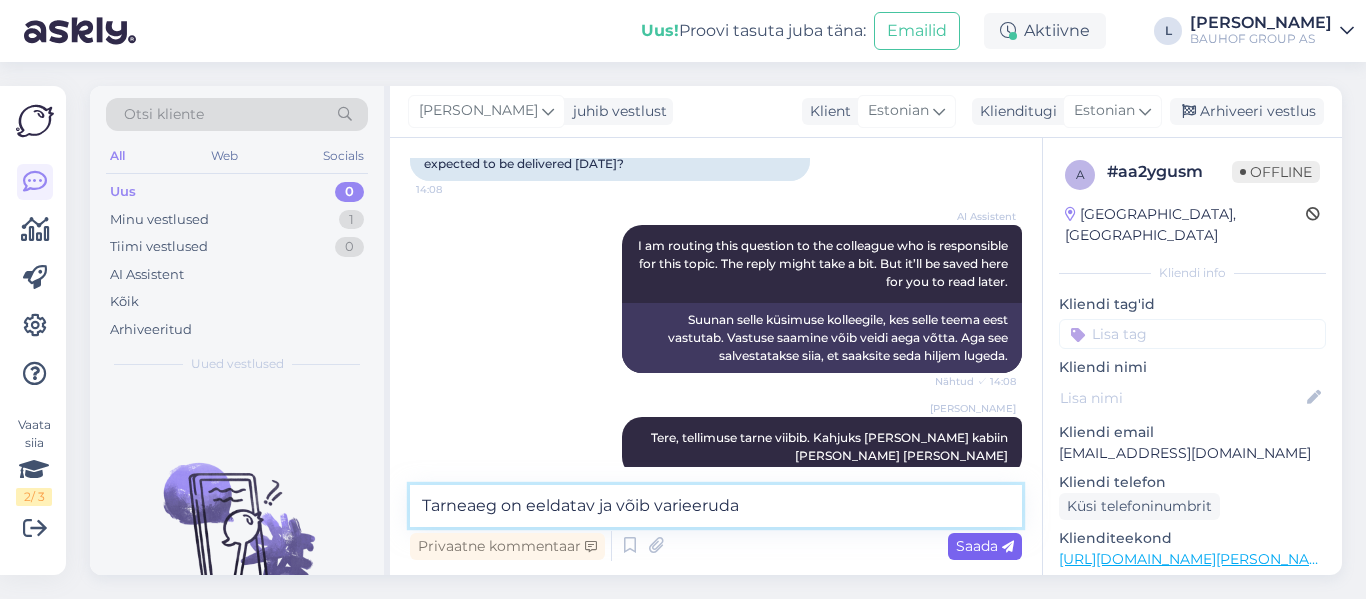 type on "Tarneaeg on eeldatav ja võib varieeruda" 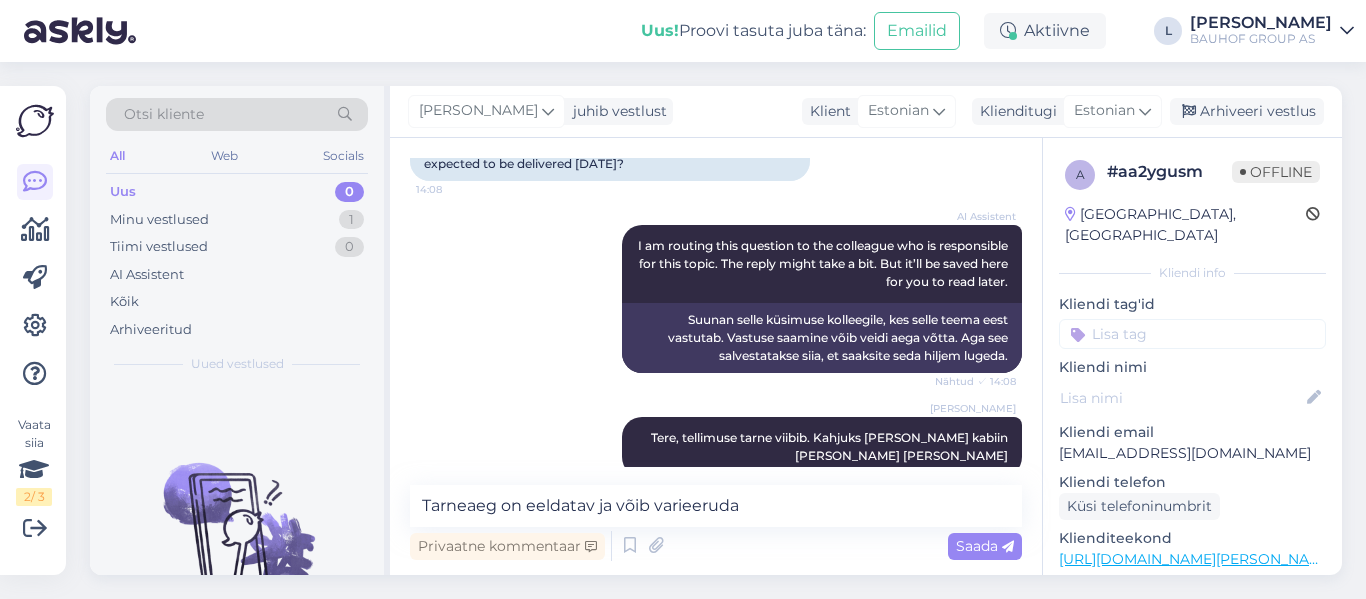 click on "Saada" at bounding box center (985, 546) 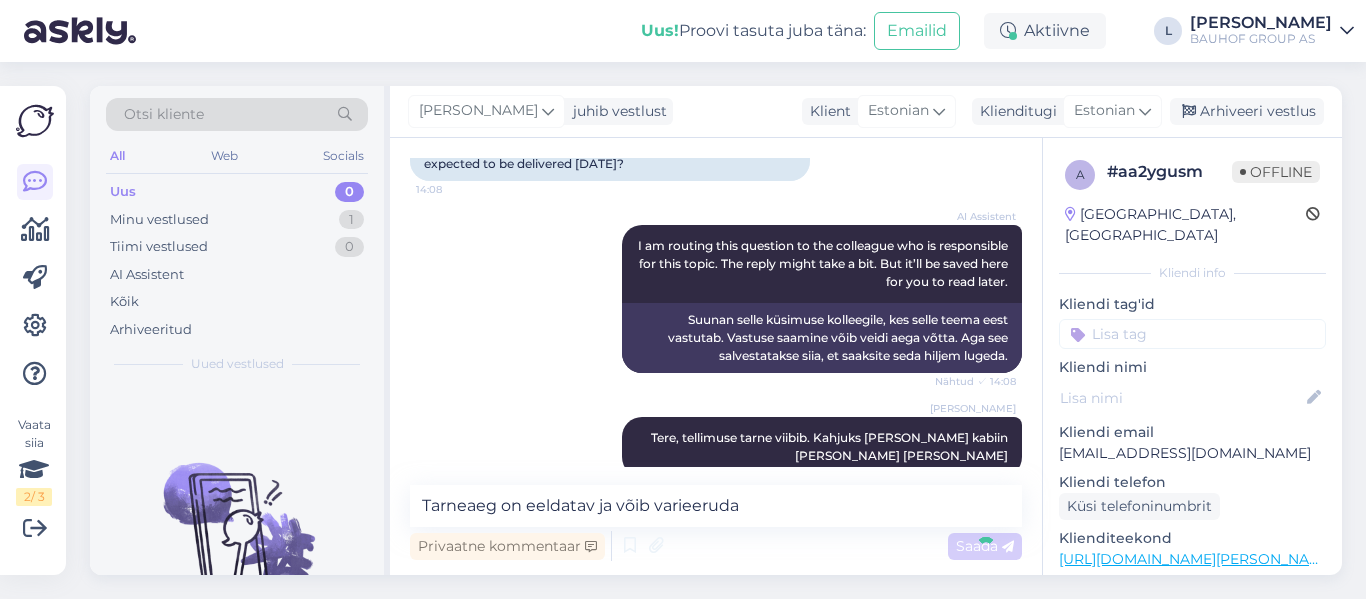 type 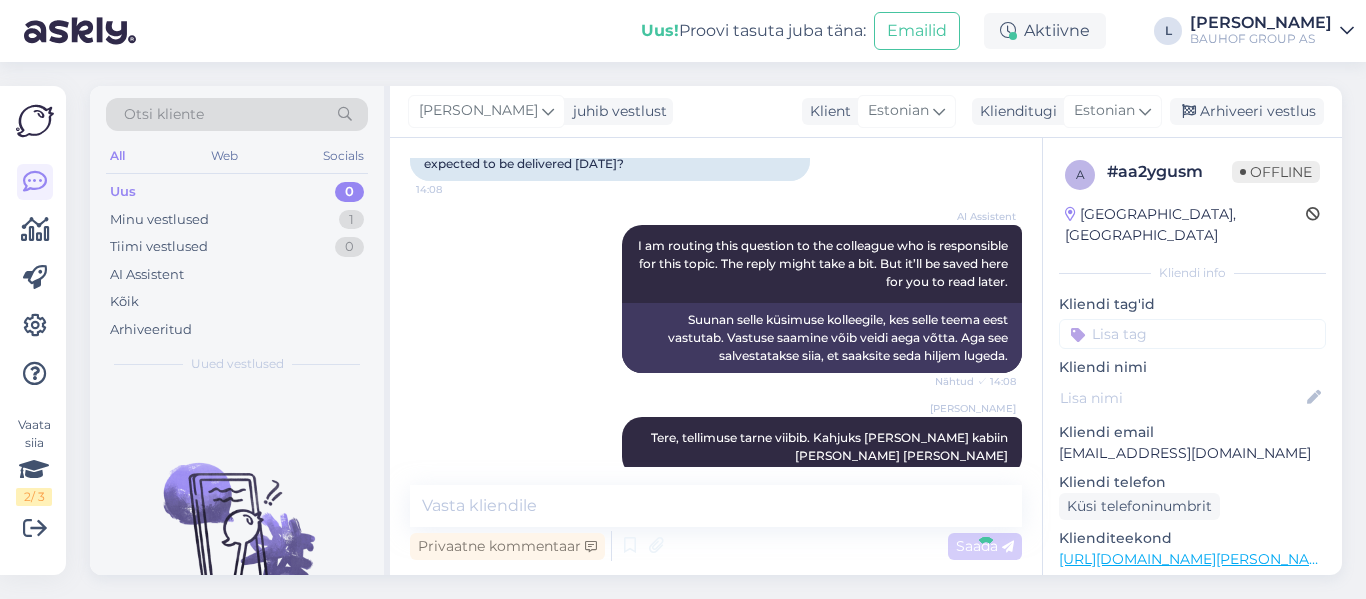 scroll, scrollTop: 1725, scrollLeft: 0, axis: vertical 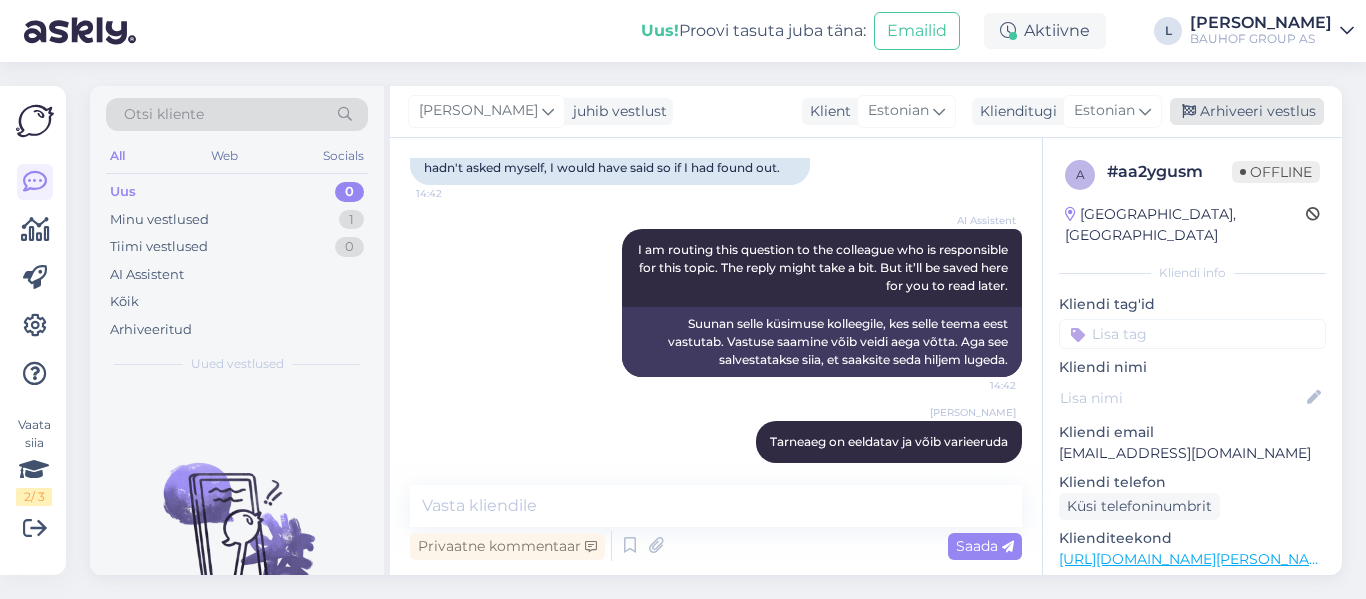click on "Arhiveeri vestlus" at bounding box center (1247, 111) 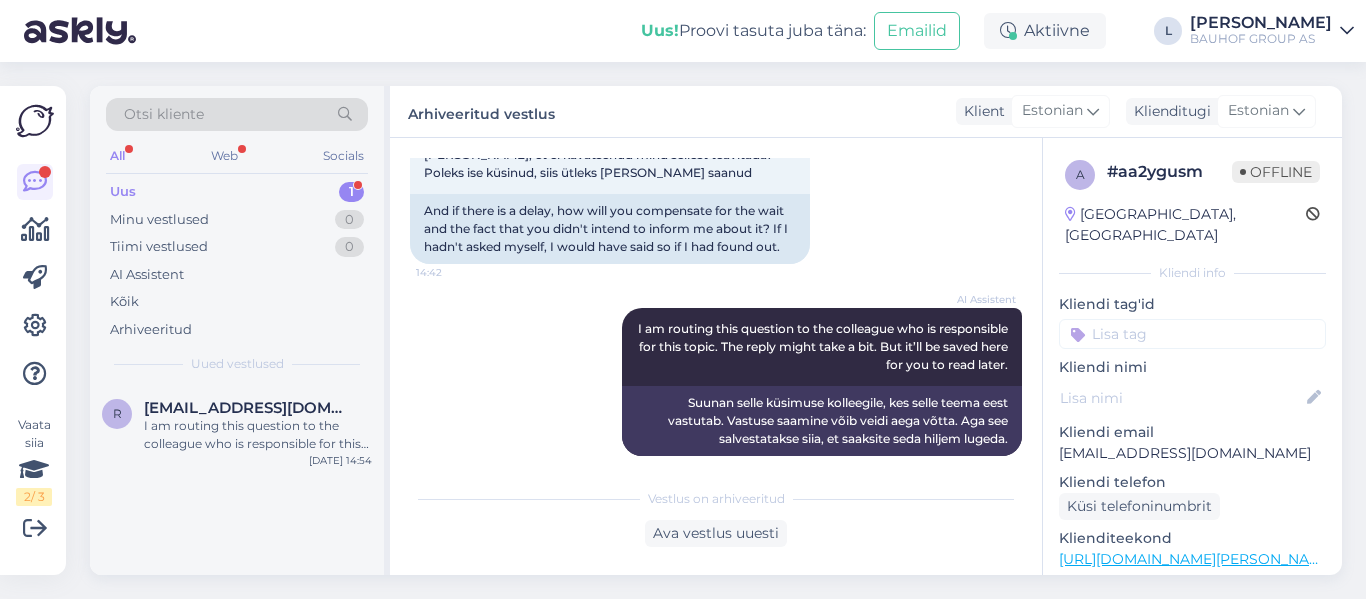 scroll, scrollTop: 1634, scrollLeft: 0, axis: vertical 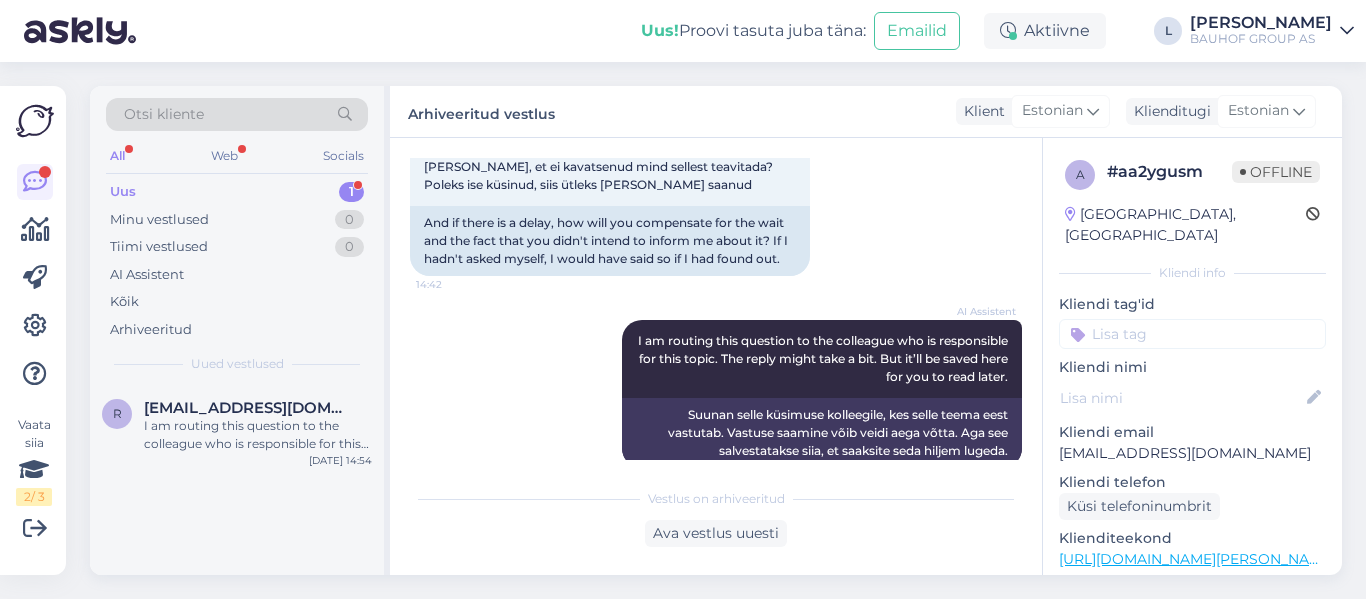 click on "Uus 1" at bounding box center (237, 192) 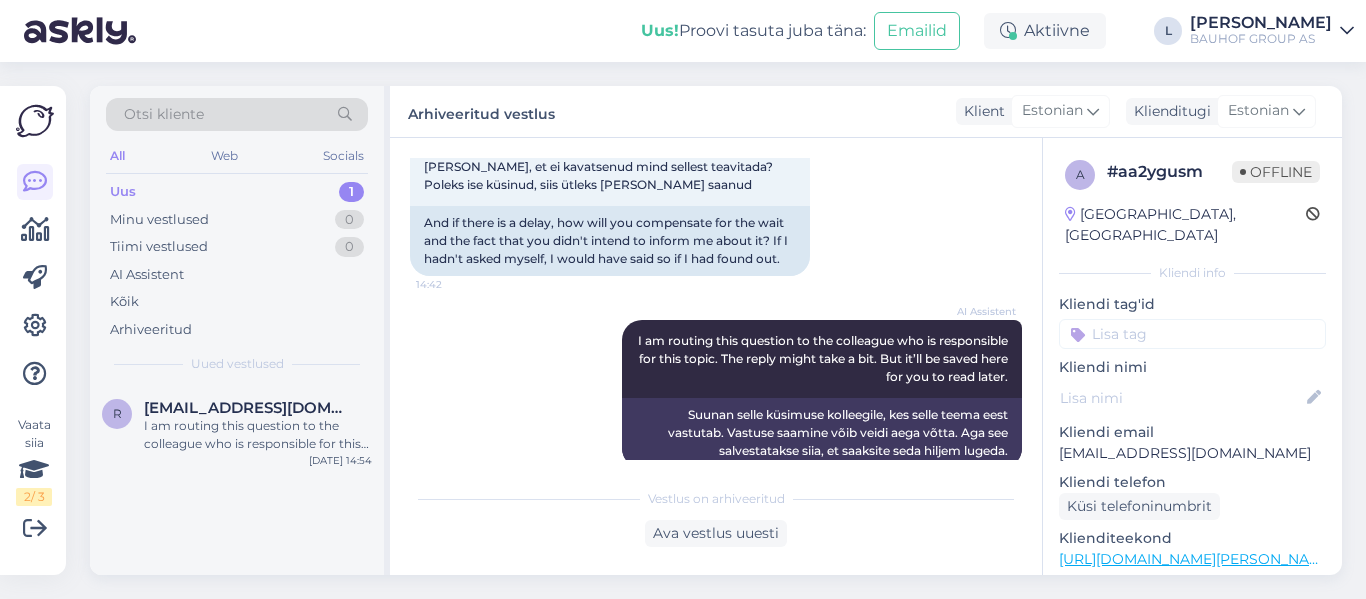 click on "Uus" at bounding box center [123, 192] 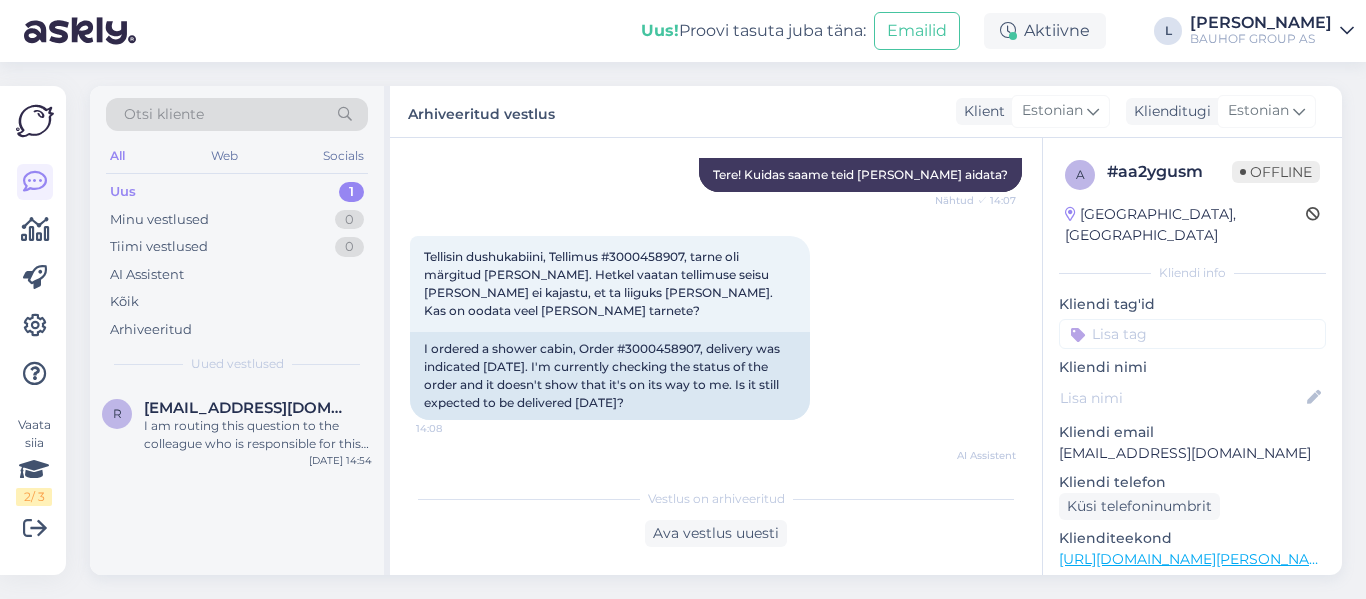 scroll, scrollTop: 434, scrollLeft: 0, axis: vertical 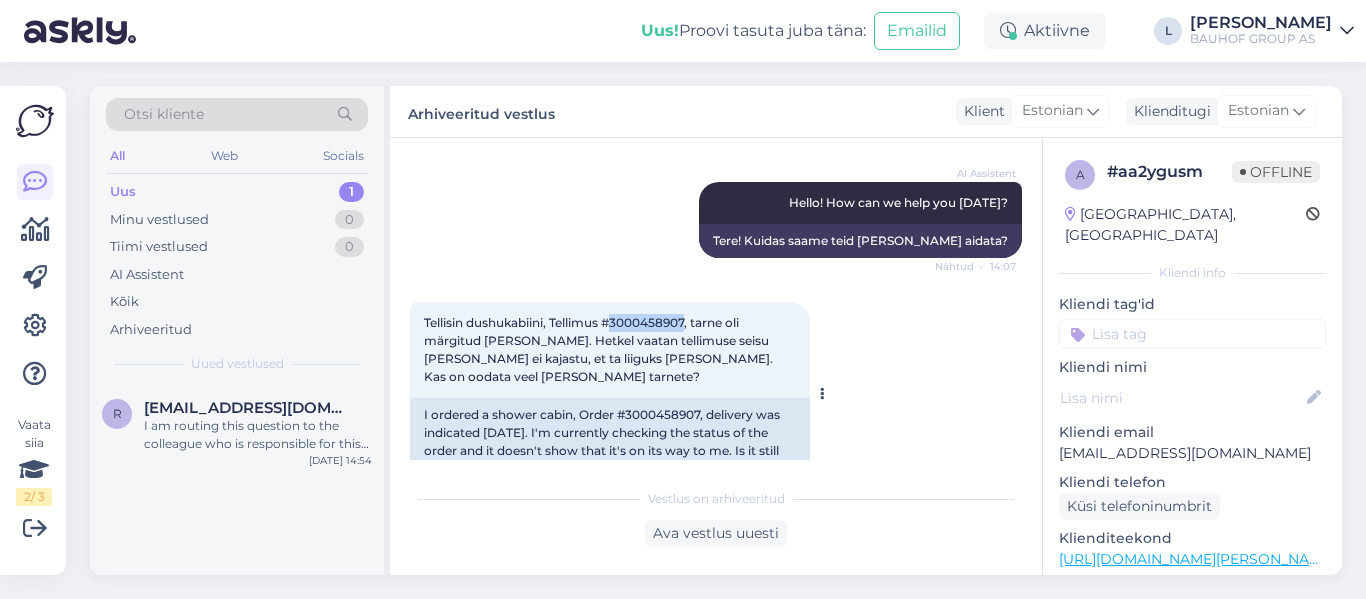 drag, startPoint x: 691, startPoint y: 324, endPoint x: 619, endPoint y: 318, distance: 72.249565 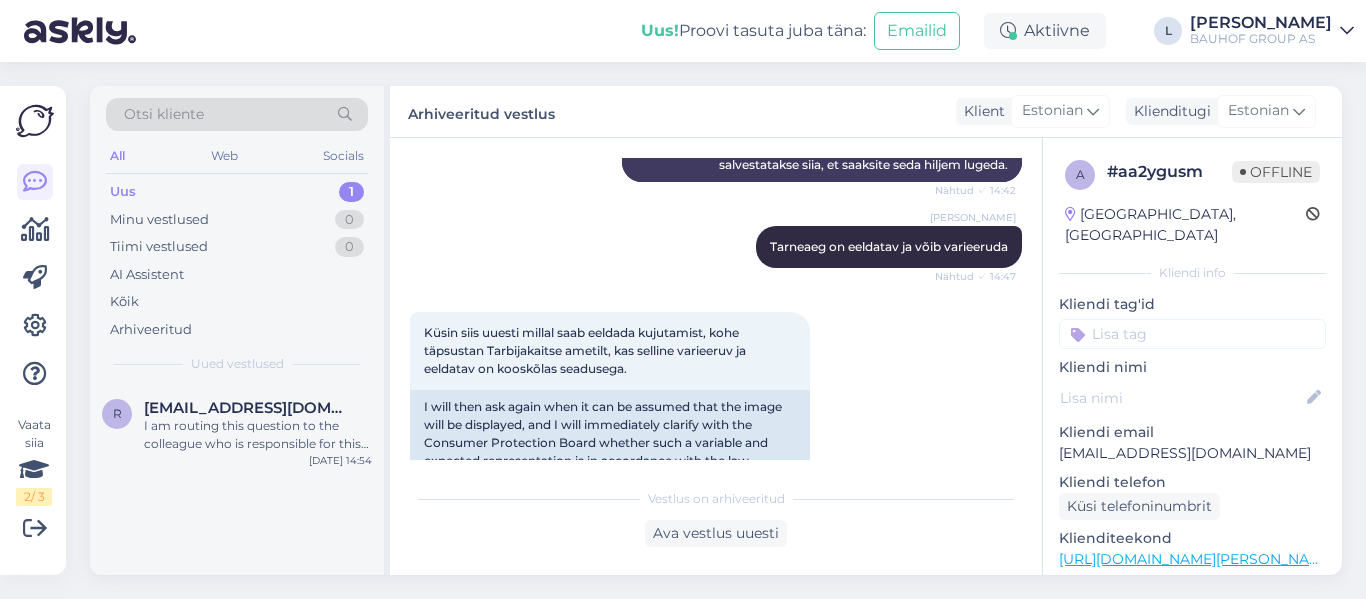 scroll, scrollTop: 2134, scrollLeft: 0, axis: vertical 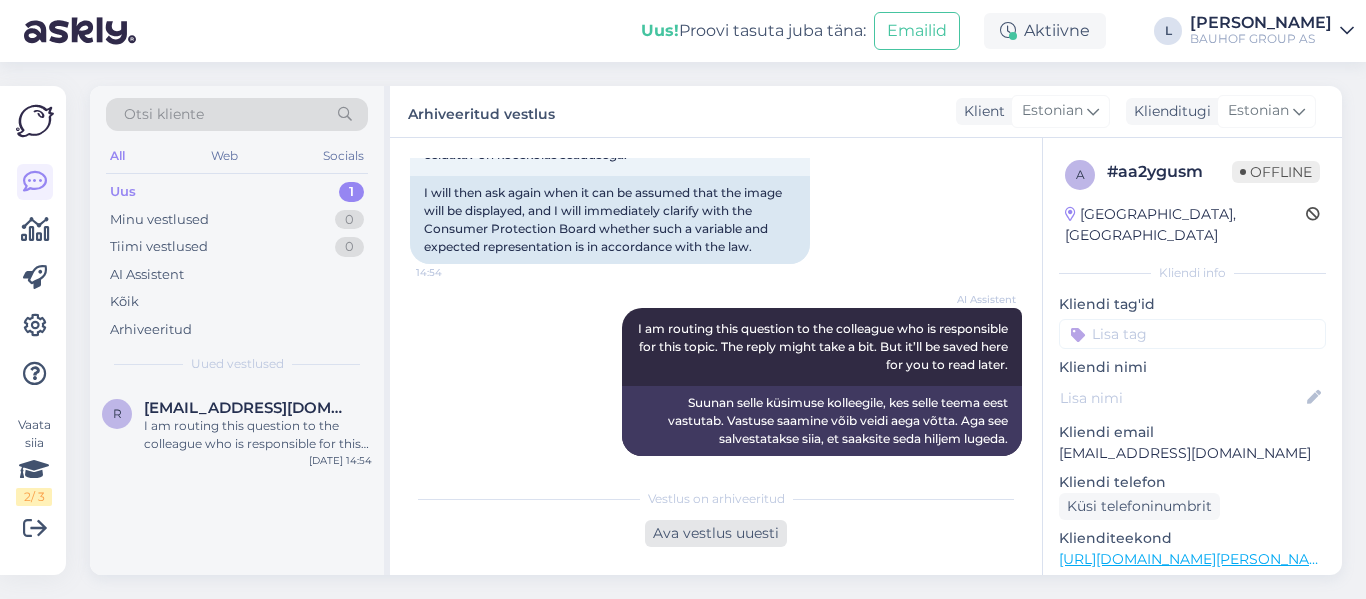 click on "Ava vestlus uuesti" at bounding box center (716, 533) 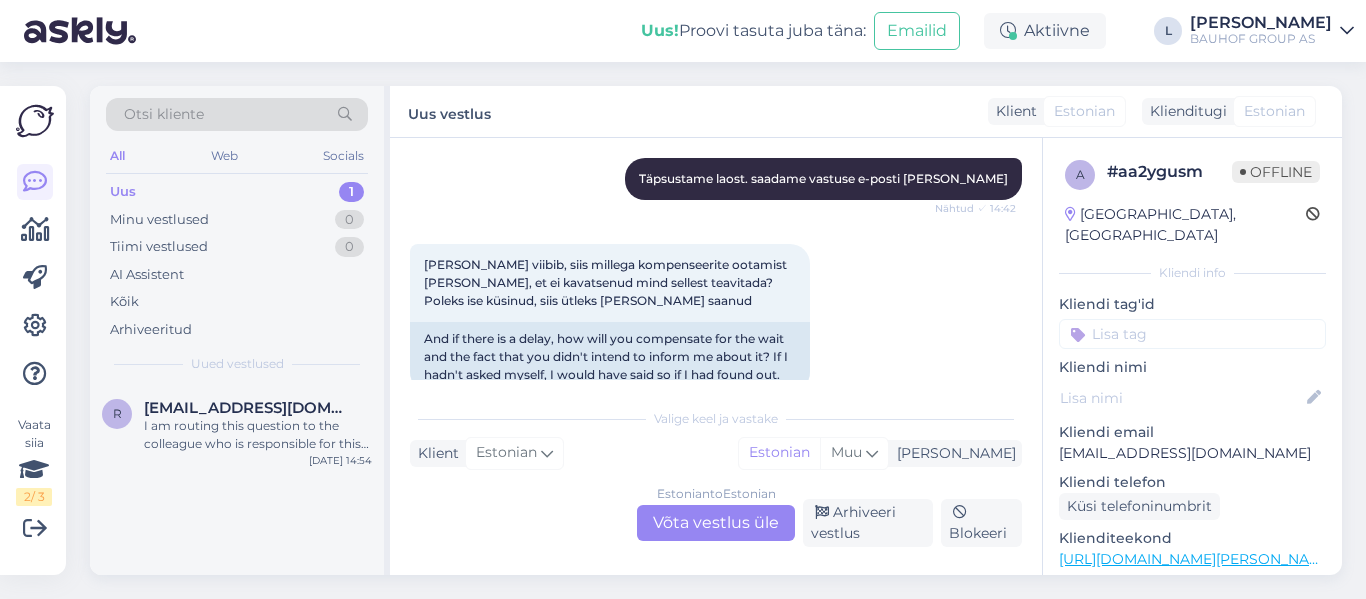 scroll, scrollTop: 1514, scrollLeft: 0, axis: vertical 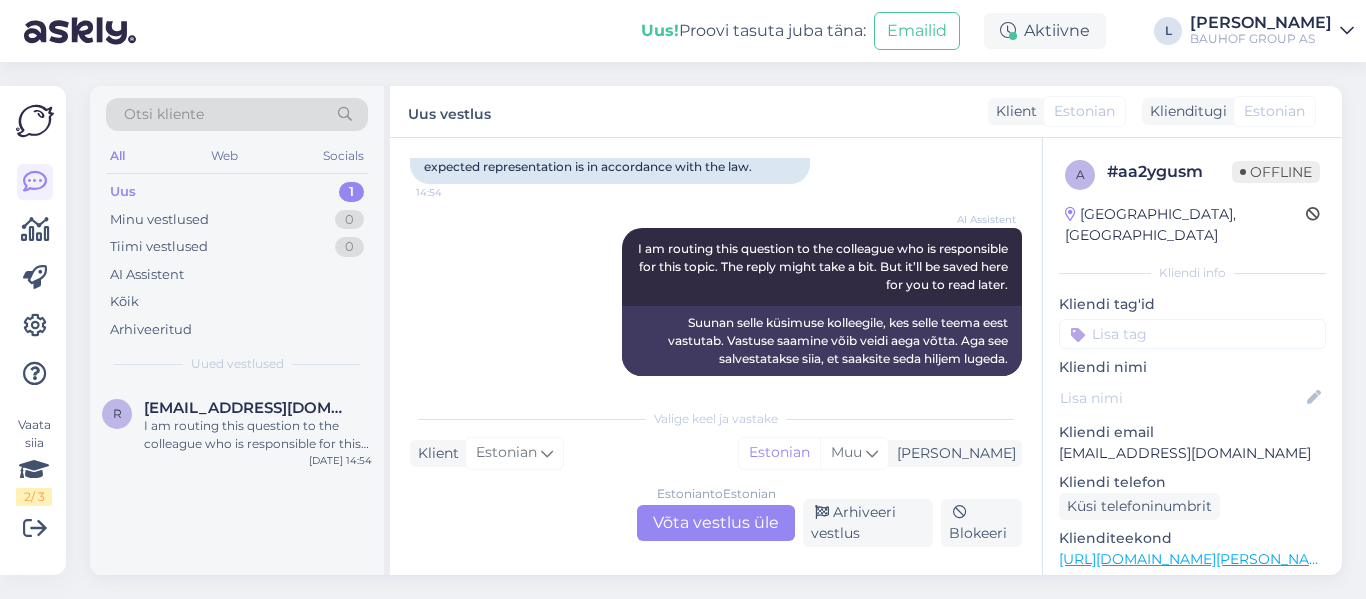 click on "Estonian  to  Estonian Võta vestlus üle" at bounding box center [716, 523] 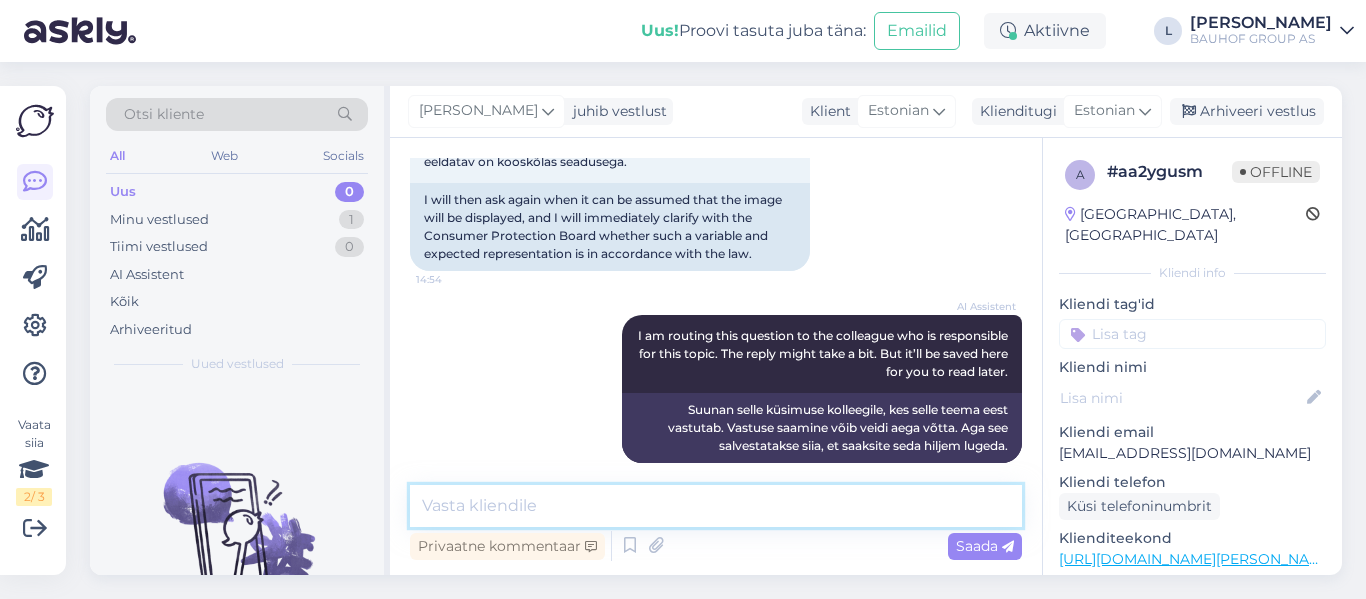 click at bounding box center (716, 506) 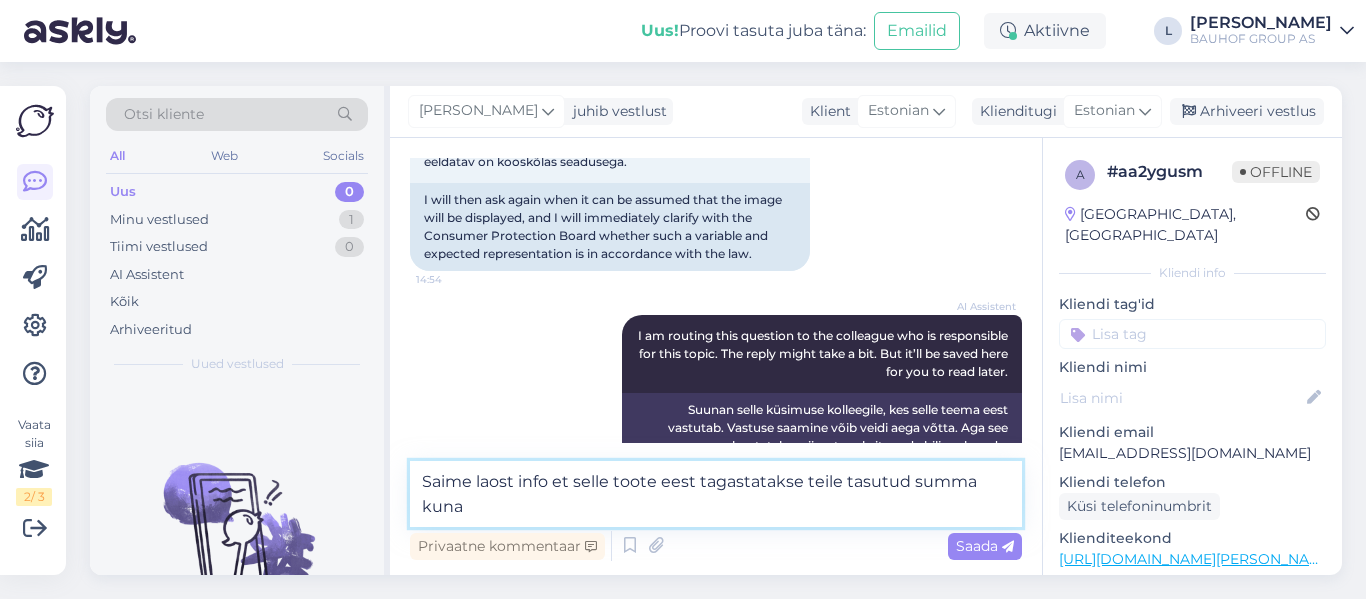 scroll, scrollTop: 2151, scrollLeft: 0, axis: vertical 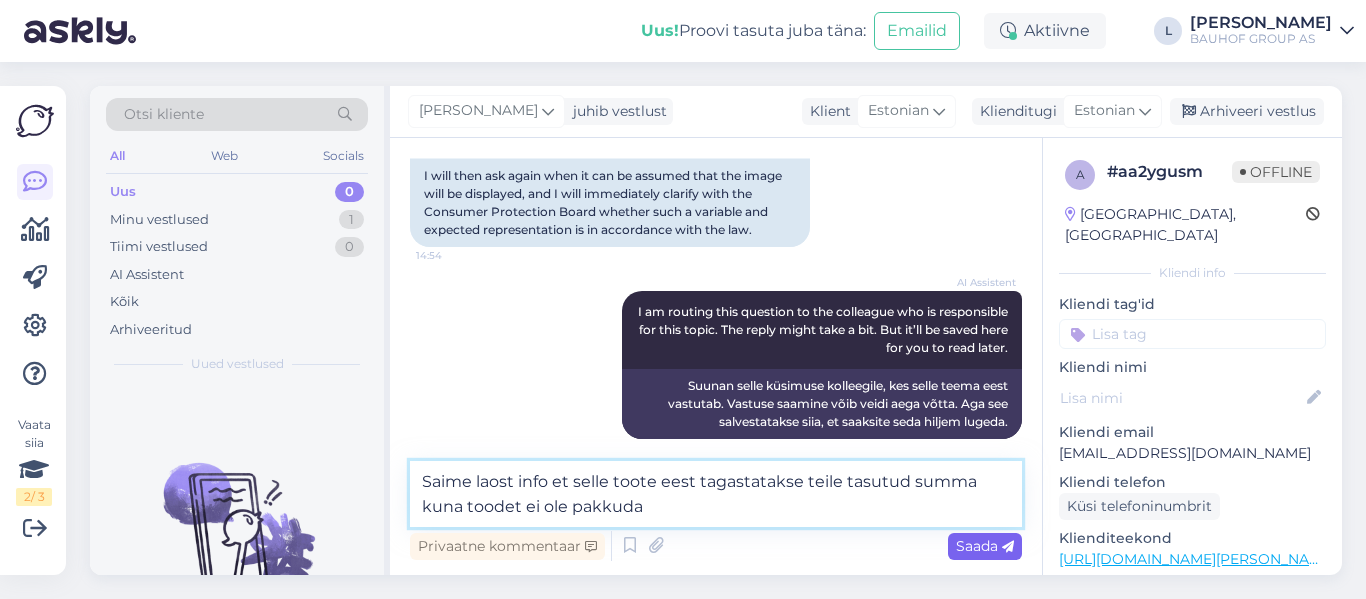 type on "Saime laost info et selle toote eest tagastatakse teile tasutud summa kuna toodet ei ole pakkuda" 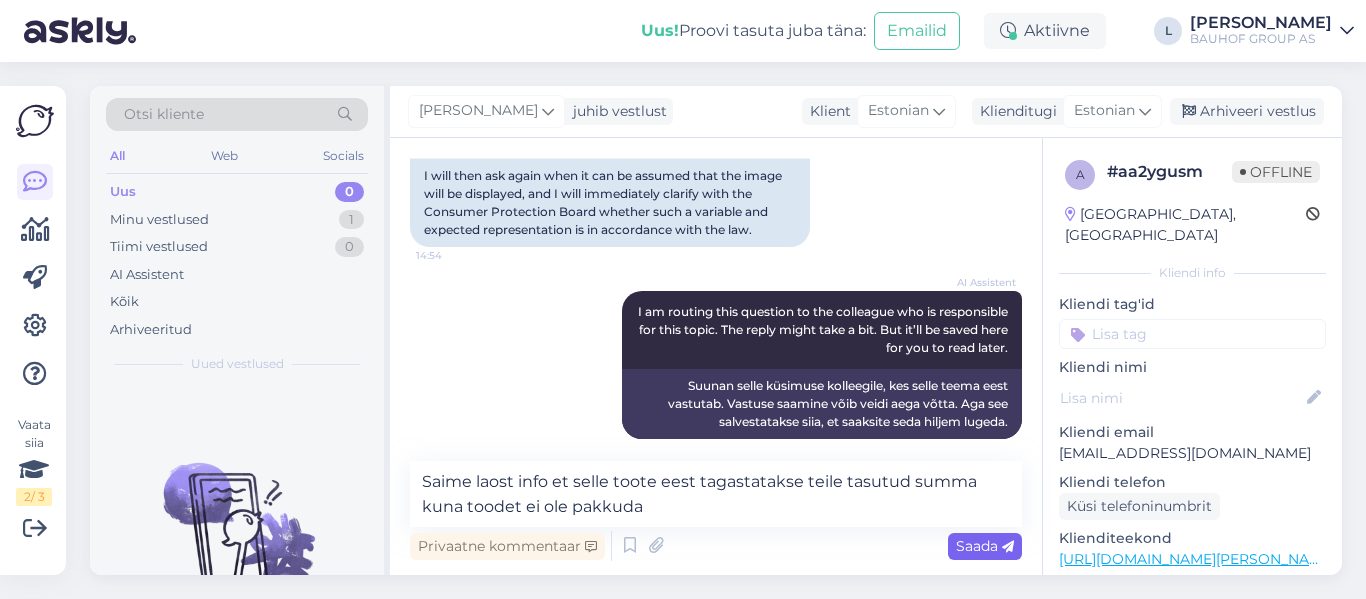 click on "Saada" at bounding box center (985, 546) 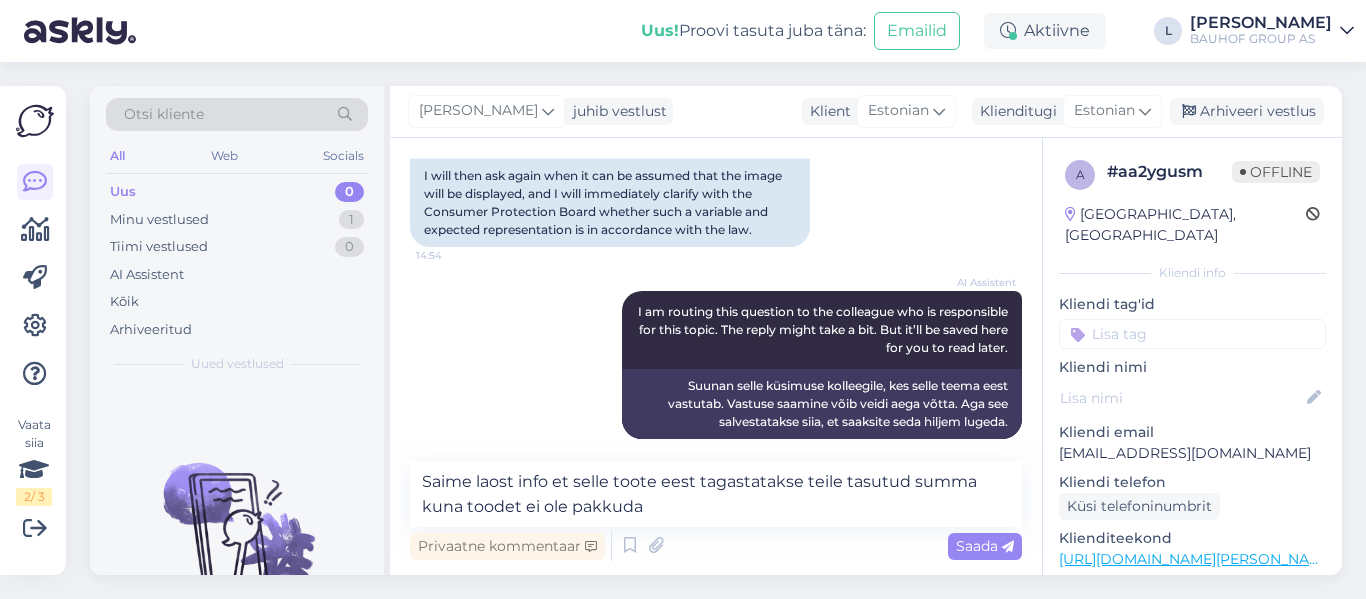 type 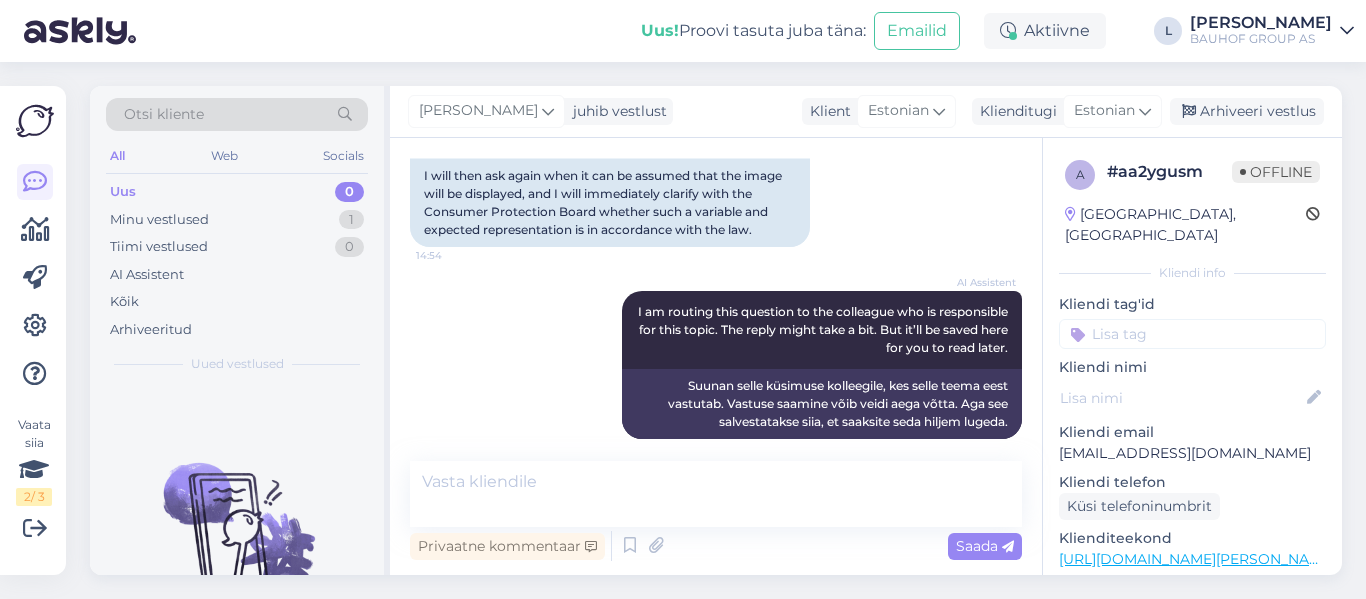 scroll, scrollTop: 2231, scrollLeft: 0, axis: vertical 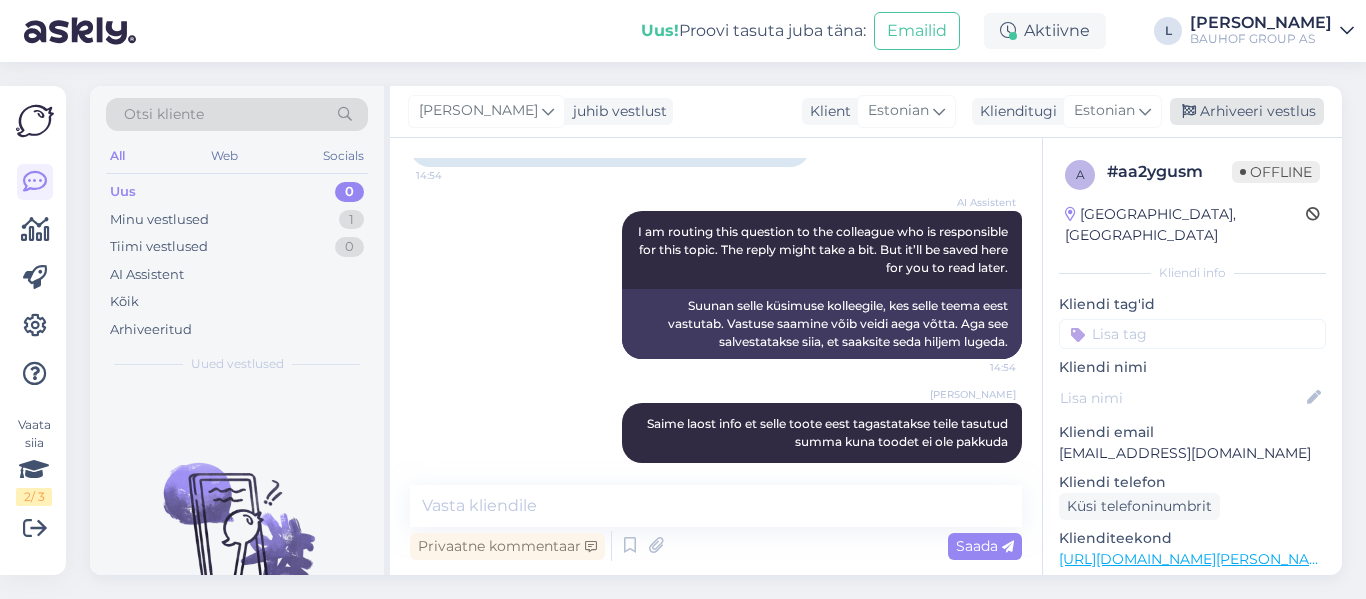 click on "Arhiveeri vestlus" at bounding box center (1247, 111) 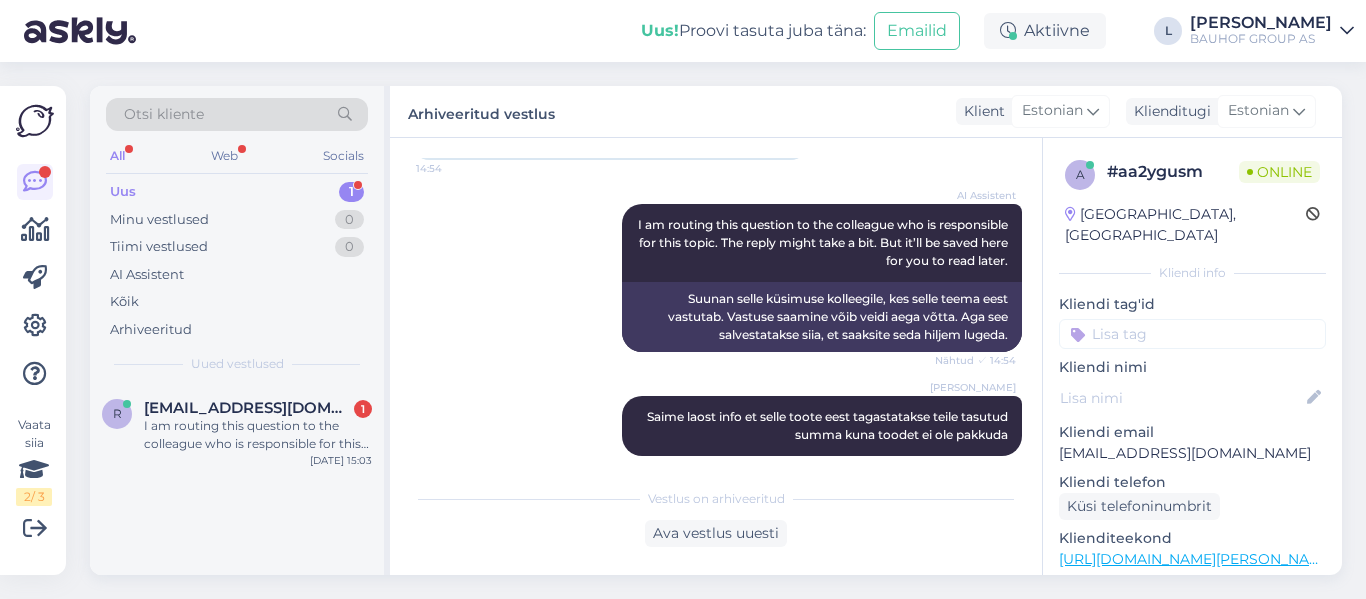 scroll, scrollTop: 2604, scrollLeft: 0, axis: vertical 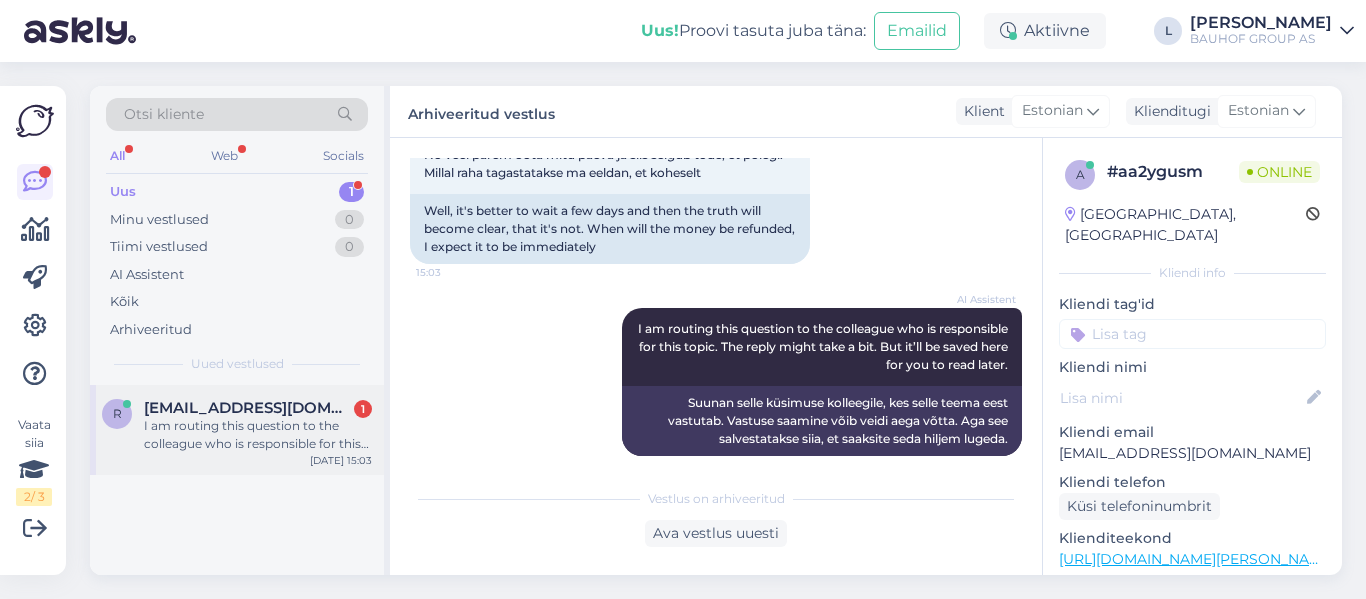 click on "I am routing this question to the colleague who is responsible for this topic. The reply might take a bit. But it’ll be saved here for you to read later." at bounding box center (258, 435) 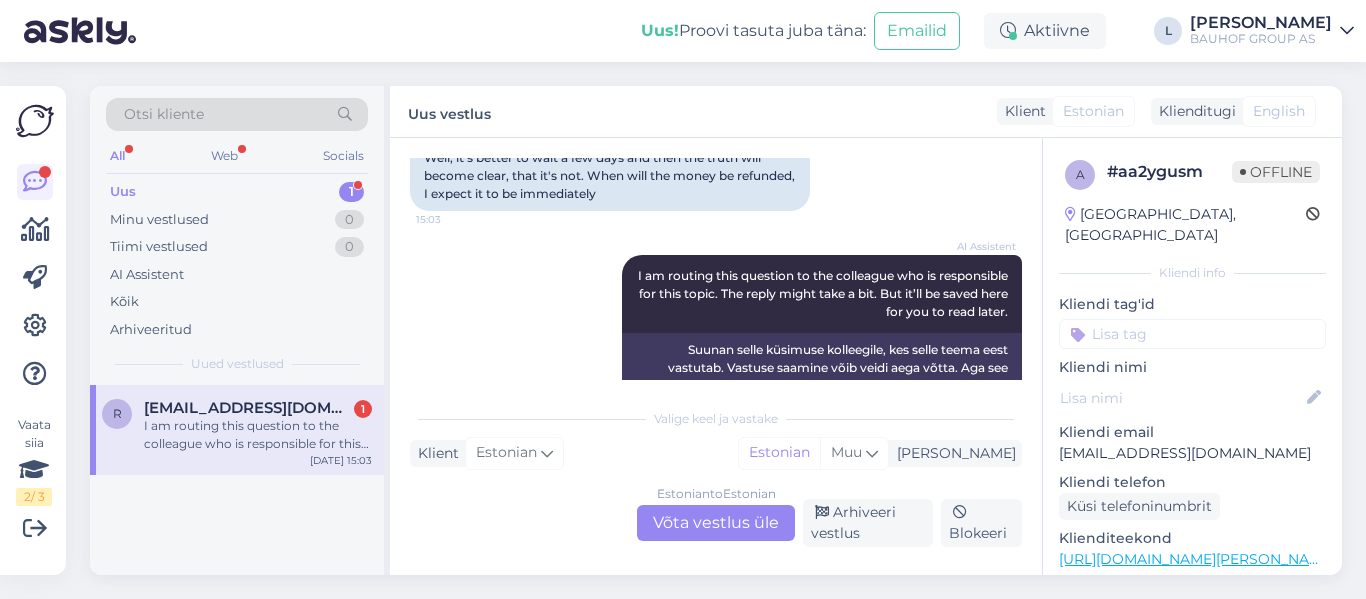 scroll, scrollTop: 2684, scrollLeft: 0, axis: vertical 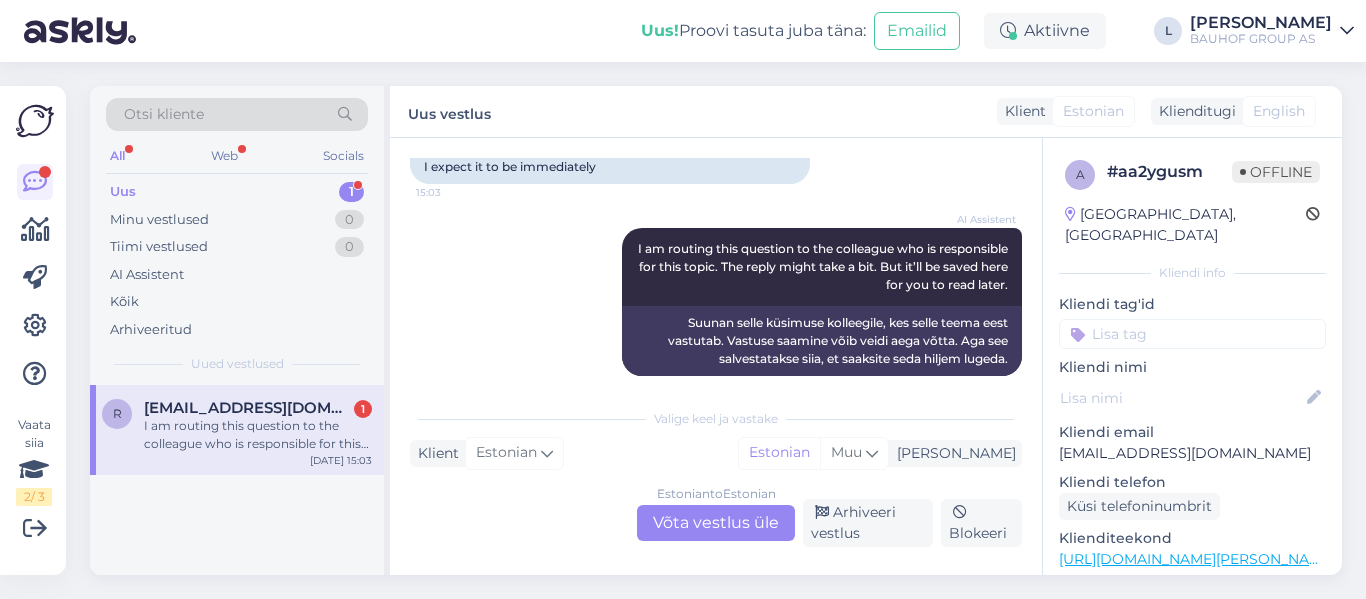 click on "Estonian  to  Estonian Võta vestlus üle" at bounding box center [716, 523] 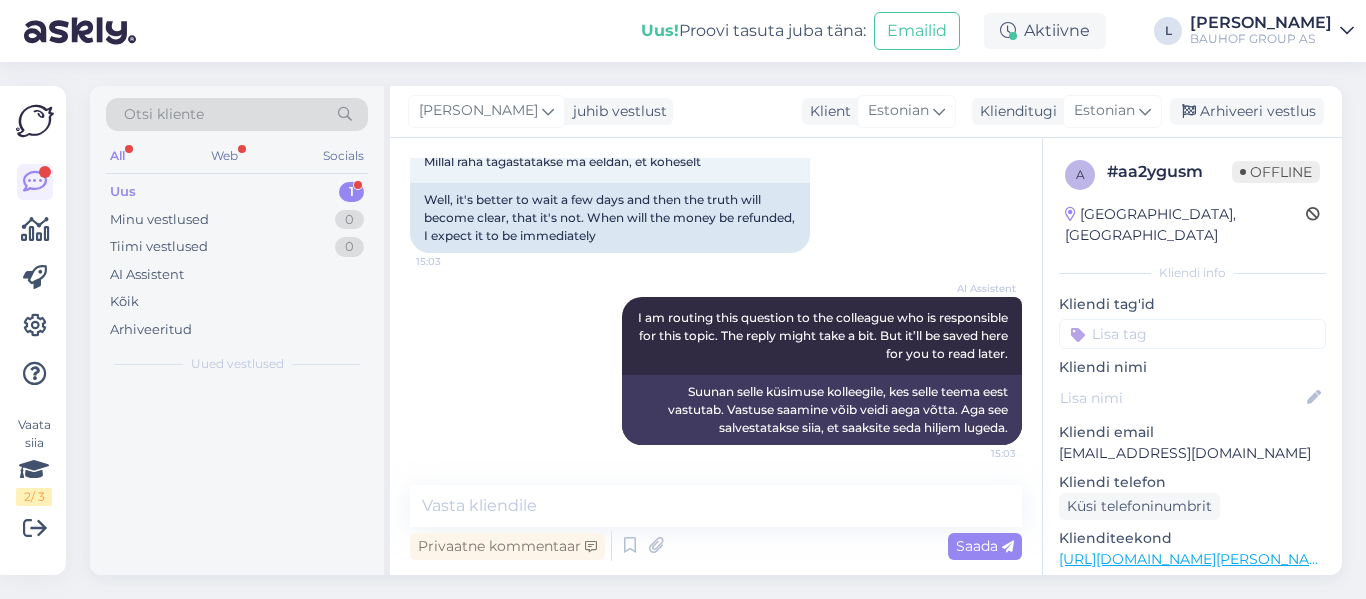 scroll, scrollTop: 2597, scrollLeft: 0, axis: vertical 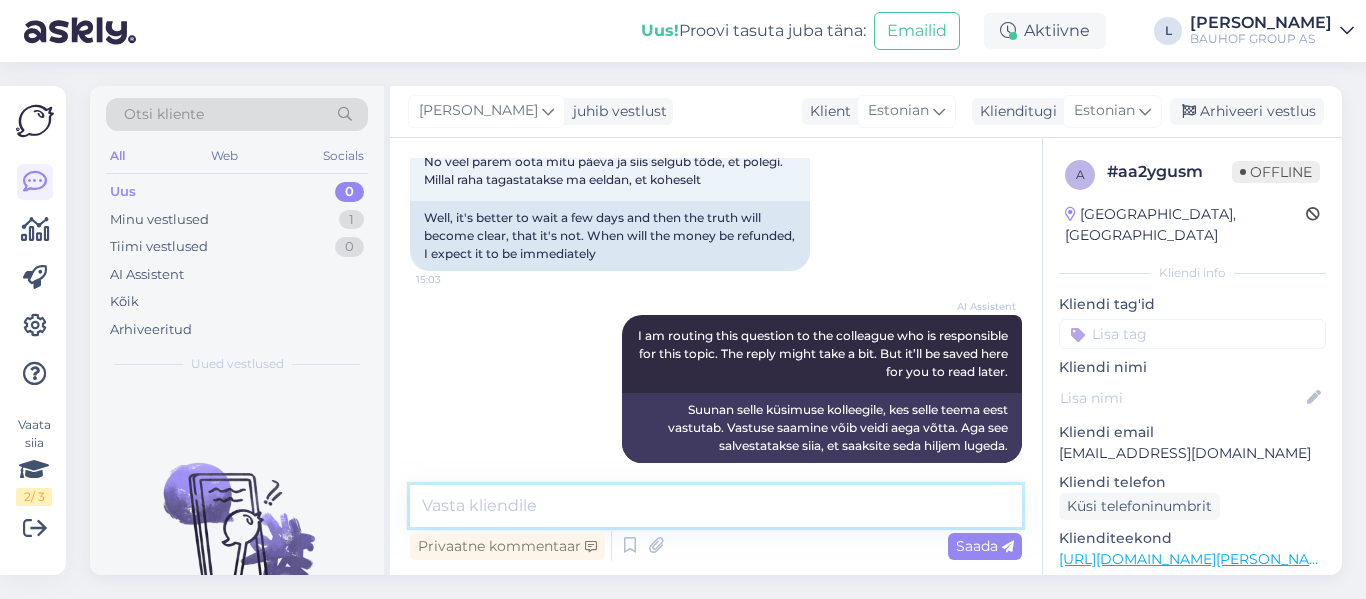 click at bounding box center [716, 506] 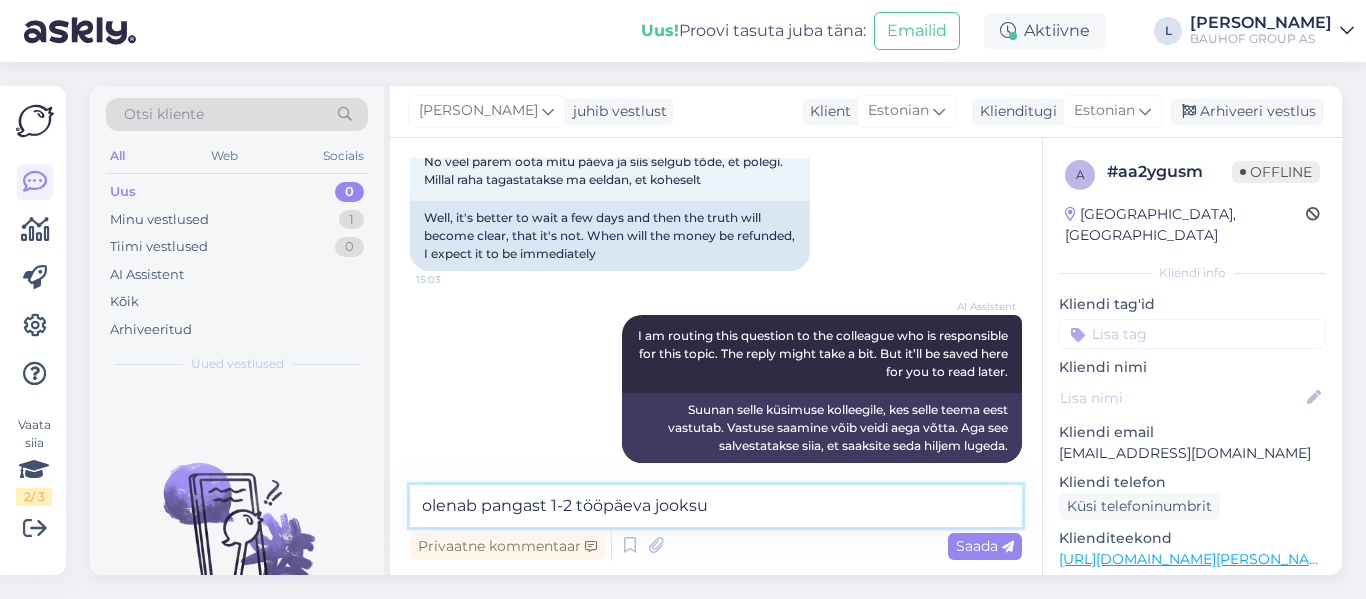 type on "olenab pangast 1-2 tööpäeva jooksul" 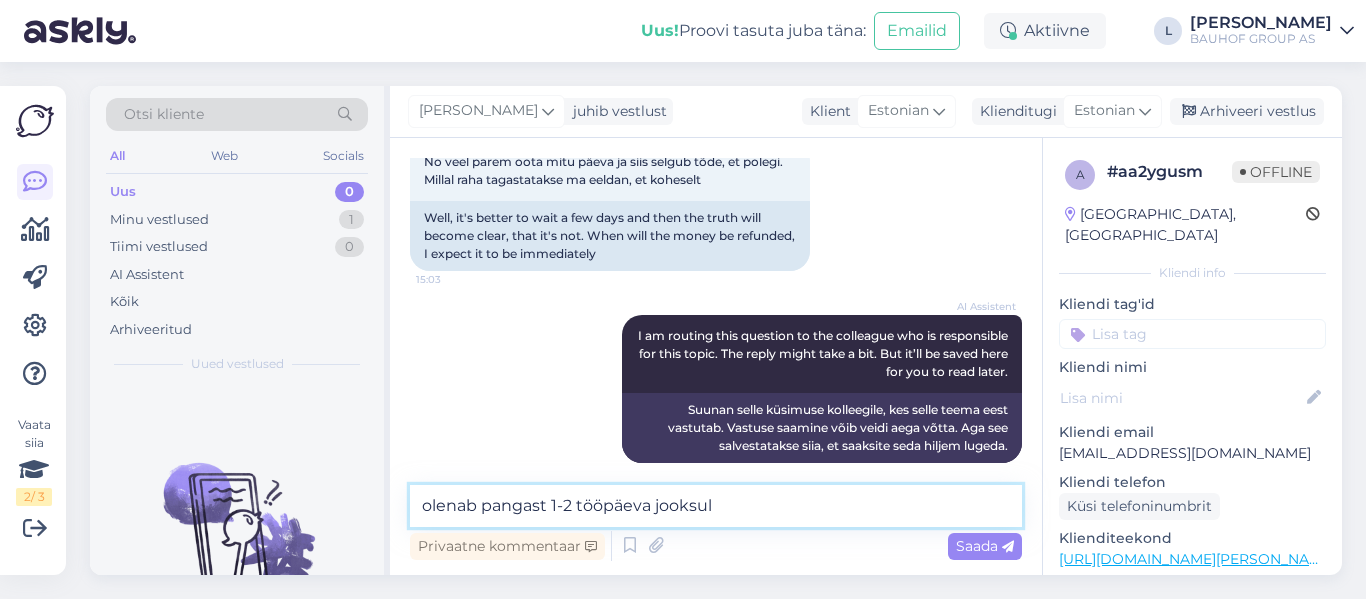 type 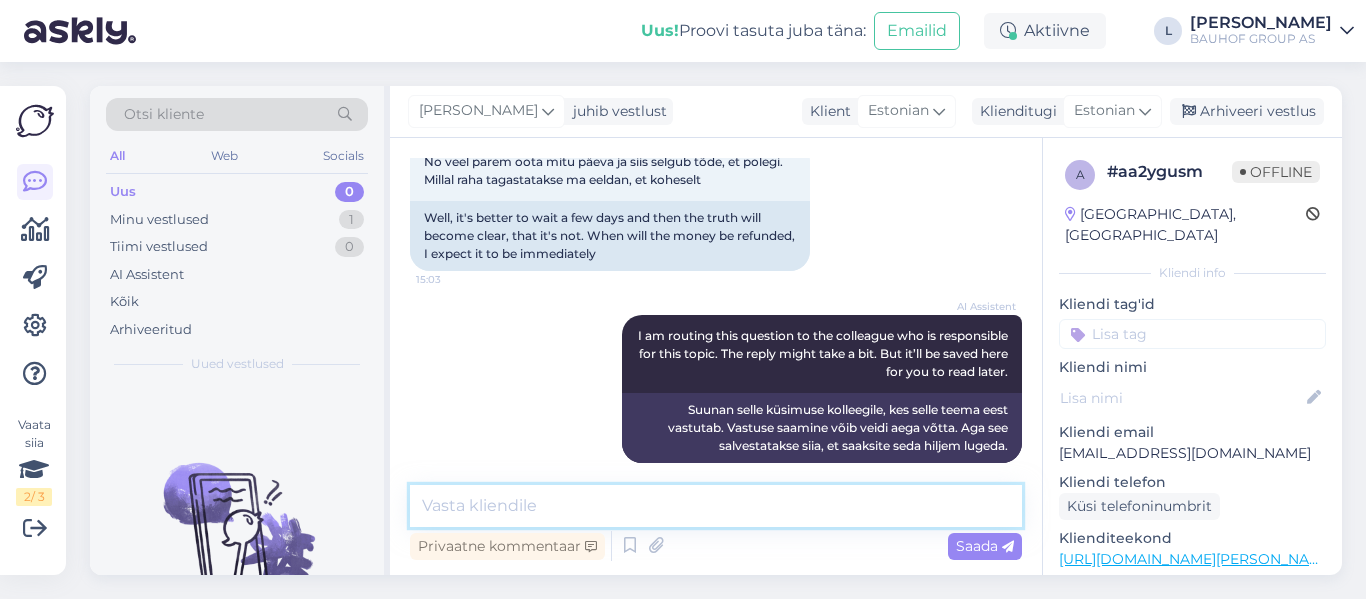 scroll, scrollTop: 2683, scrollLeft: 0, axis: vertical 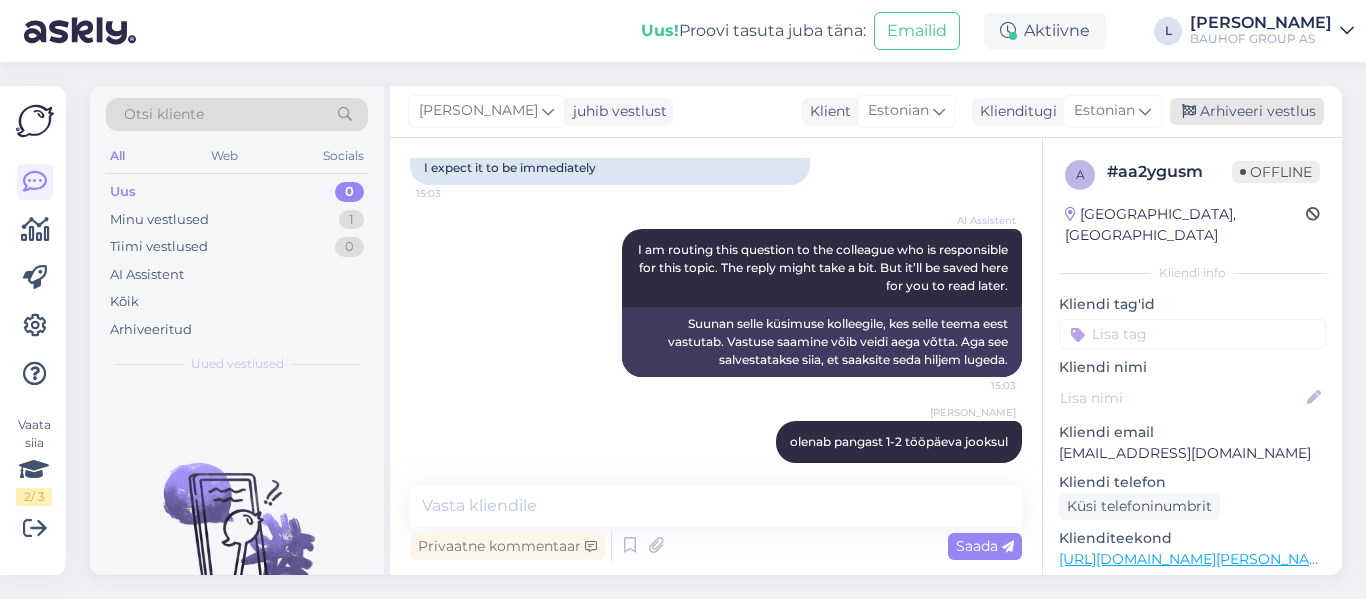 click on "Arhiveeri vestlus" at bounding box center (1247, 111) 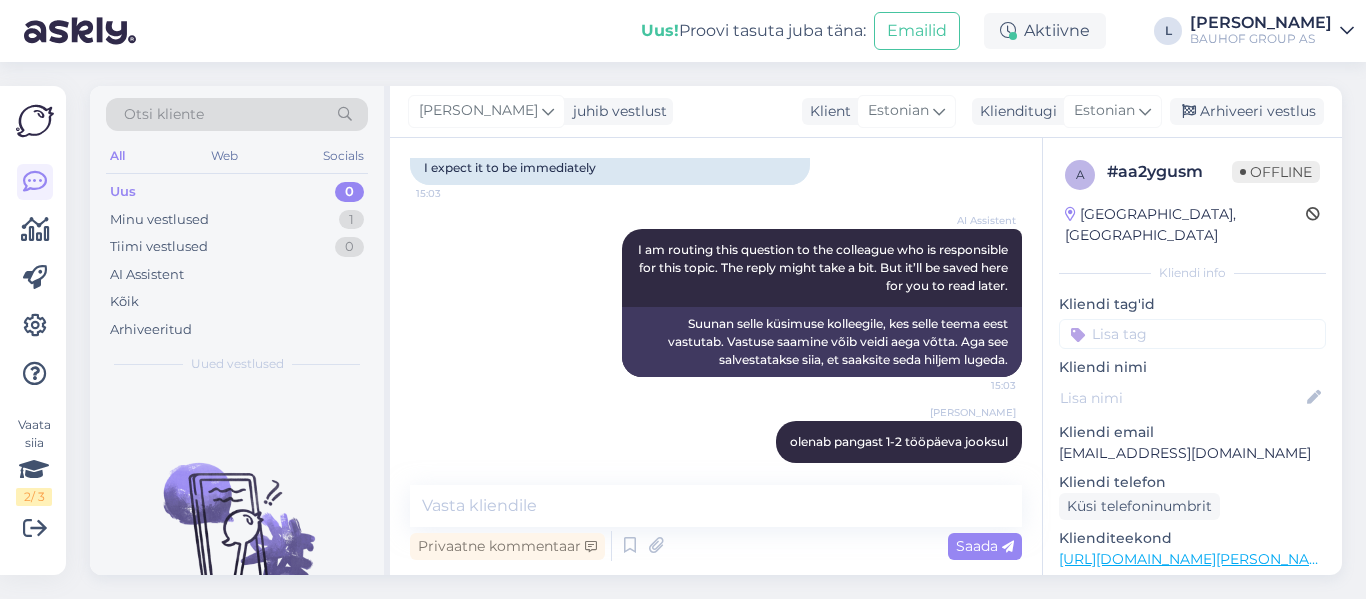 scroll, scrollTop: 2684, scrollLeft: 0, axis: vertical 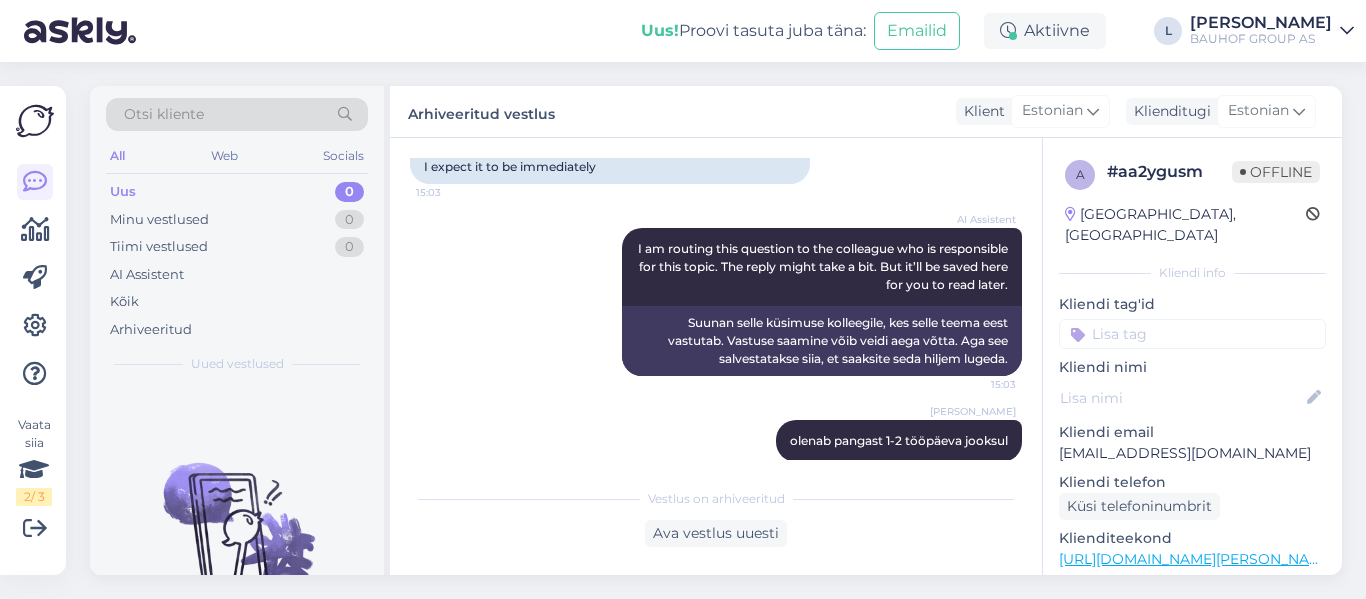 click on "Otsi kliente" at bounding box center [237, 114] 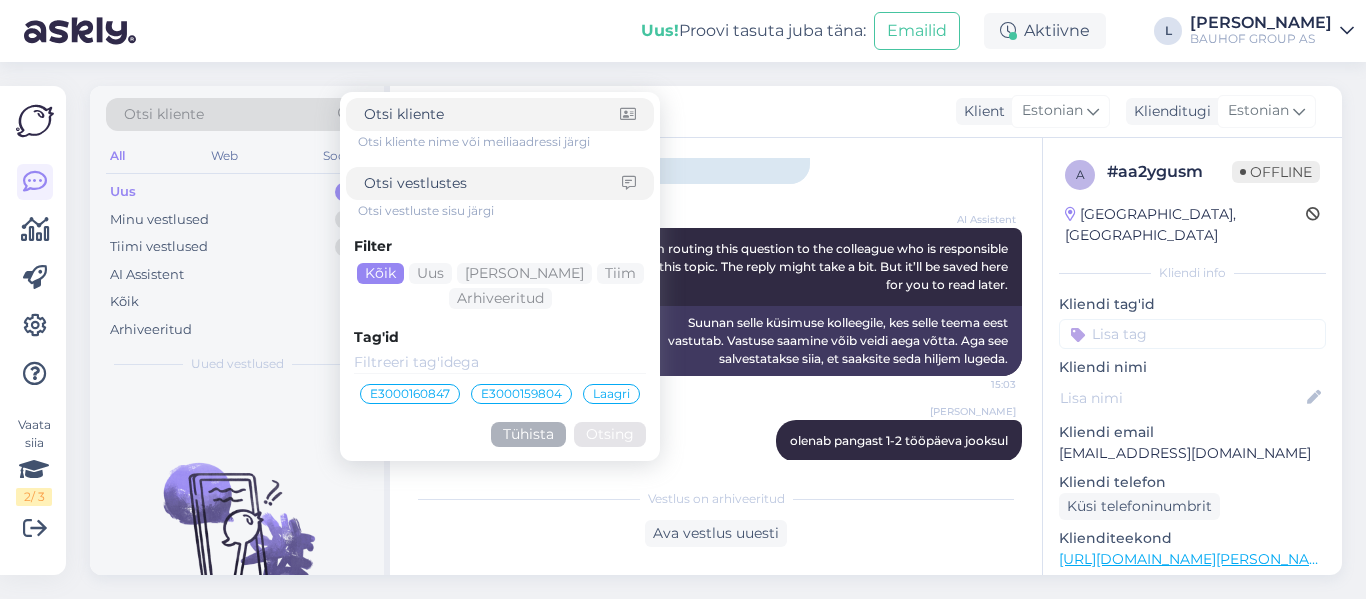 type on "[EMAIL_ADDRESS][DOMAIN_NAME] v chate ne pisala jesho?" 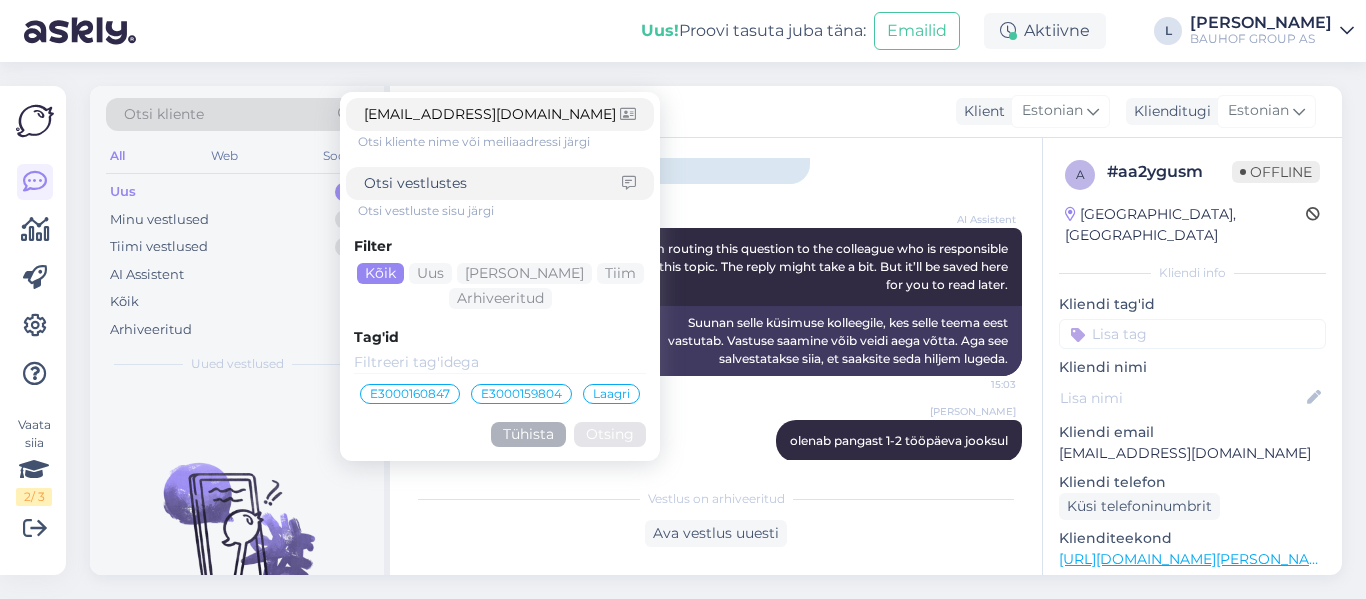 scroll, scrollTop: 0, scrollLeft: 106, axis: horizontal 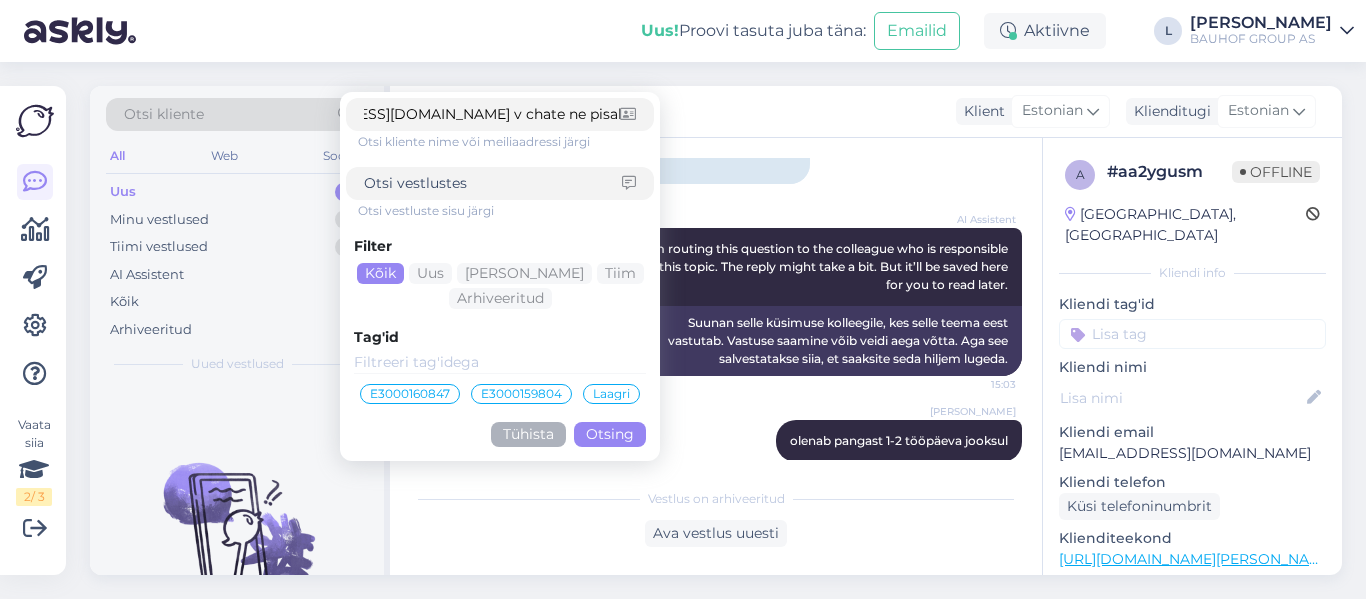 drag, startPoint x: 450, startPoint y: 112, endPoint x: 820, endPoint y: 141, distance: 371.13474 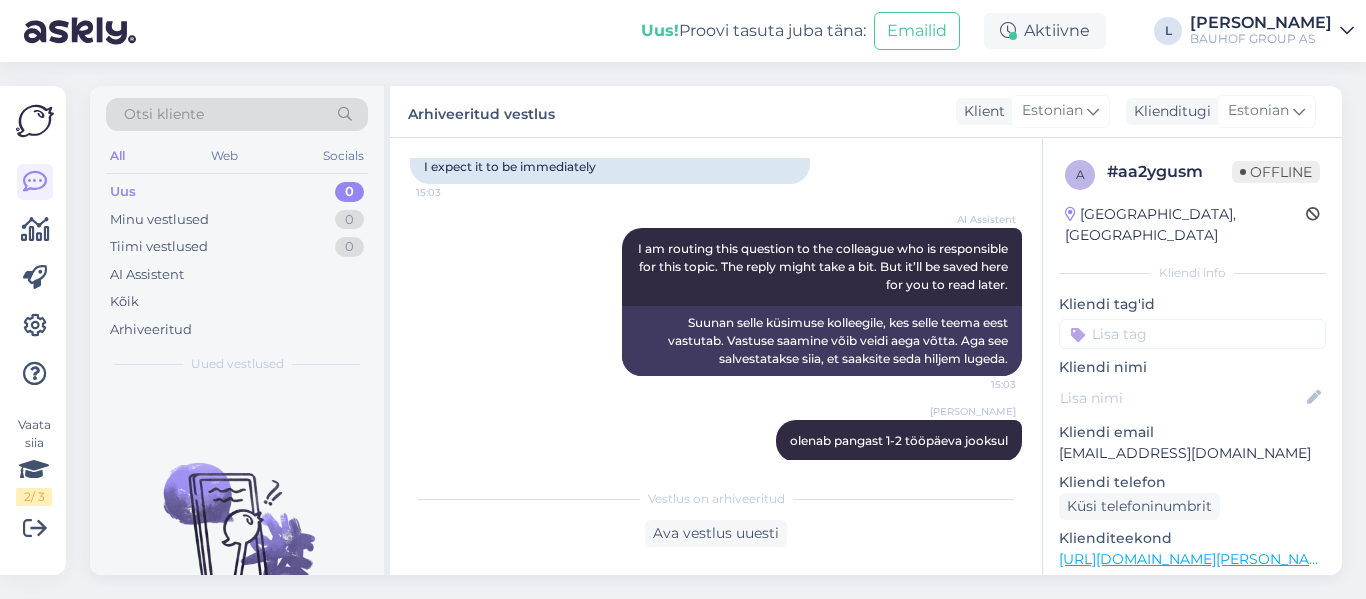 click on "Otsi kliente" at bounding box center (237, 114) 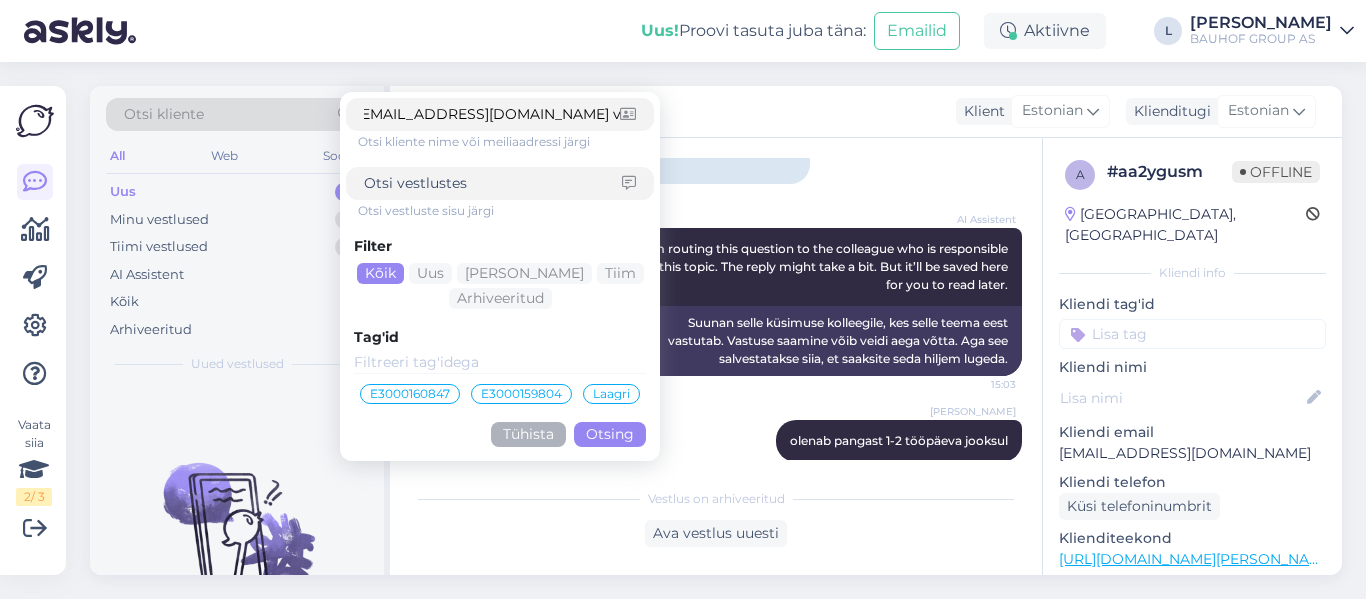 scroll, scrollTop: 0, scrollLeft: 0, axis: both 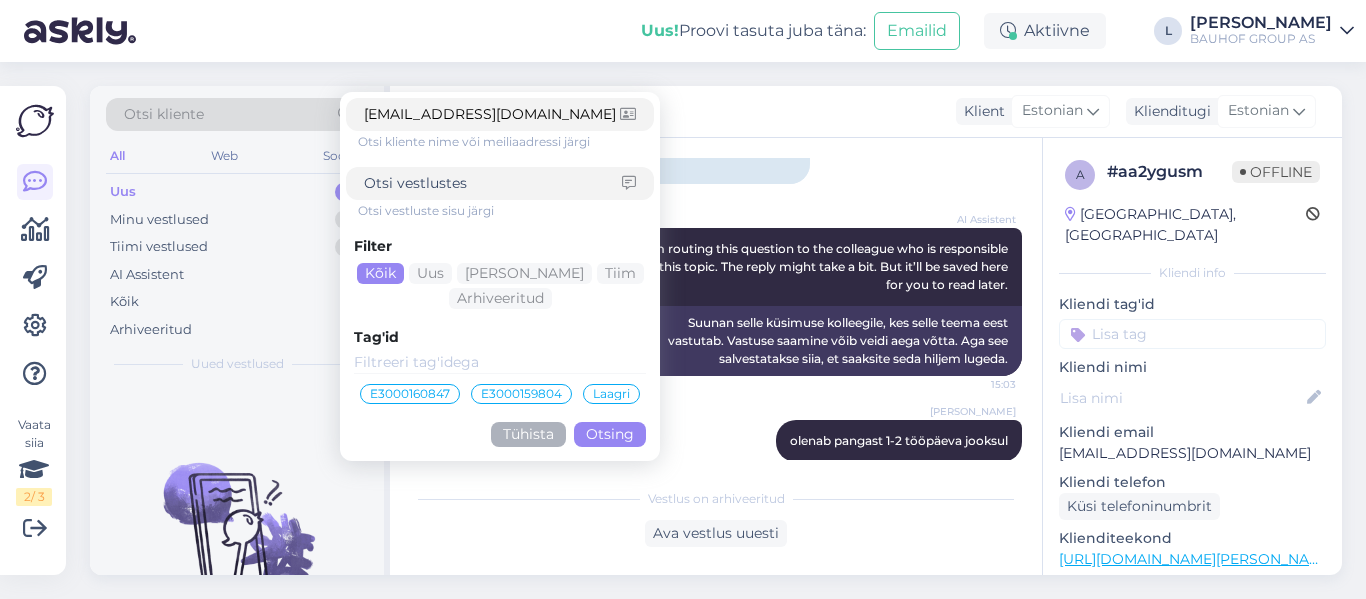 type on "[EMAIL_ADDRESS][DOMAIN_NAME]" 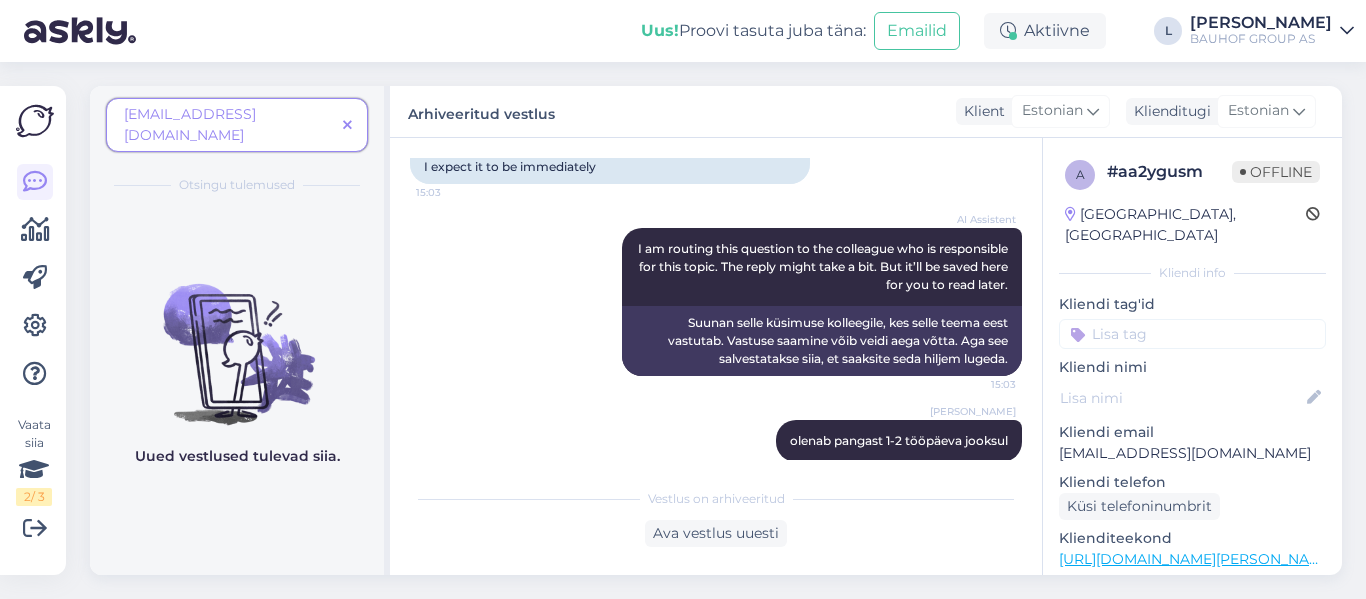 click on "[EMAIL_ADDRESS][DOMAIN_NAME]" at bounding box center (190, 124) 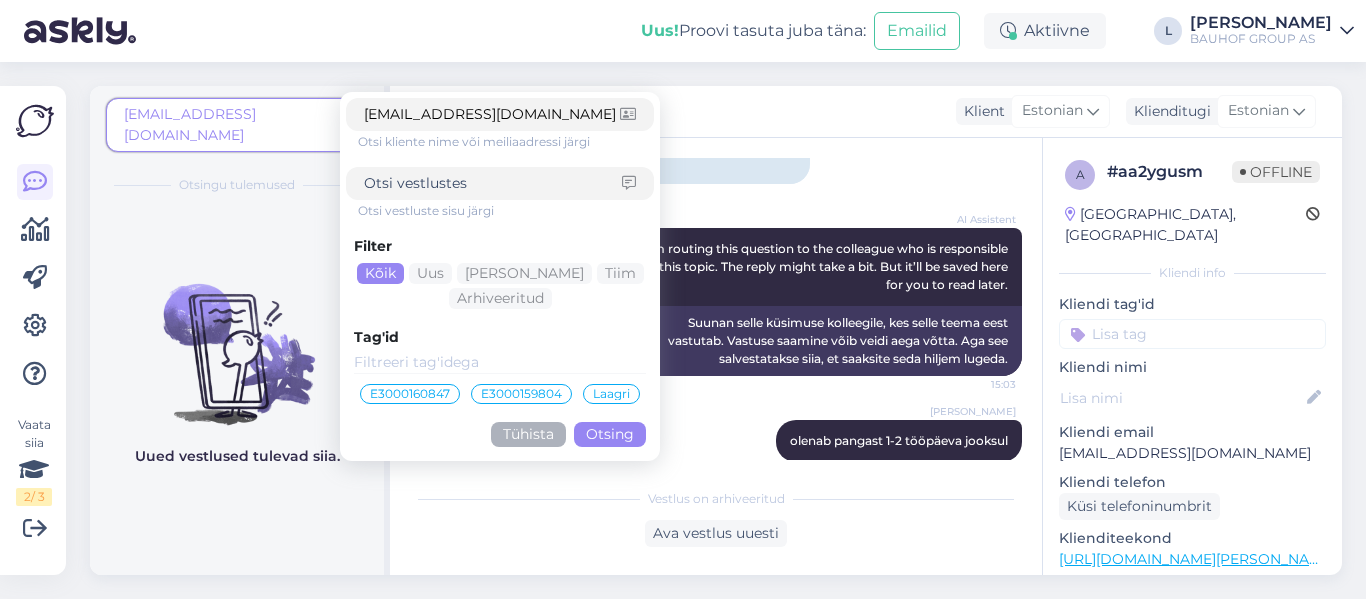 drag, startPoint x: 573, startPoint y: 119, endPoint x: 302, endPoint y: 115, distance: 271.0295 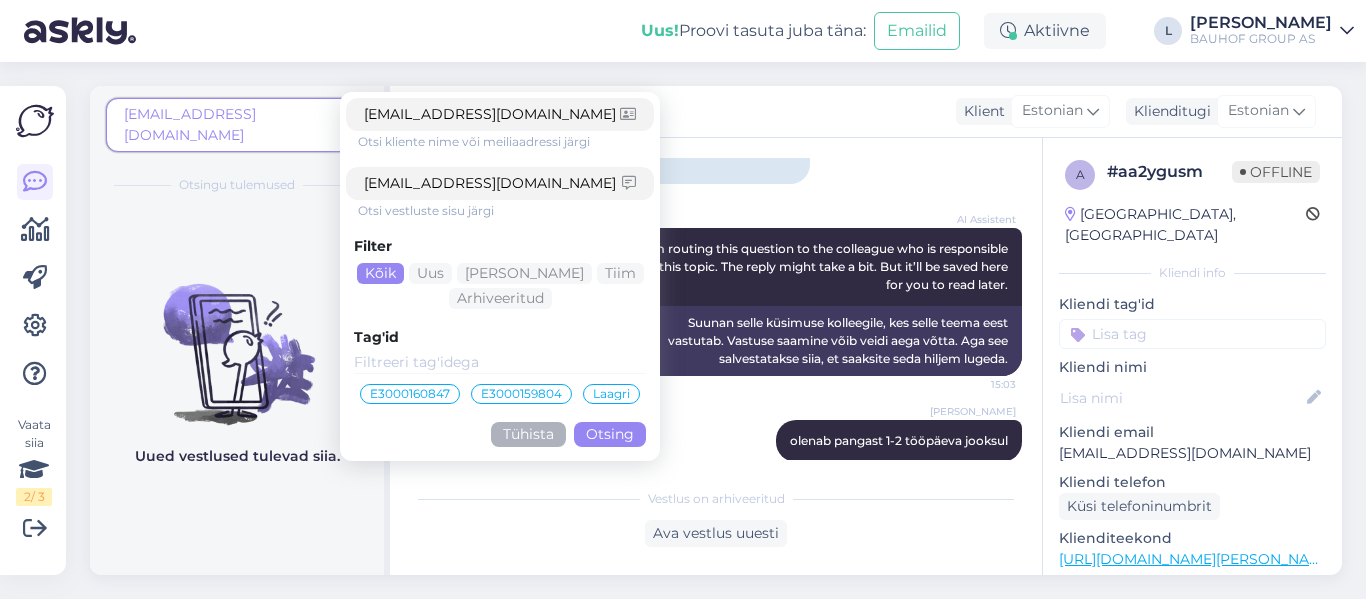 type on "[EMAIL_ADDRESS][DOMAIN_NAME]" 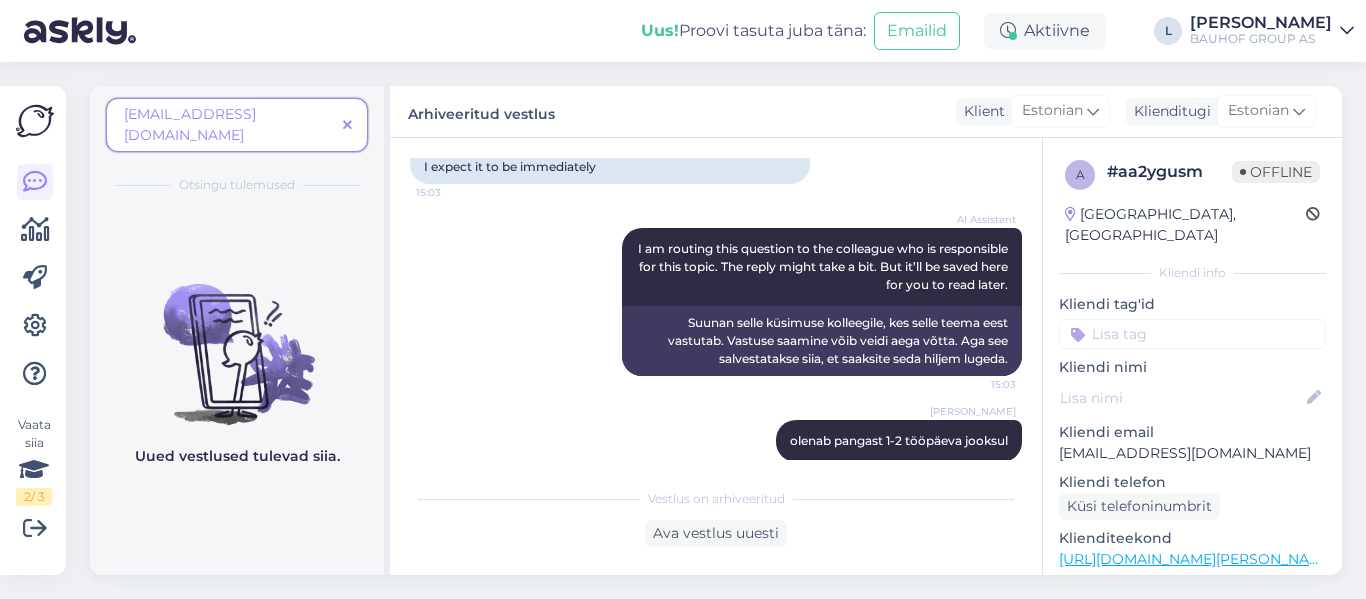 click on "[EMAIL_ADDRESS][DOMAIN_NAME]" at bounding box center (237, 125) 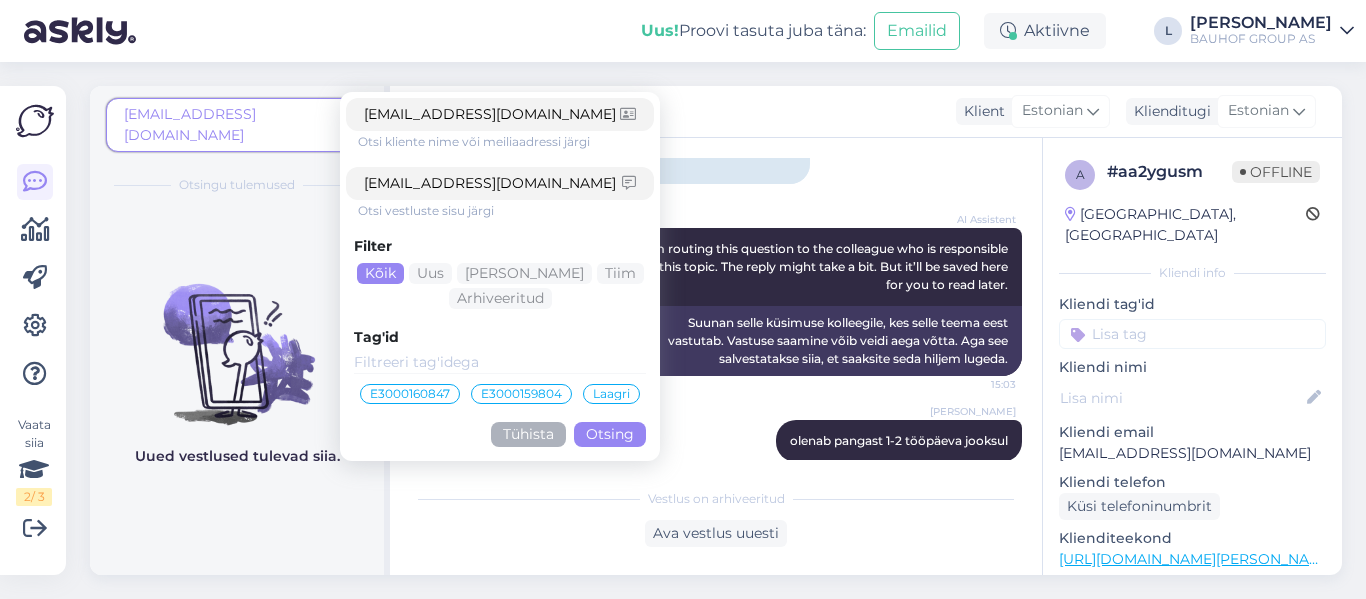click on "[EMAIL_ADDRESS][DOMAIN_NAME]" at bounding box center [500, 114] 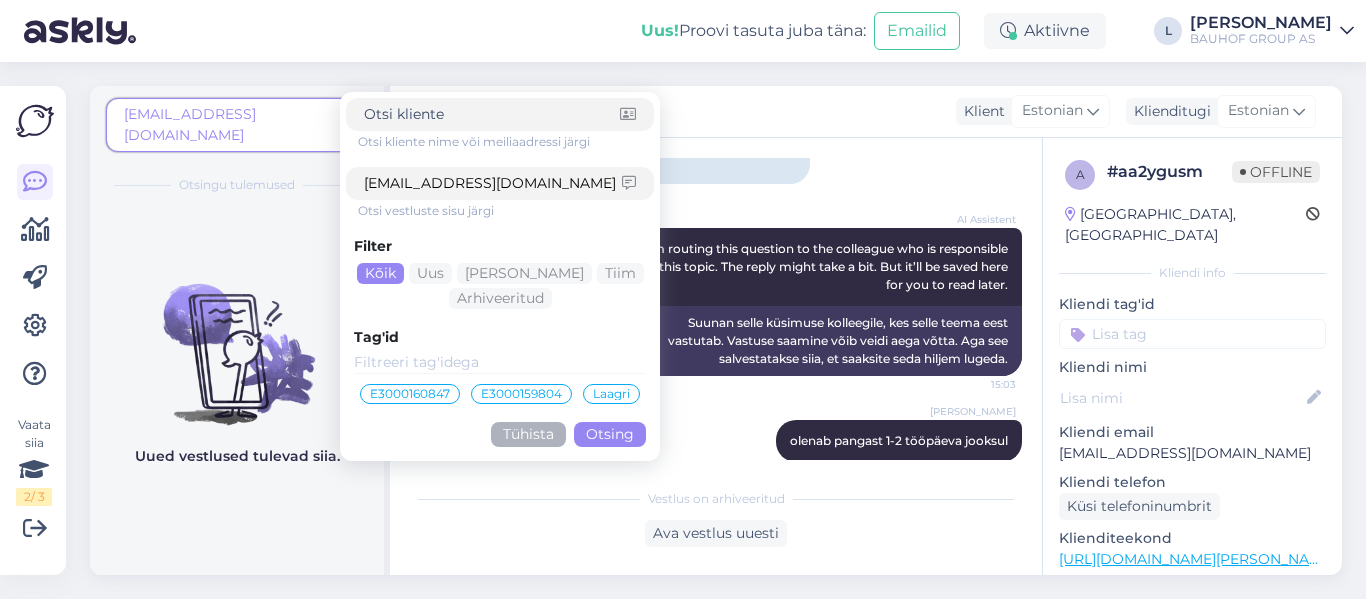 type 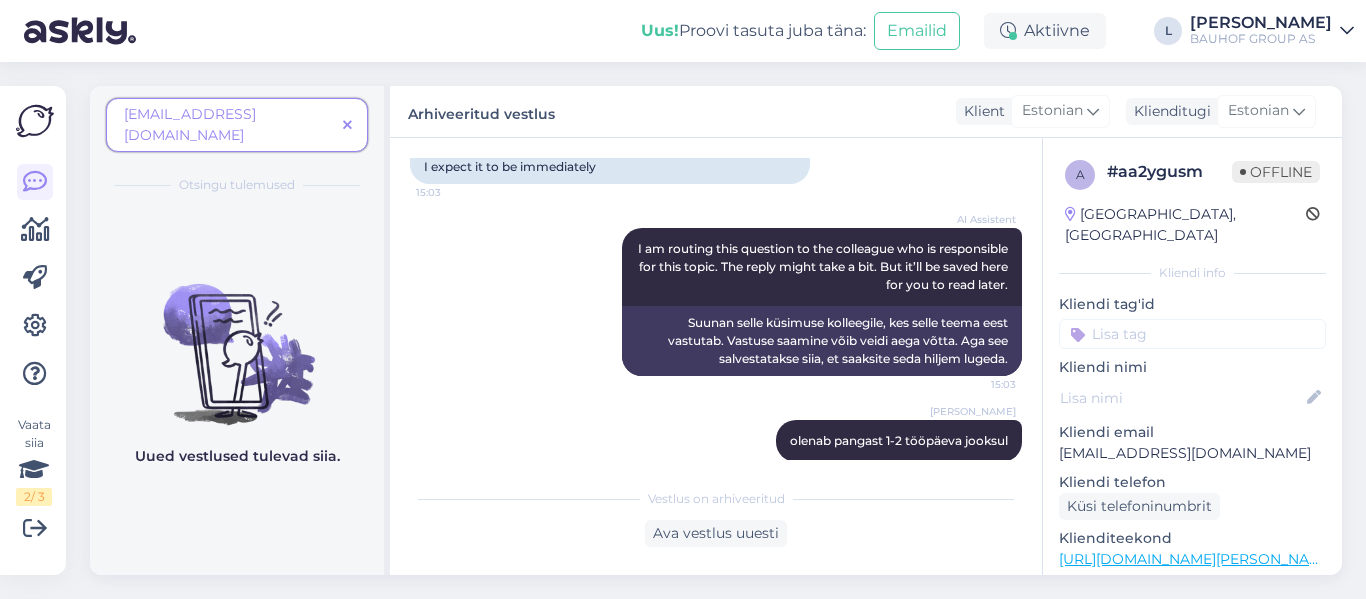 click on "Ava vestlus uuesti" at bounding box center [716, 533] 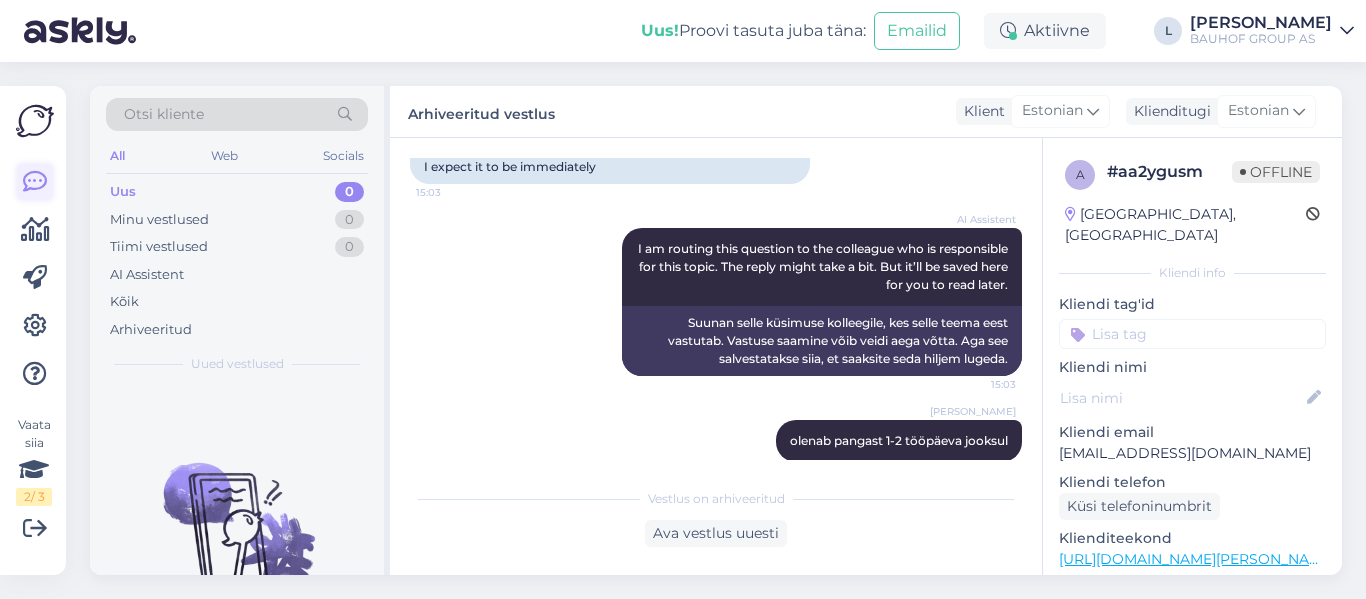 click at bounding box center (35, 182) 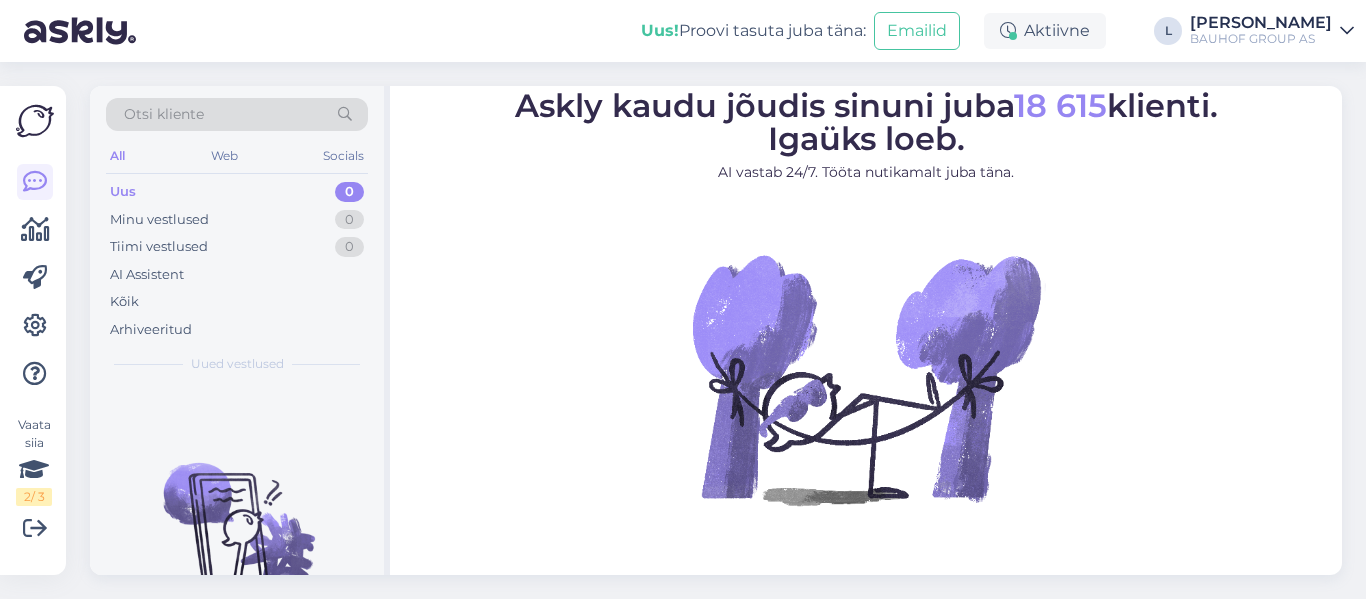 scroll, scrollTop: 0, scrollLeft: 0, axis: both 